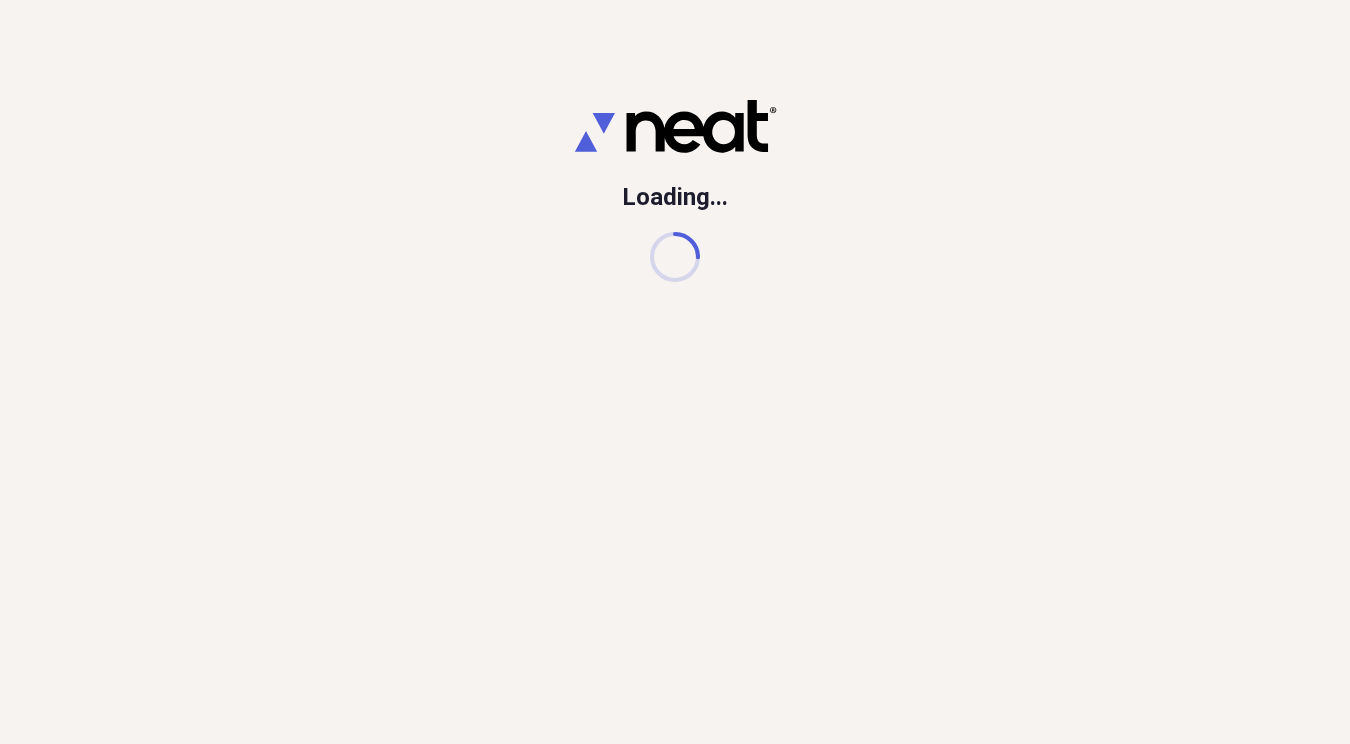 scroll, scrollTop: 0, scrollLeft: 0, axis: both 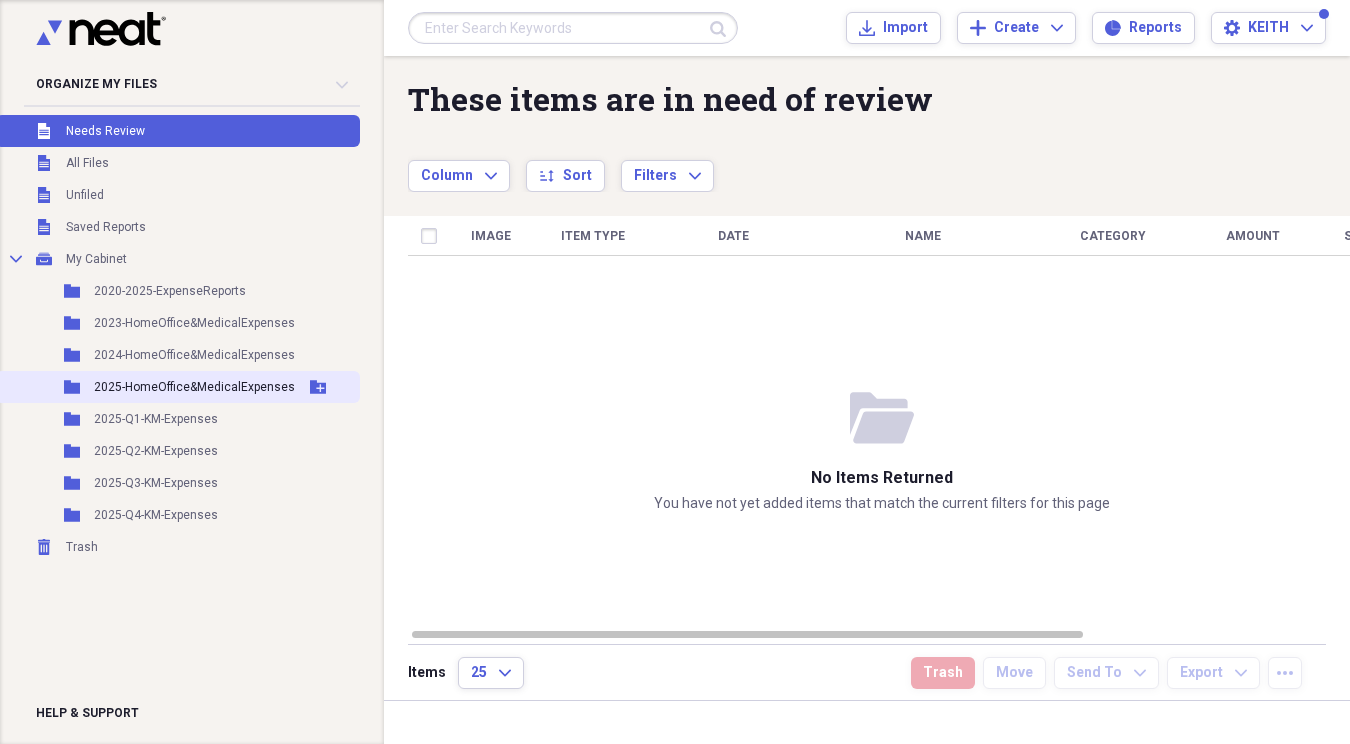 click on "2025-HomeOffice&MedicalExpenses" at bounding box center [194, 387] 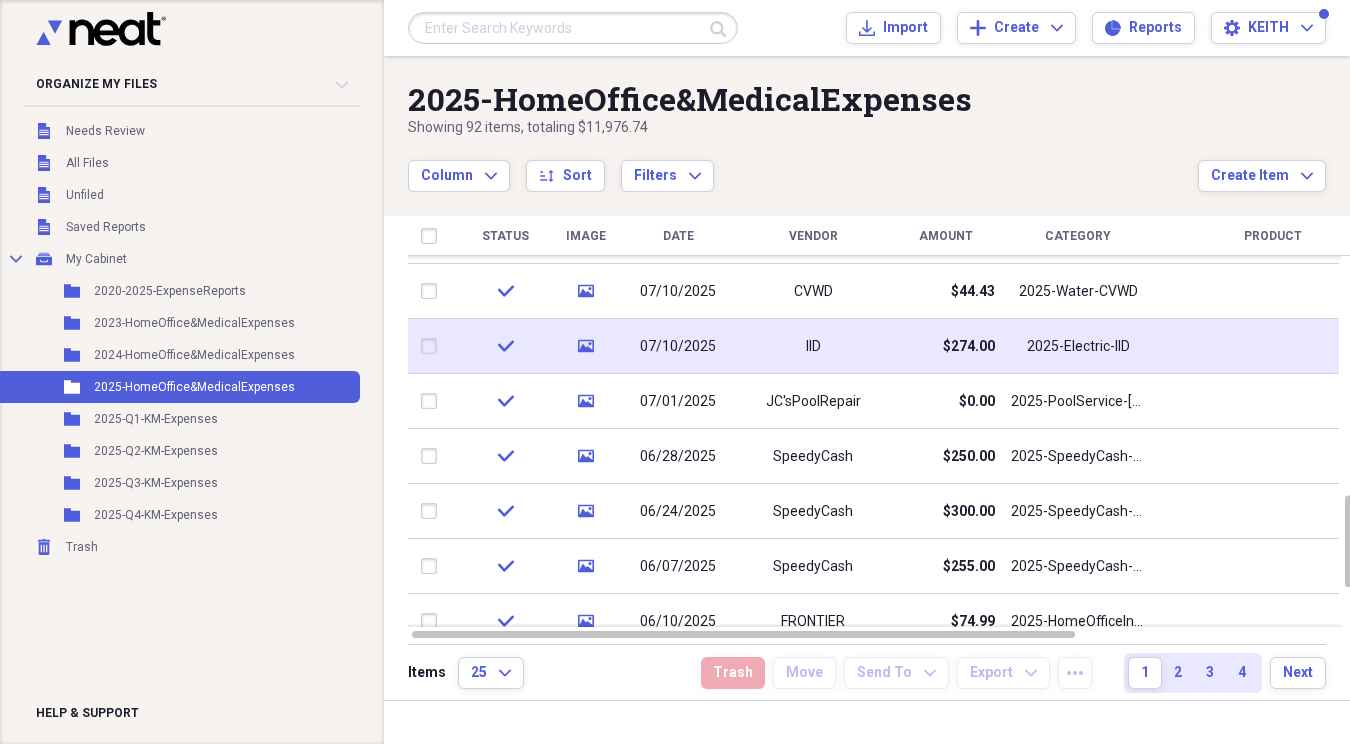 click on "media" 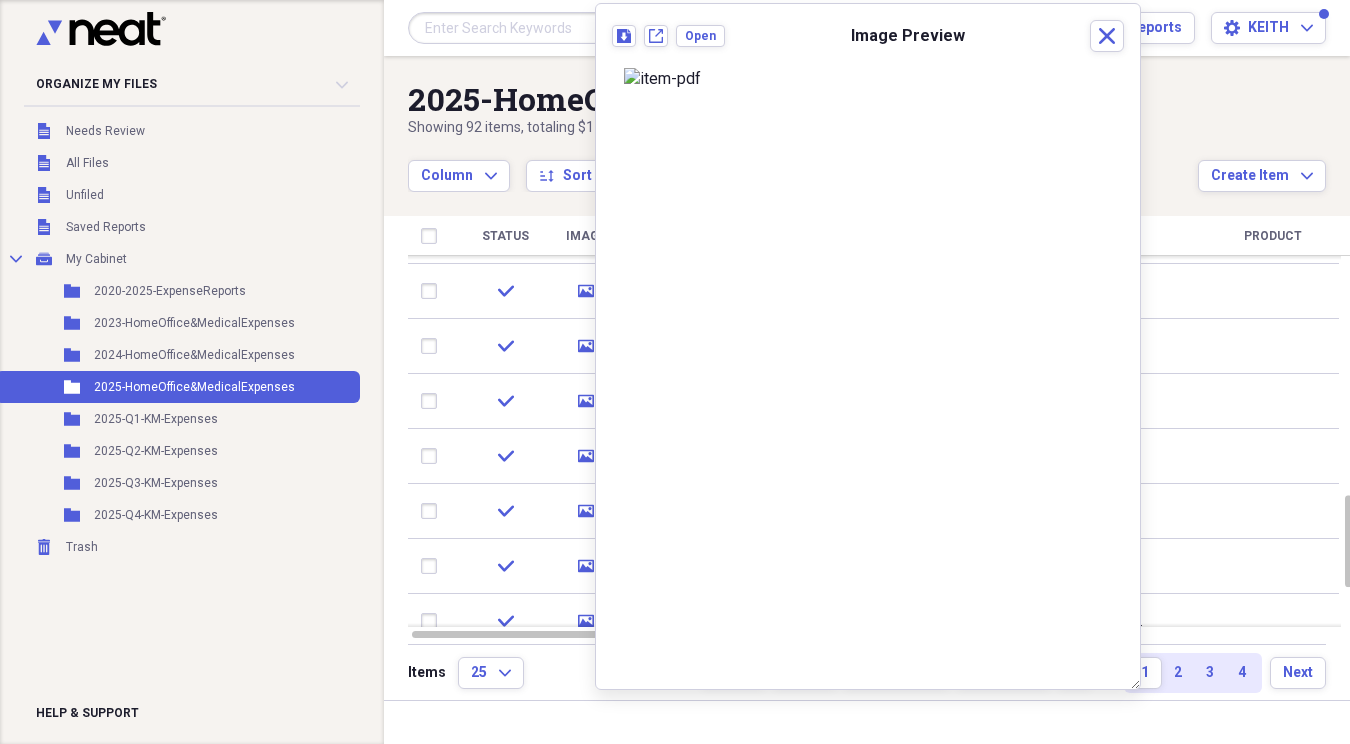 scroll, scrollTop: 0, scrollLeft: 0, axis: both 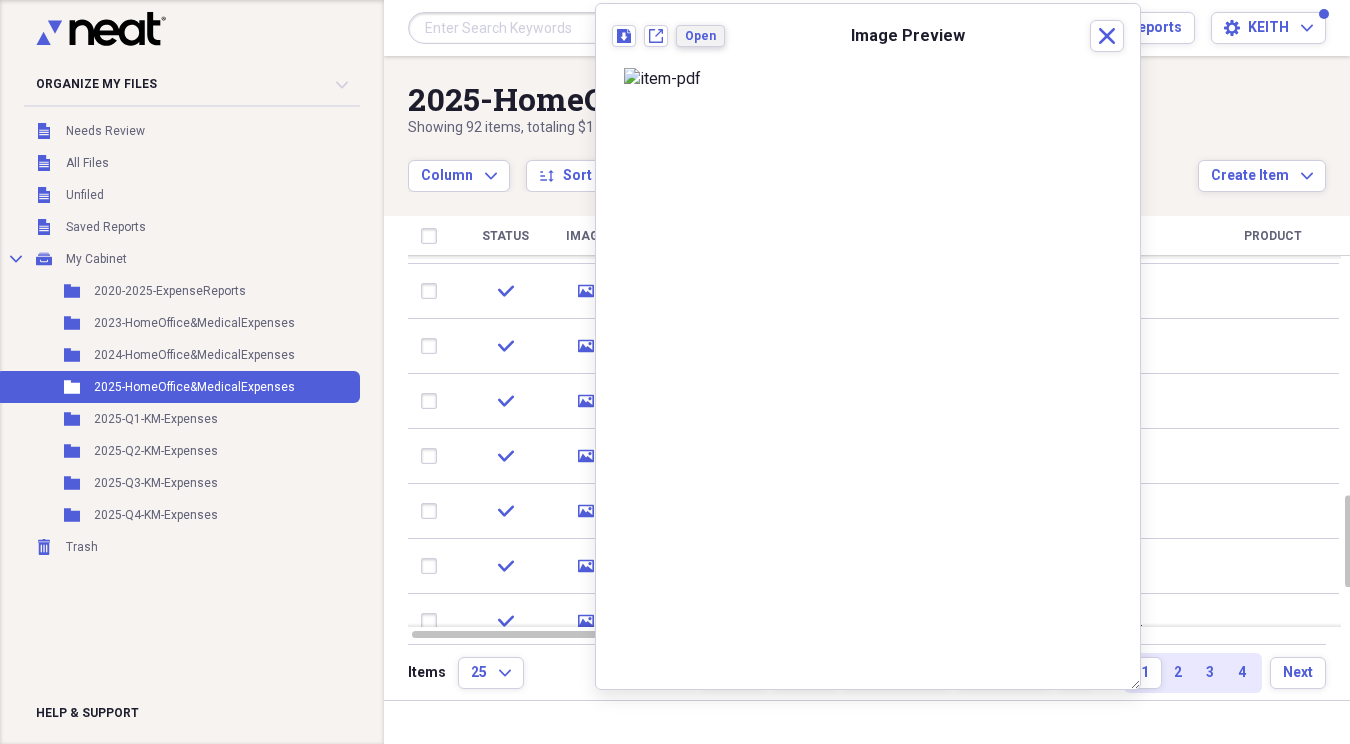click on "Open" at bounding box center (700, 36) 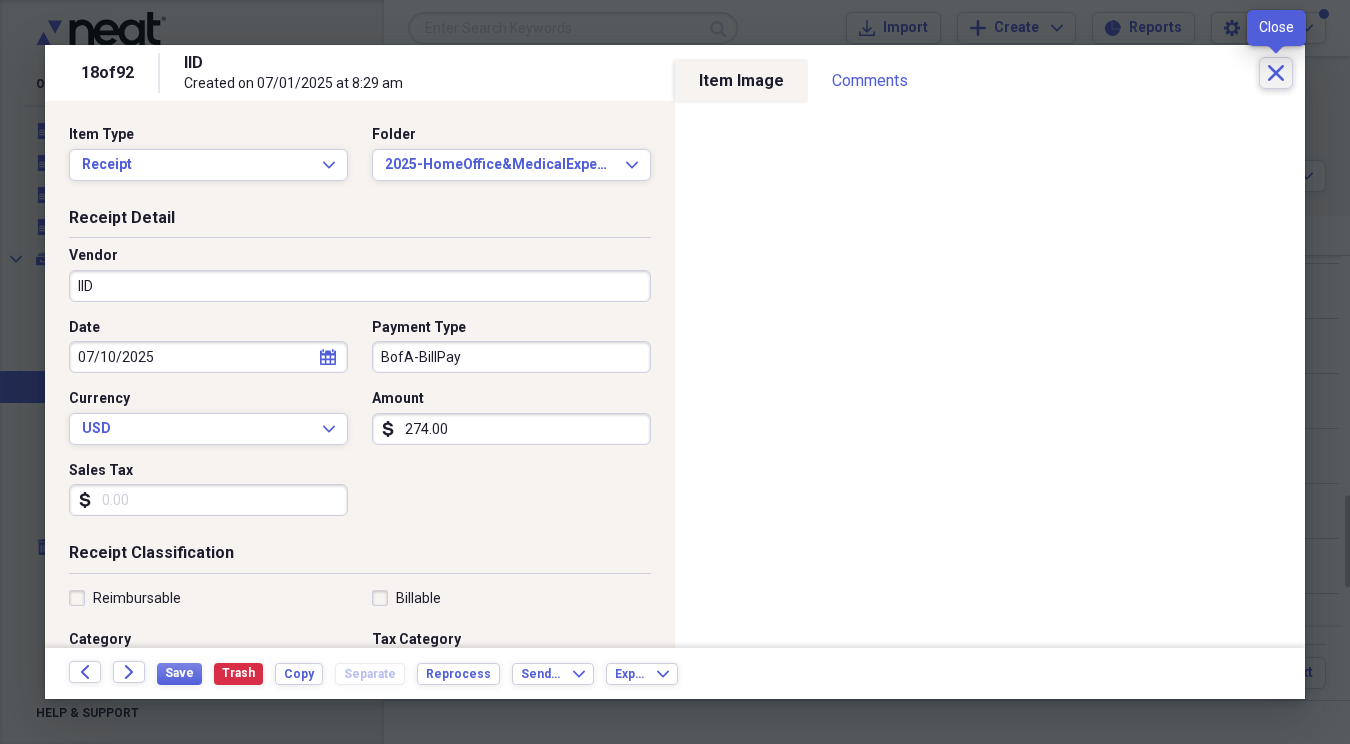 click on "Close" 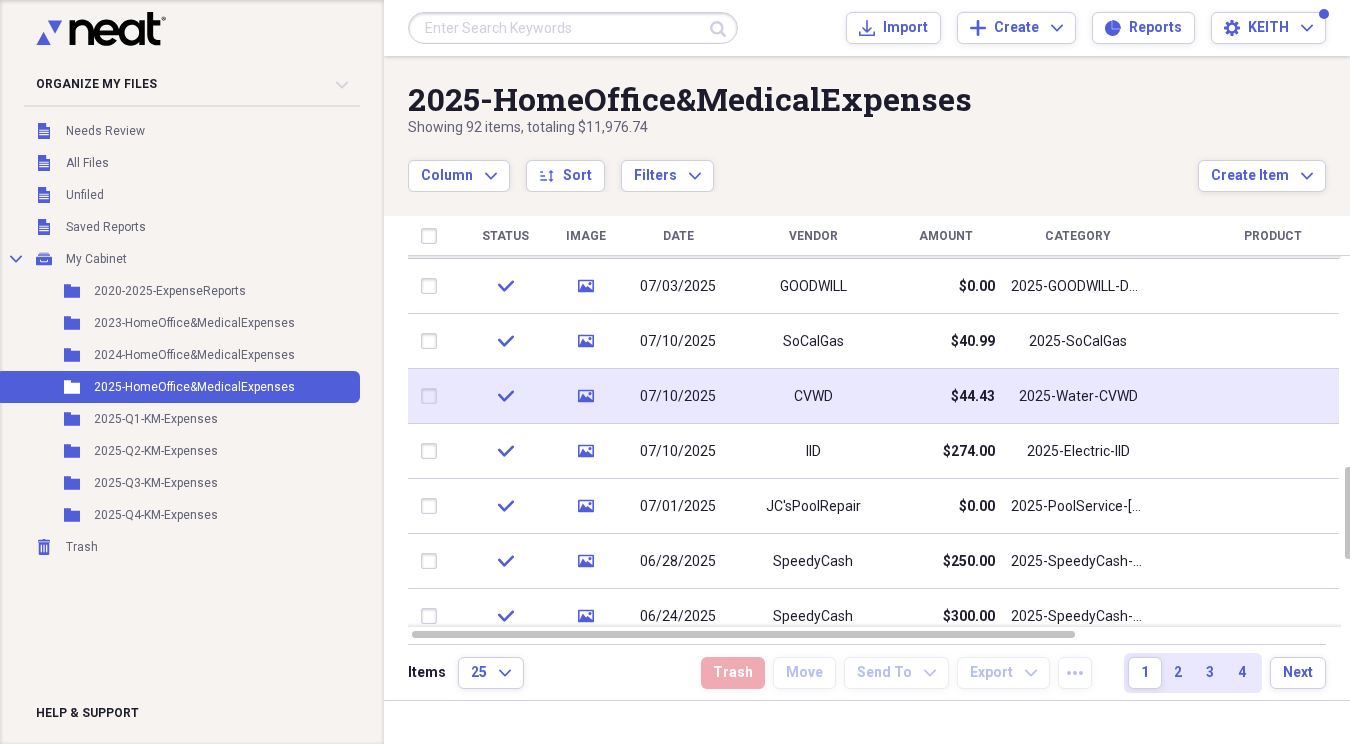 click on "media" 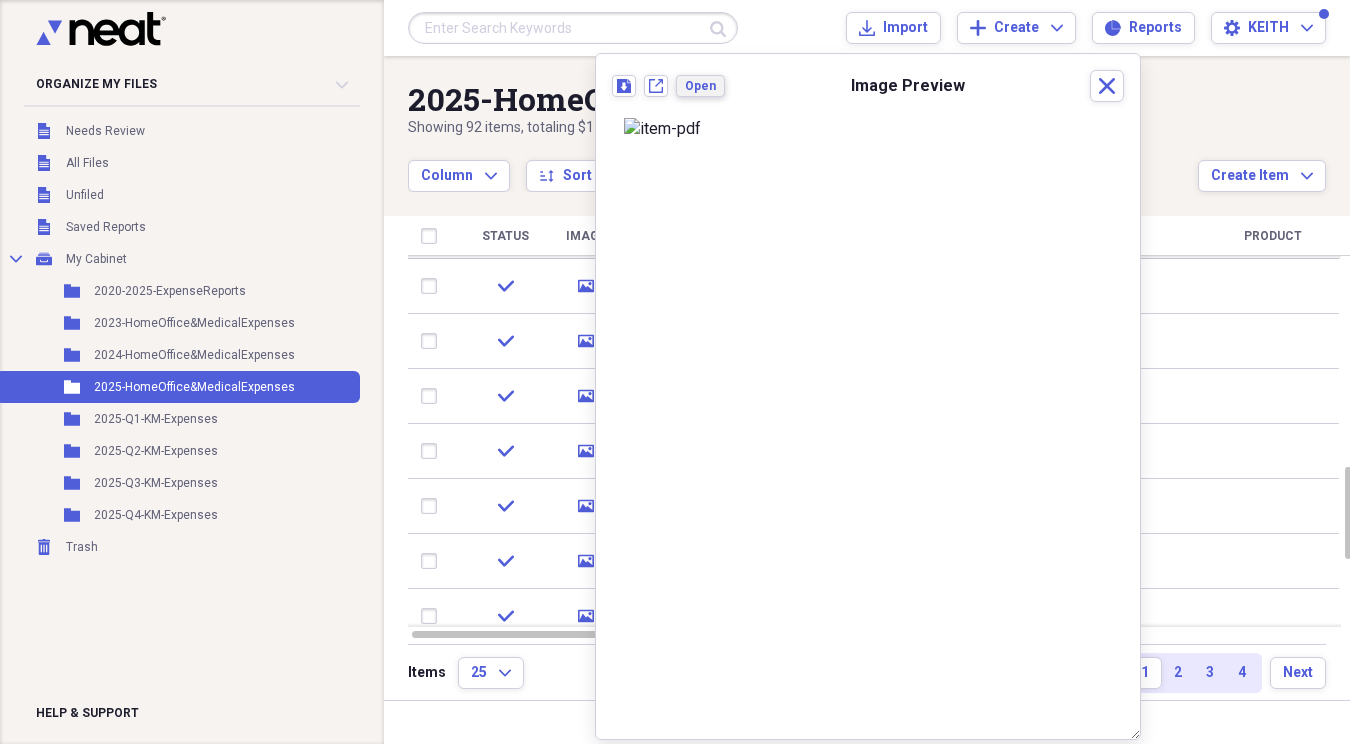 click on "Open" at bounding box center (700, 86) 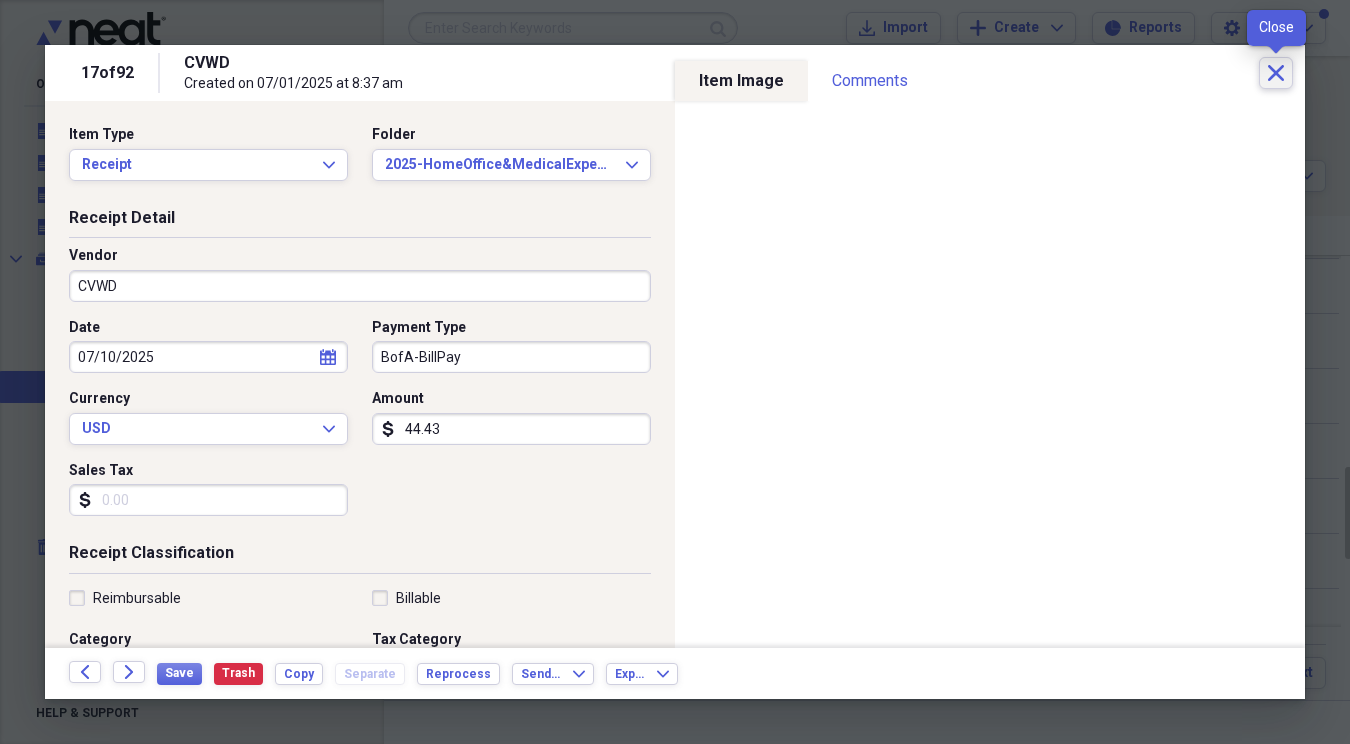 click on "Close" 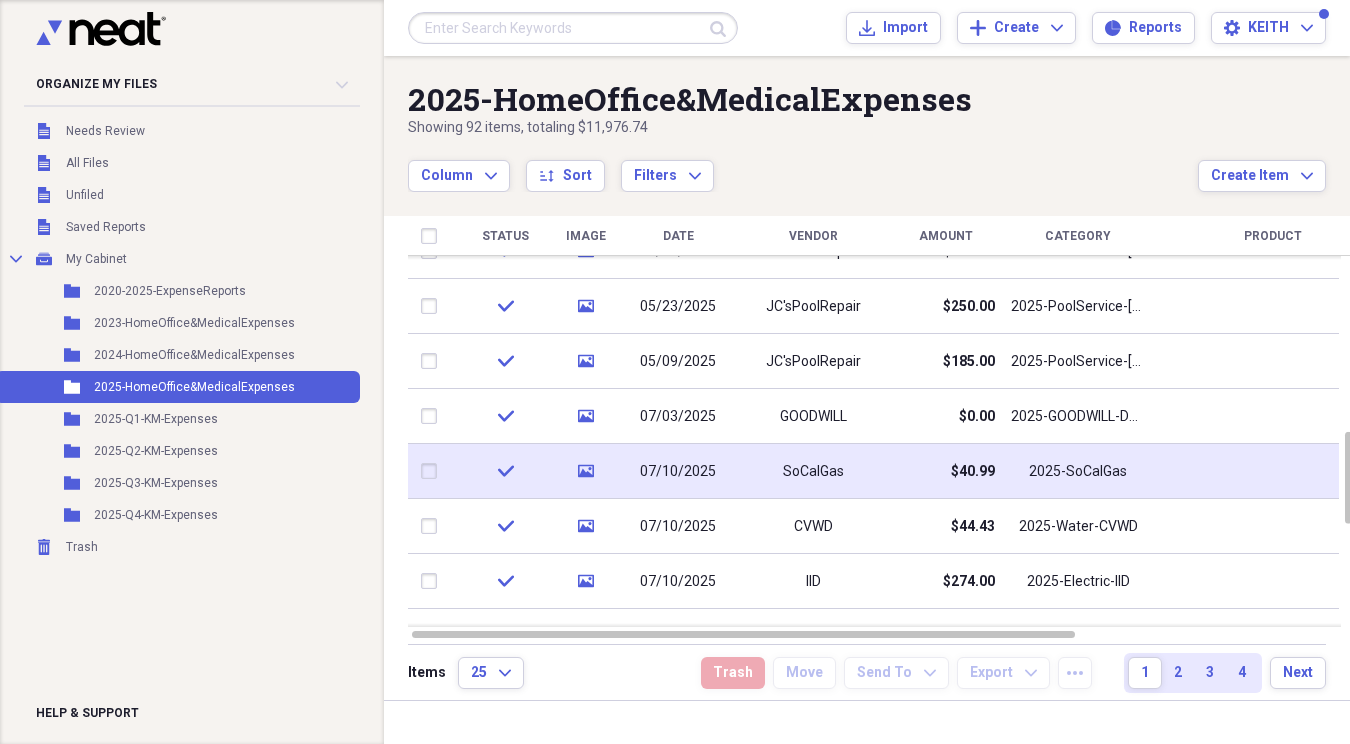 click 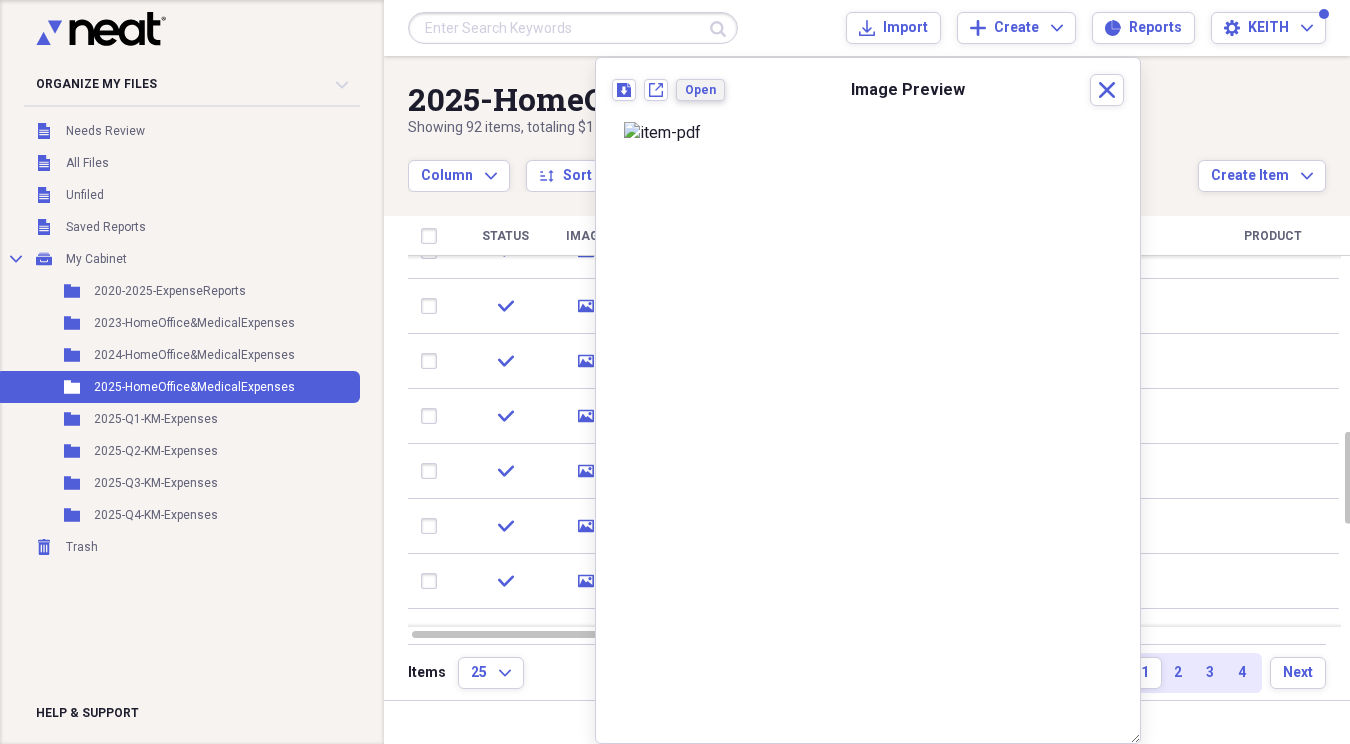 click on "Open" at bounding box center [700, 90] 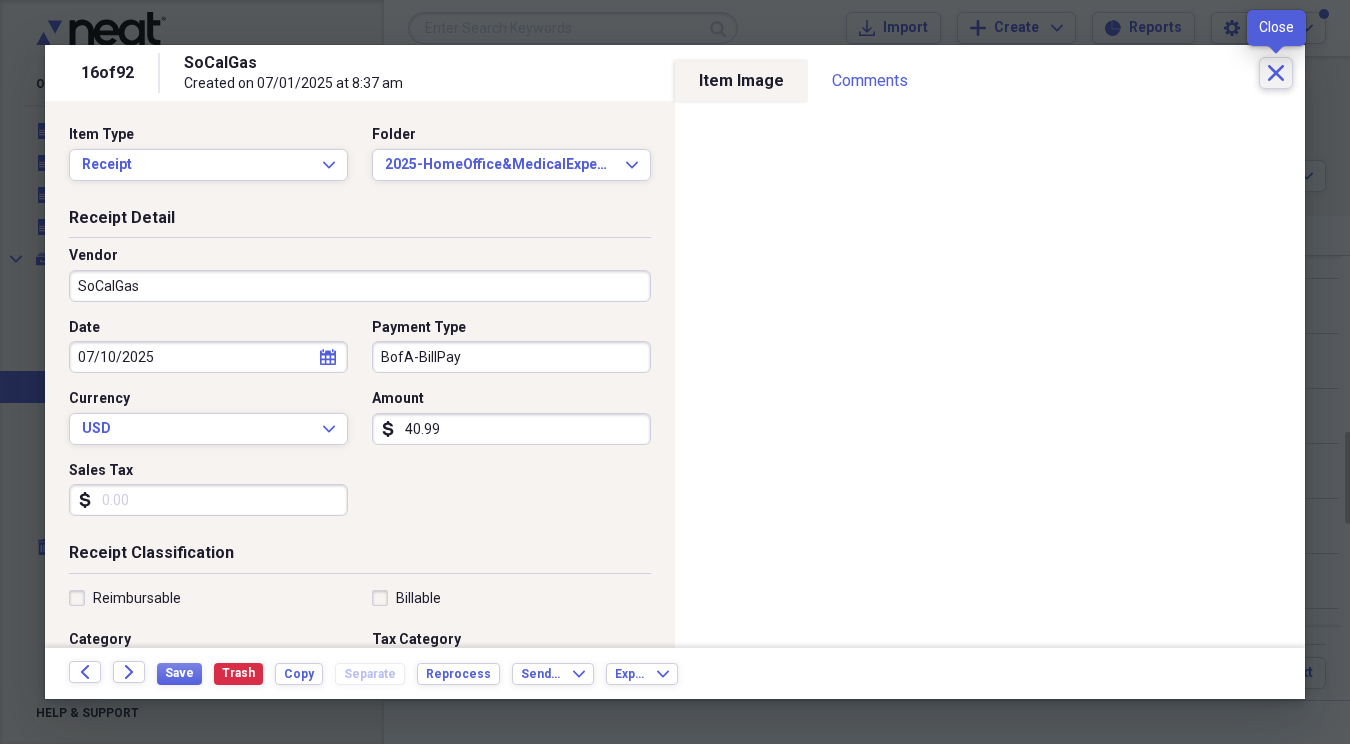 click 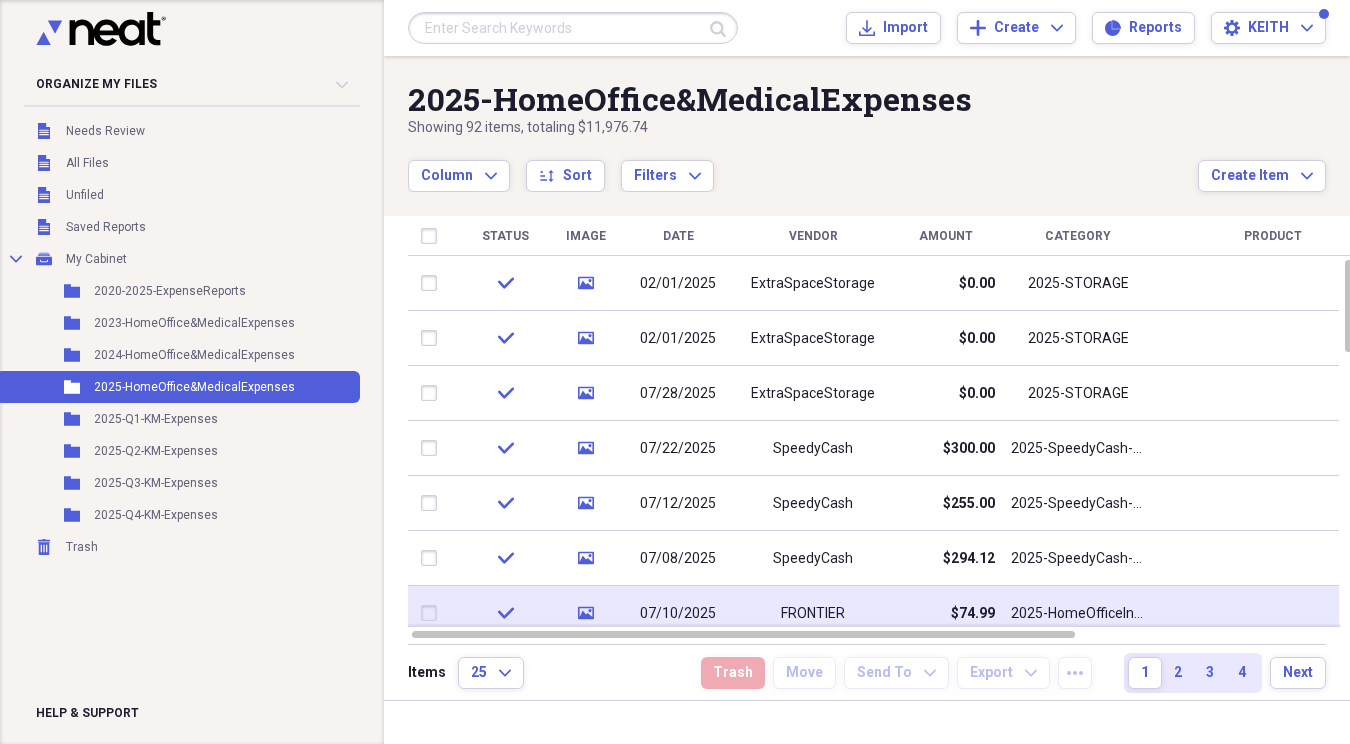 click on "media" 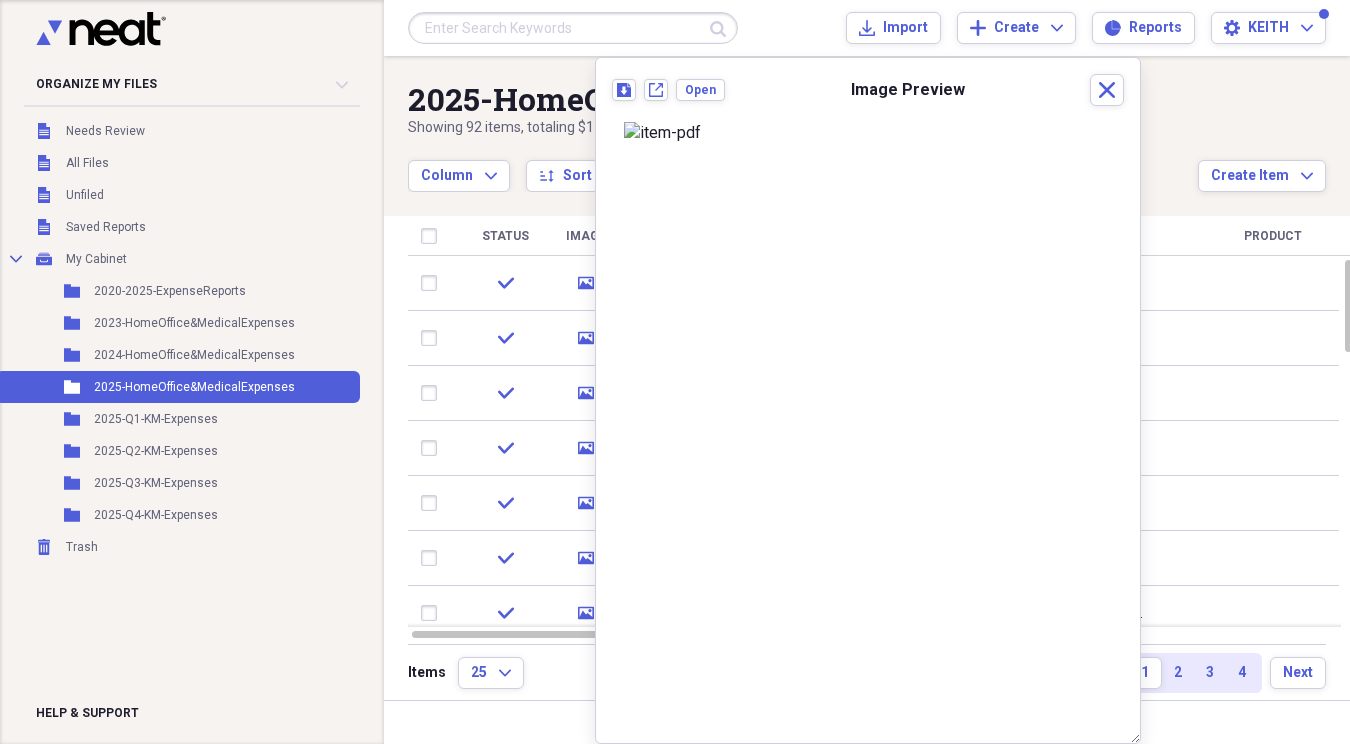 scroll, scrollTop: 13, scrollLeft: 0, axis: vertical 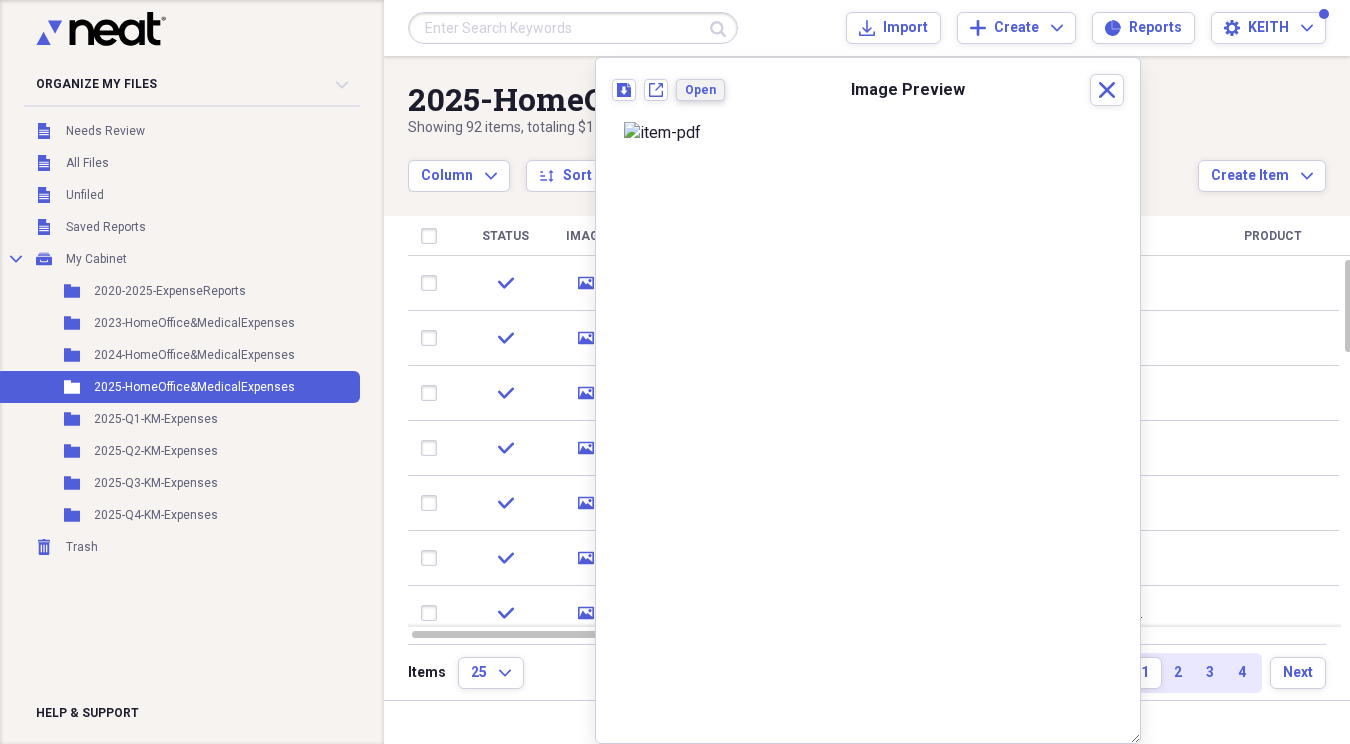 click on "Open" at bounding box center [700, 90] 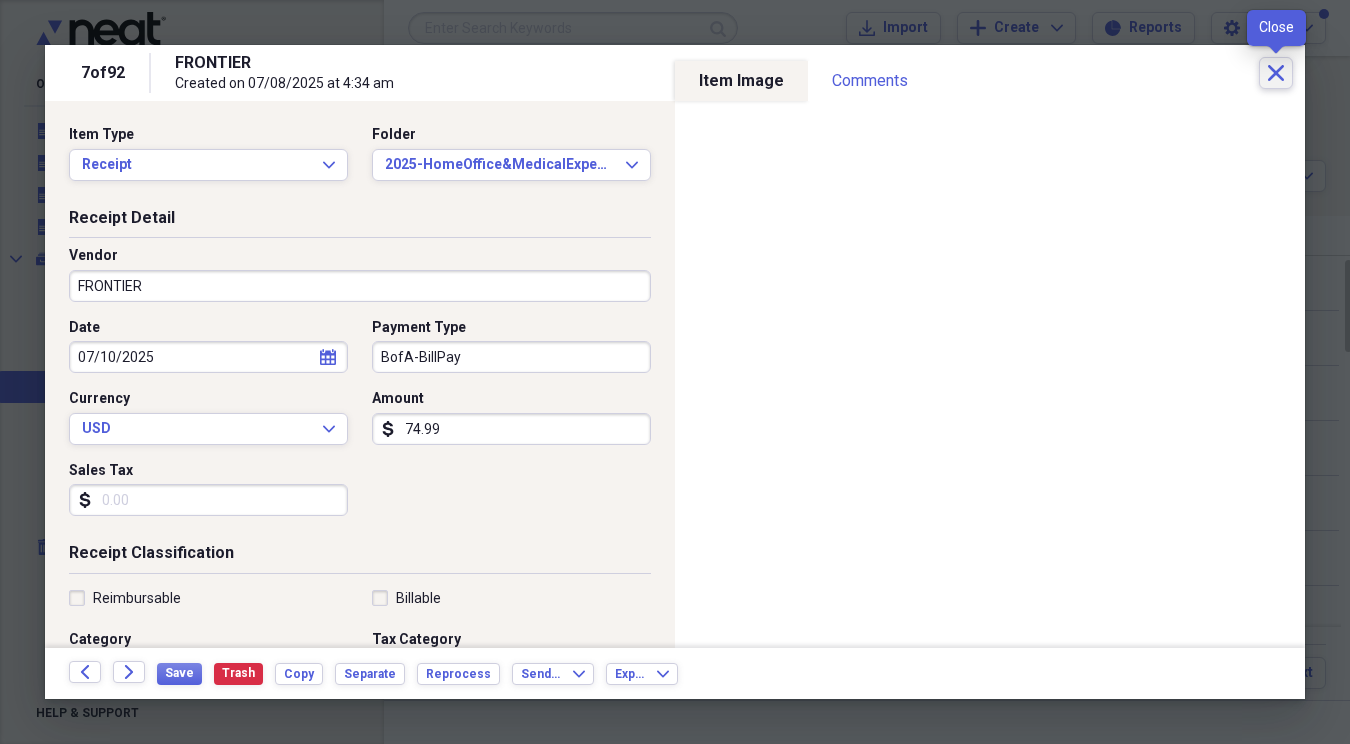 click 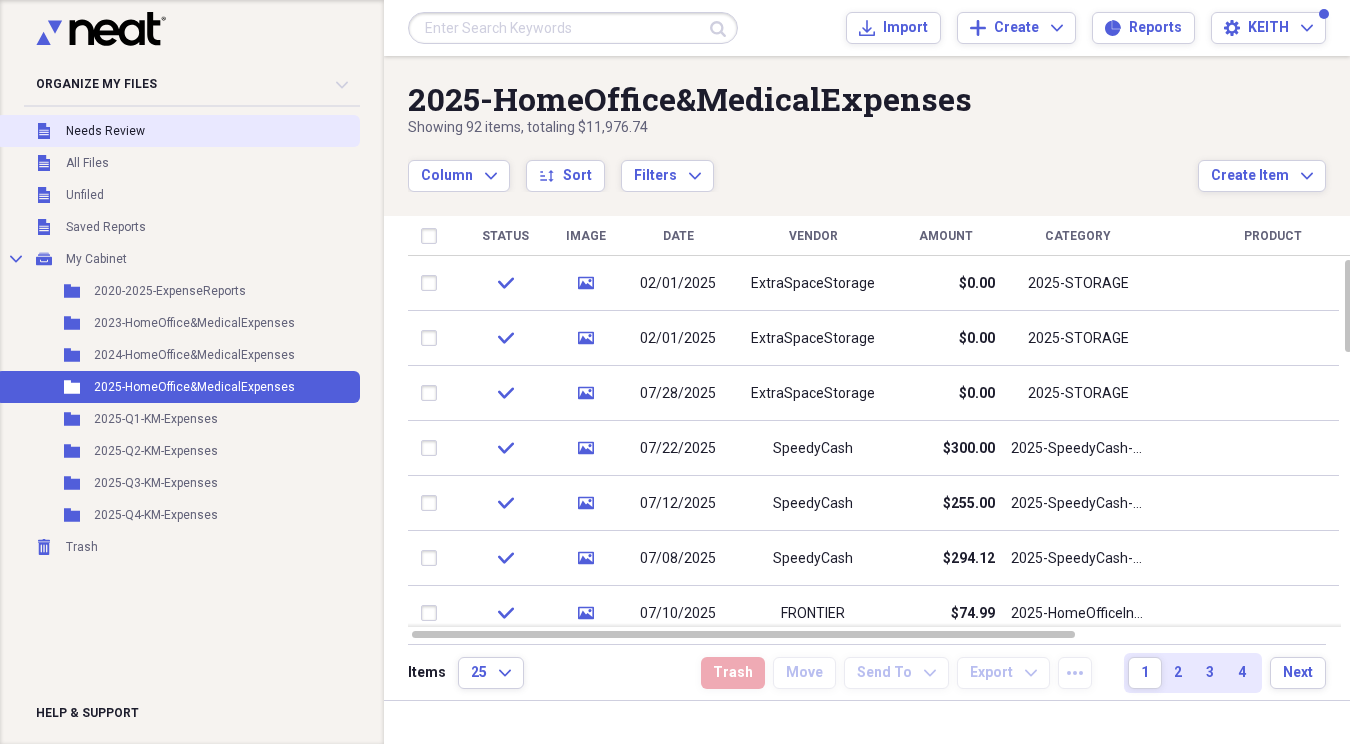 click on "Needs Review" at bounding box center [105, 131] 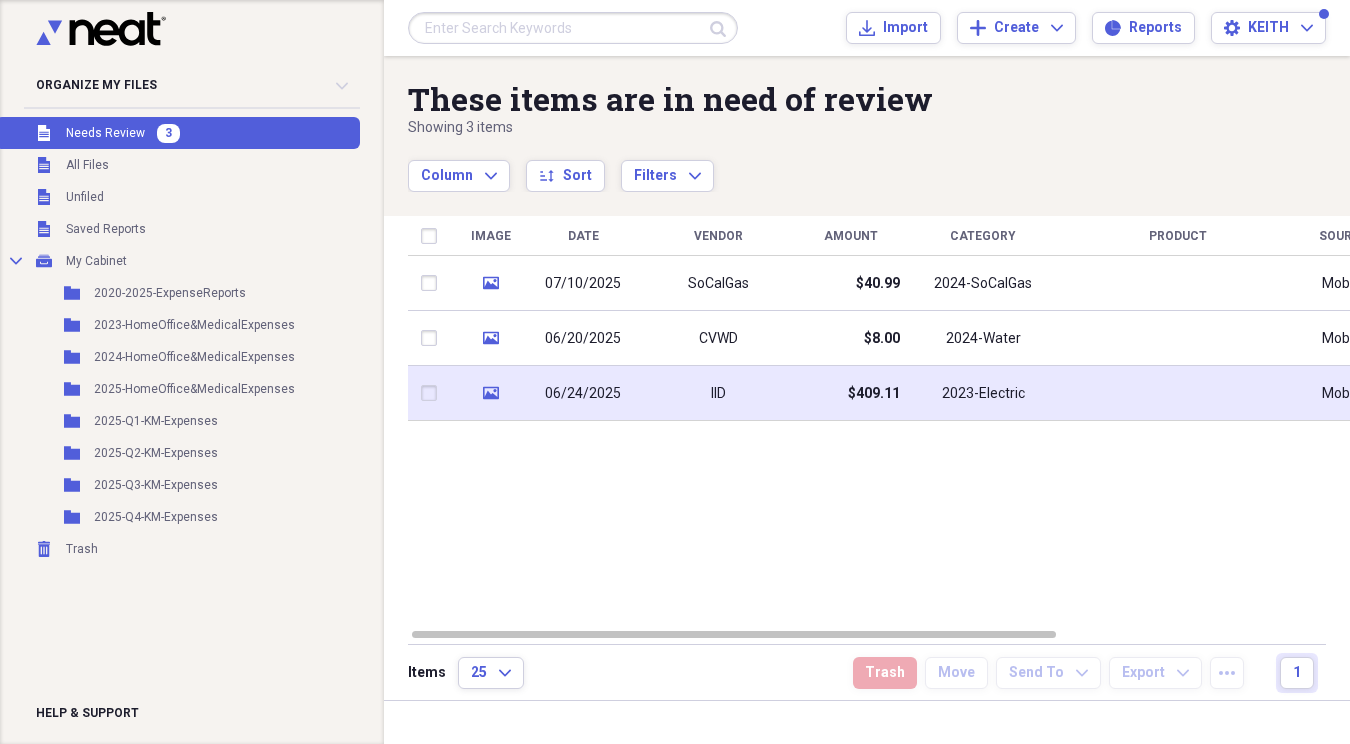 click 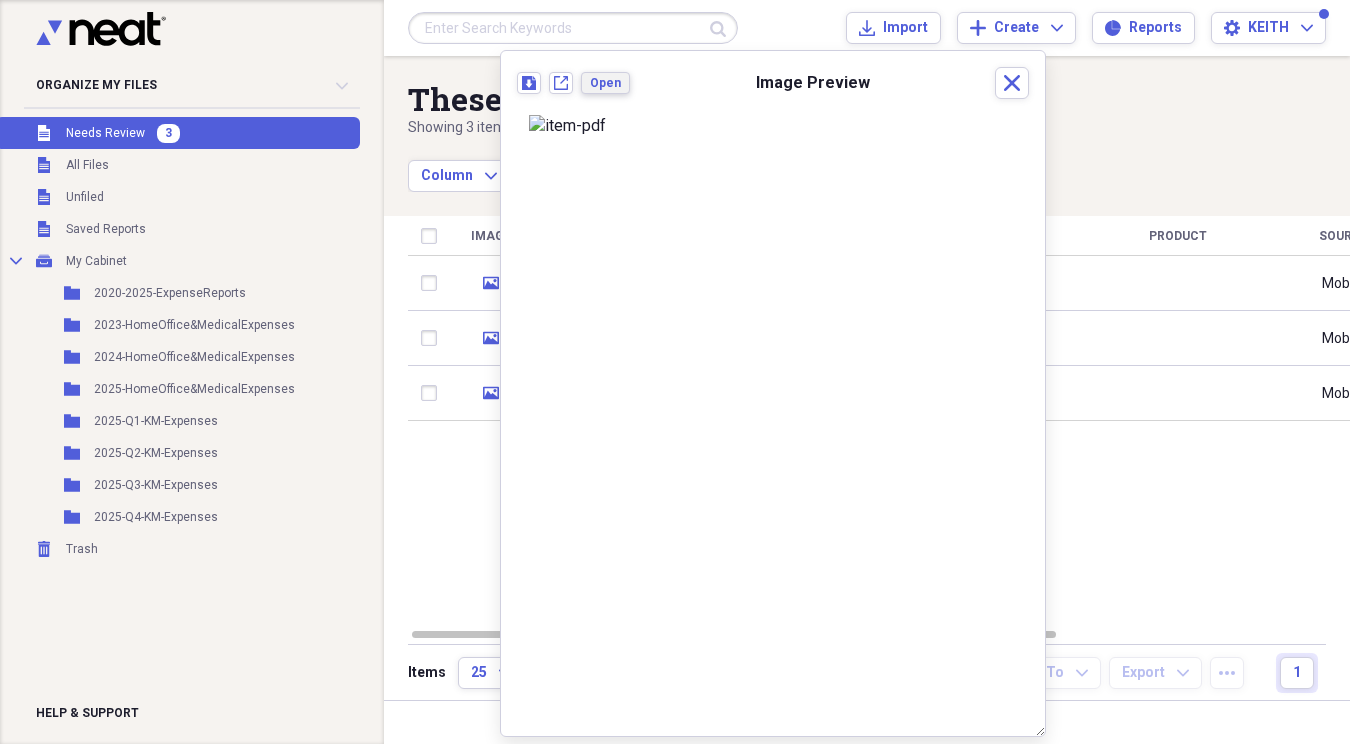 click on "Open" at bounding box center (605, 83) 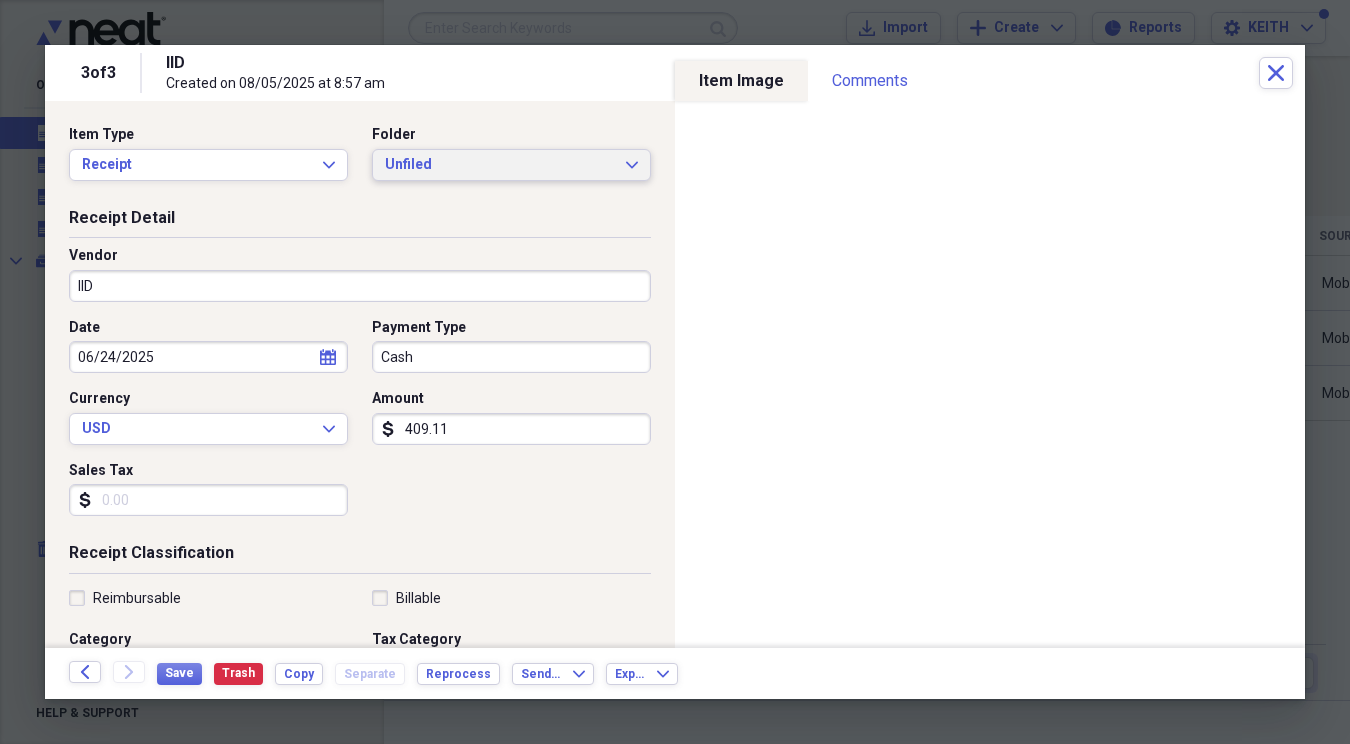 click on "Unfiled" at bounding box center (499, 165) 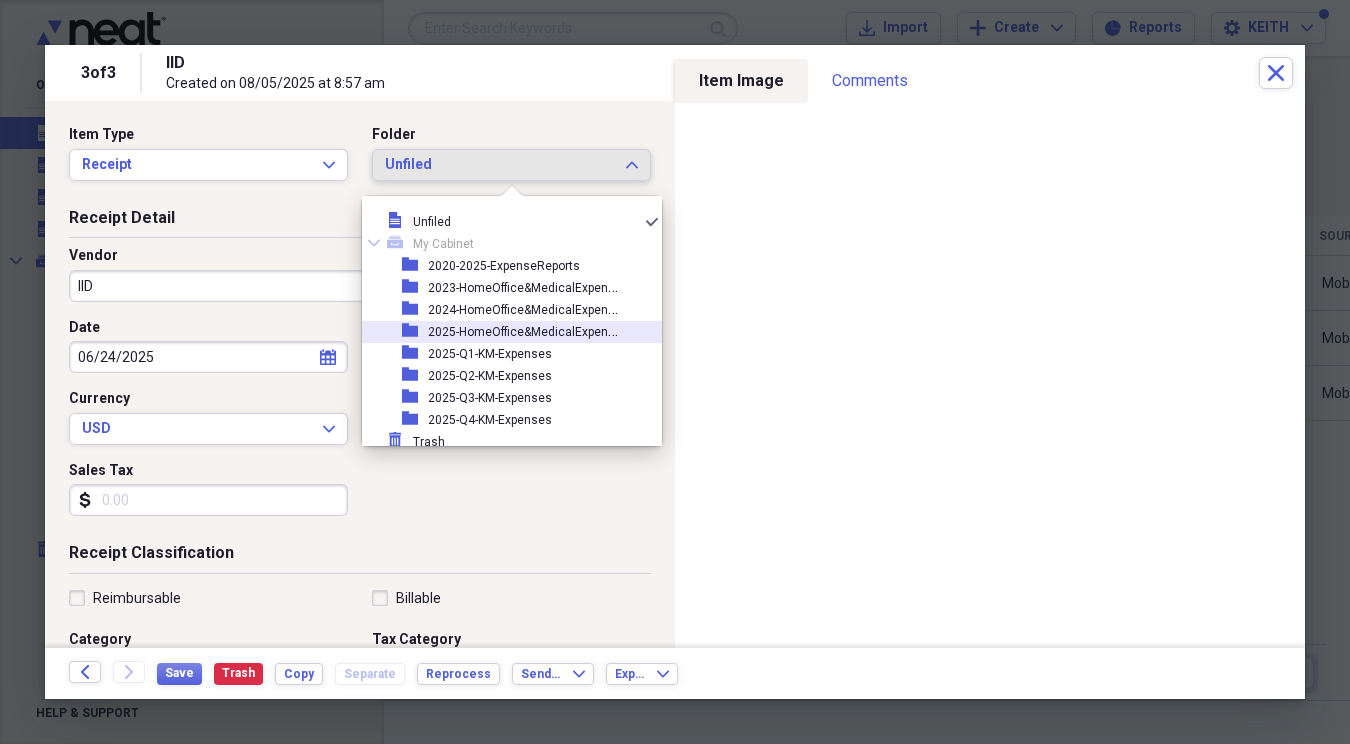 click on "2025-HomeOffice&MedicalExpenses" at bounding box center [528, 330] 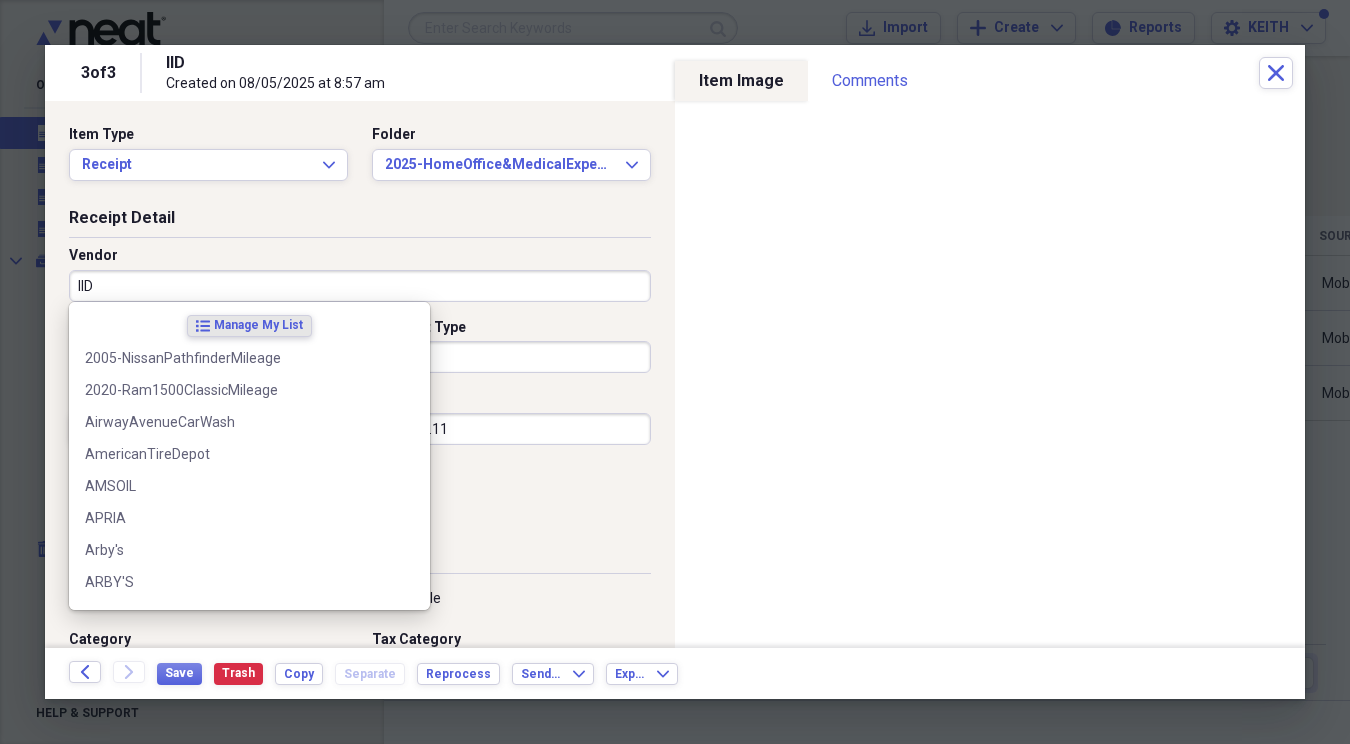 click on "IID" at bounding box center (360, 286) 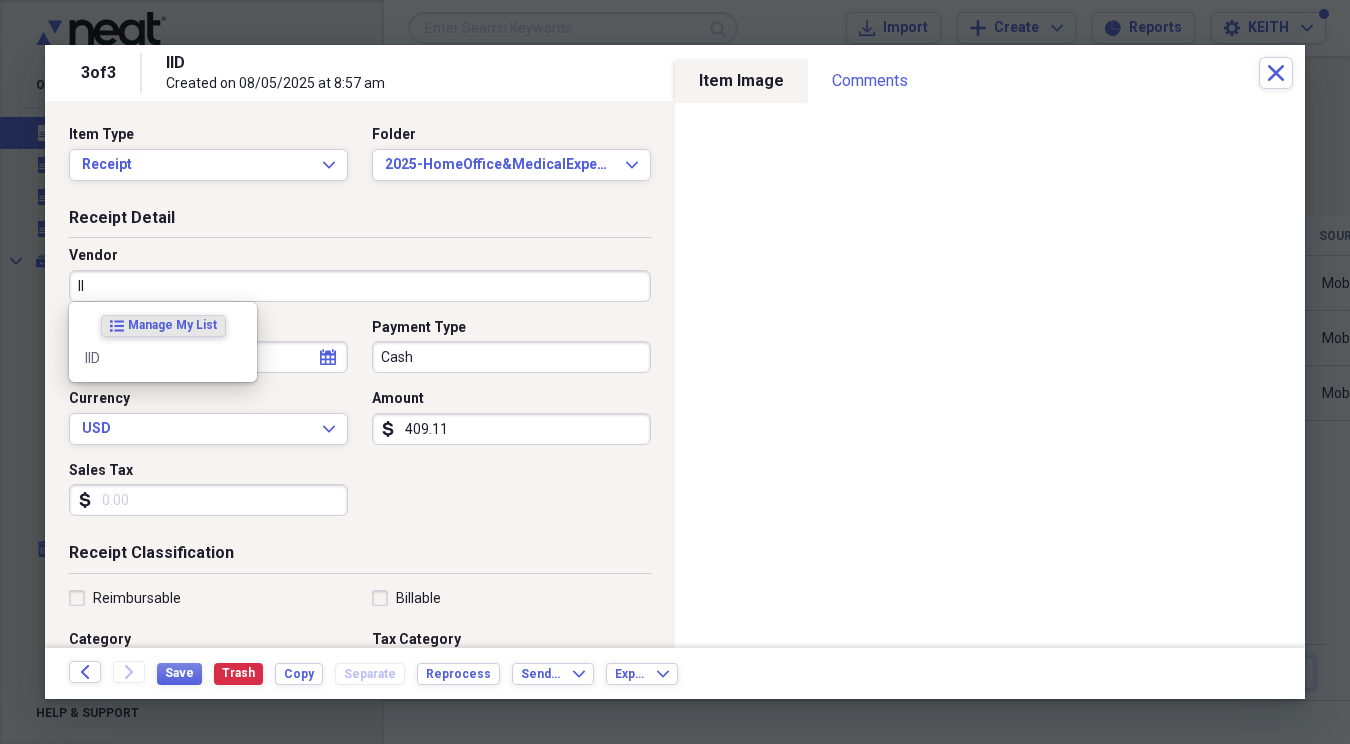 type on "IID" 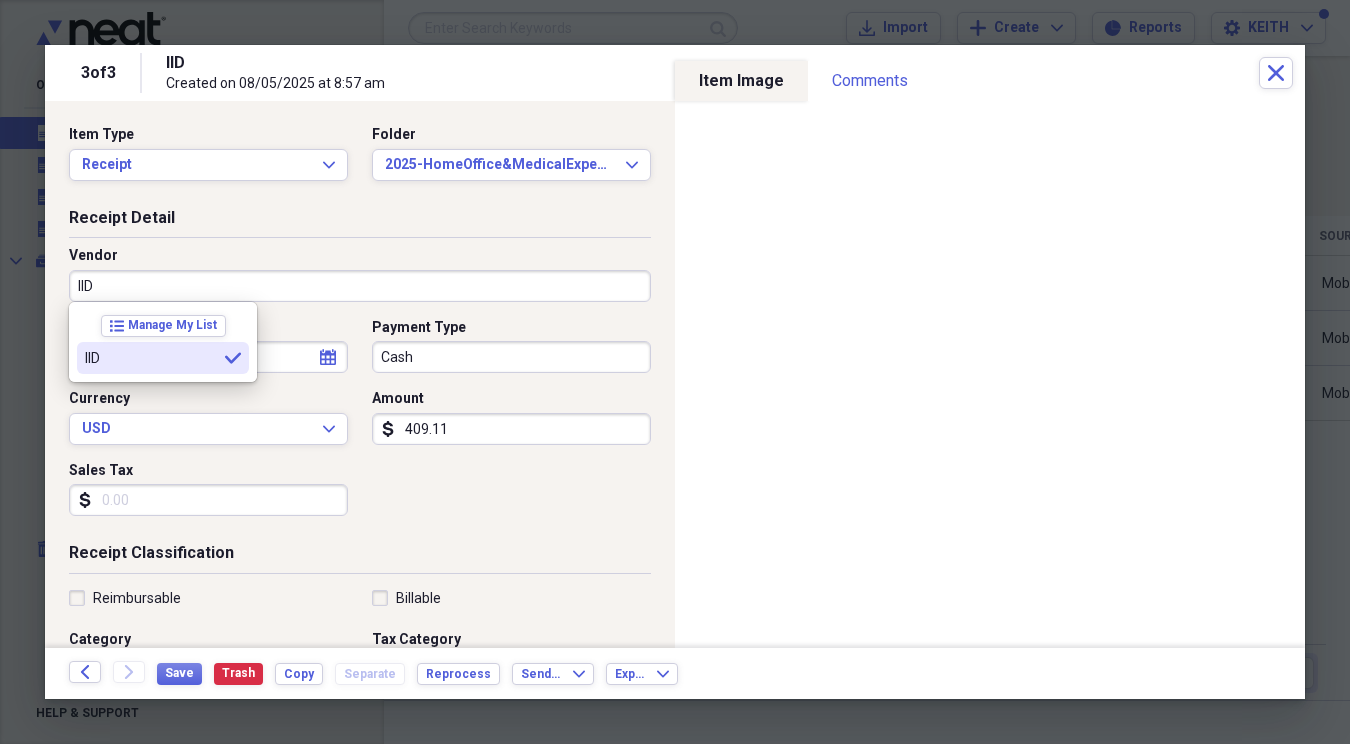 click on "IID" at bounding box center [151, 358] 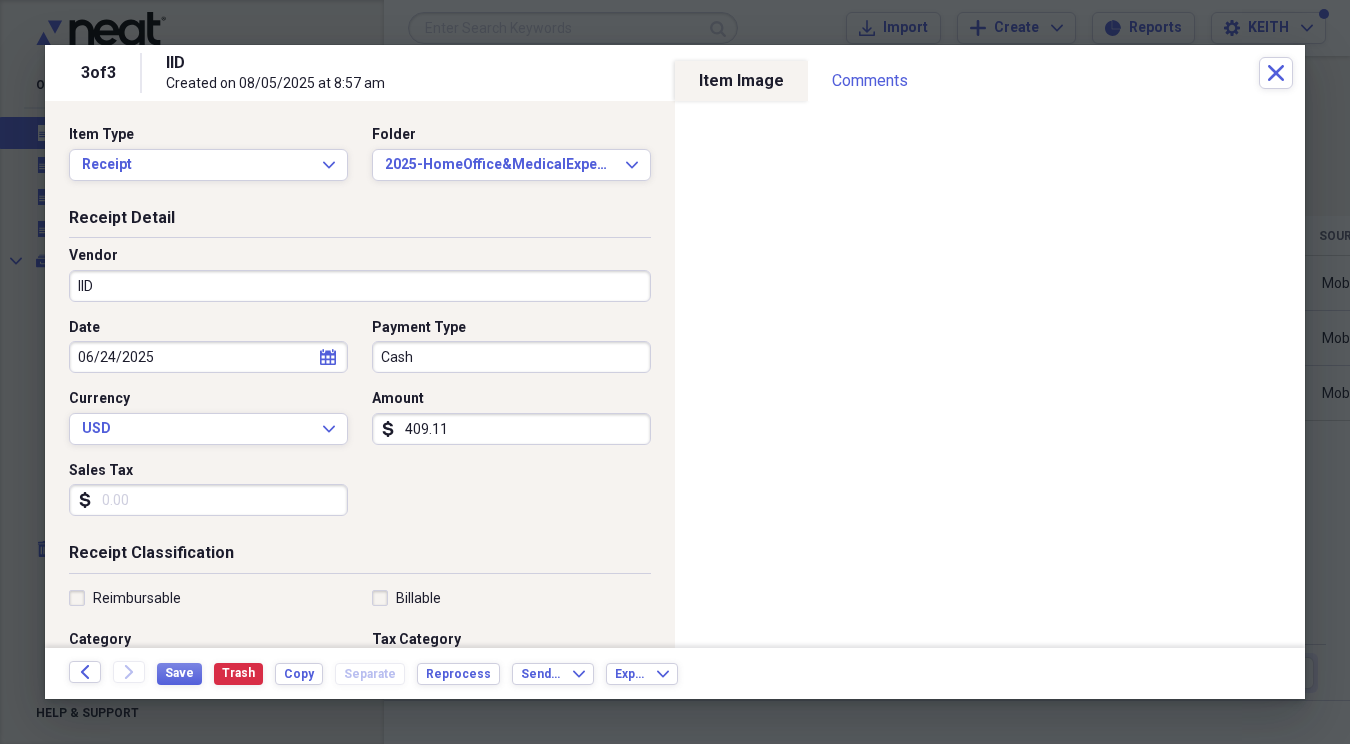 click 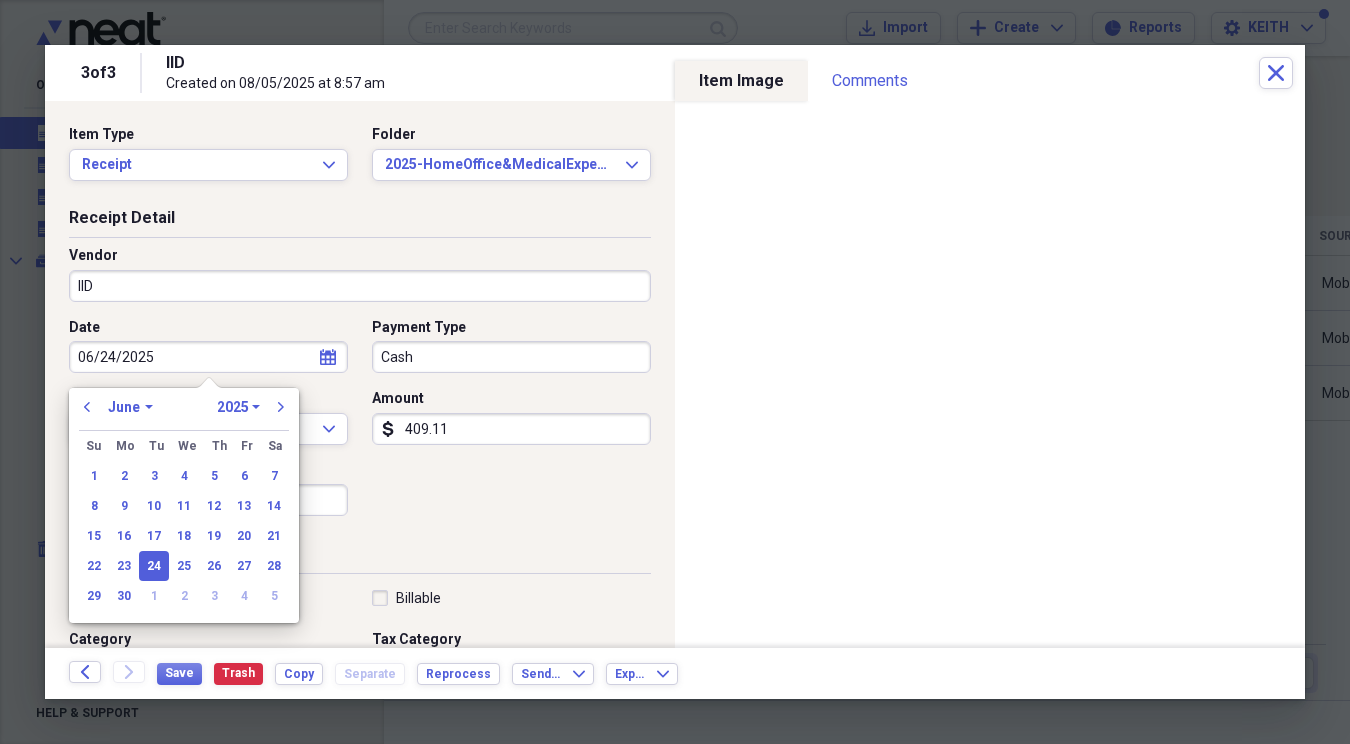 click on "January February March April May June July August September October November December" at bounding box center (130, 407) 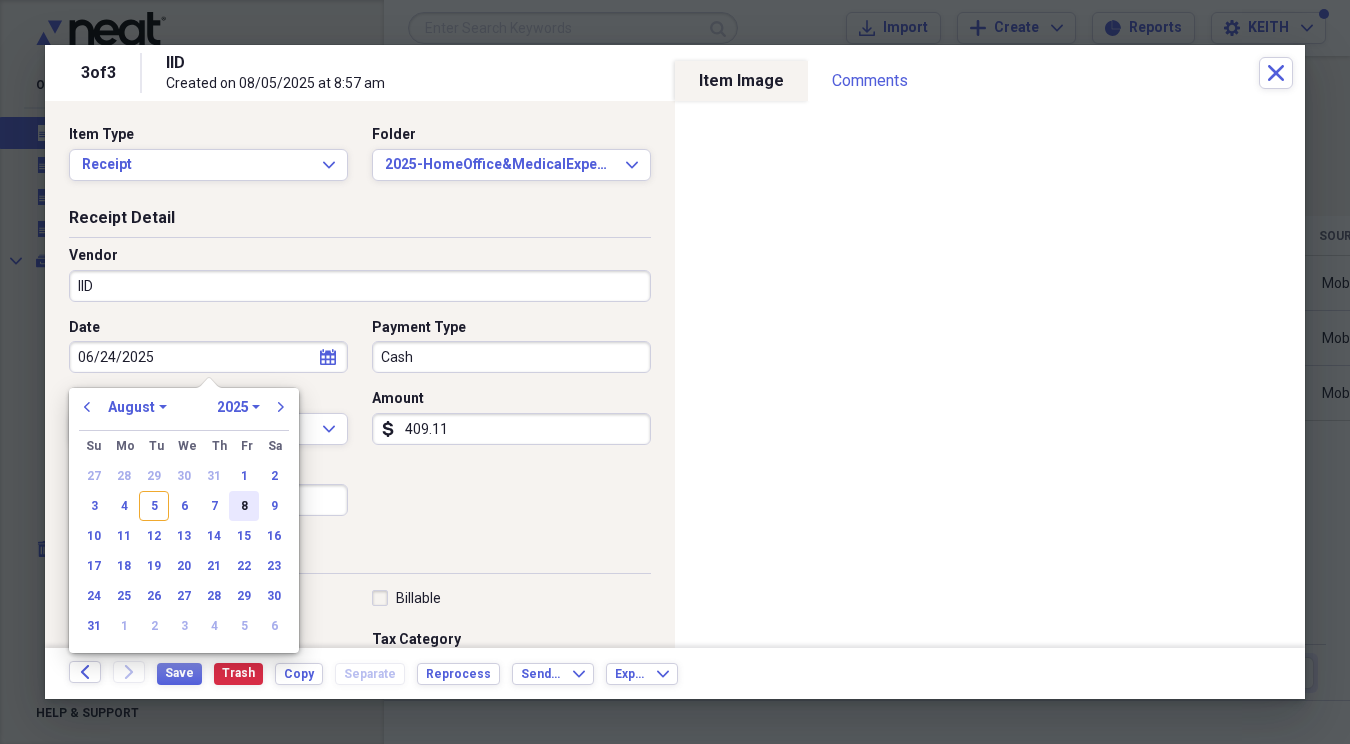 click on "8" at bounding box center [244, 506] 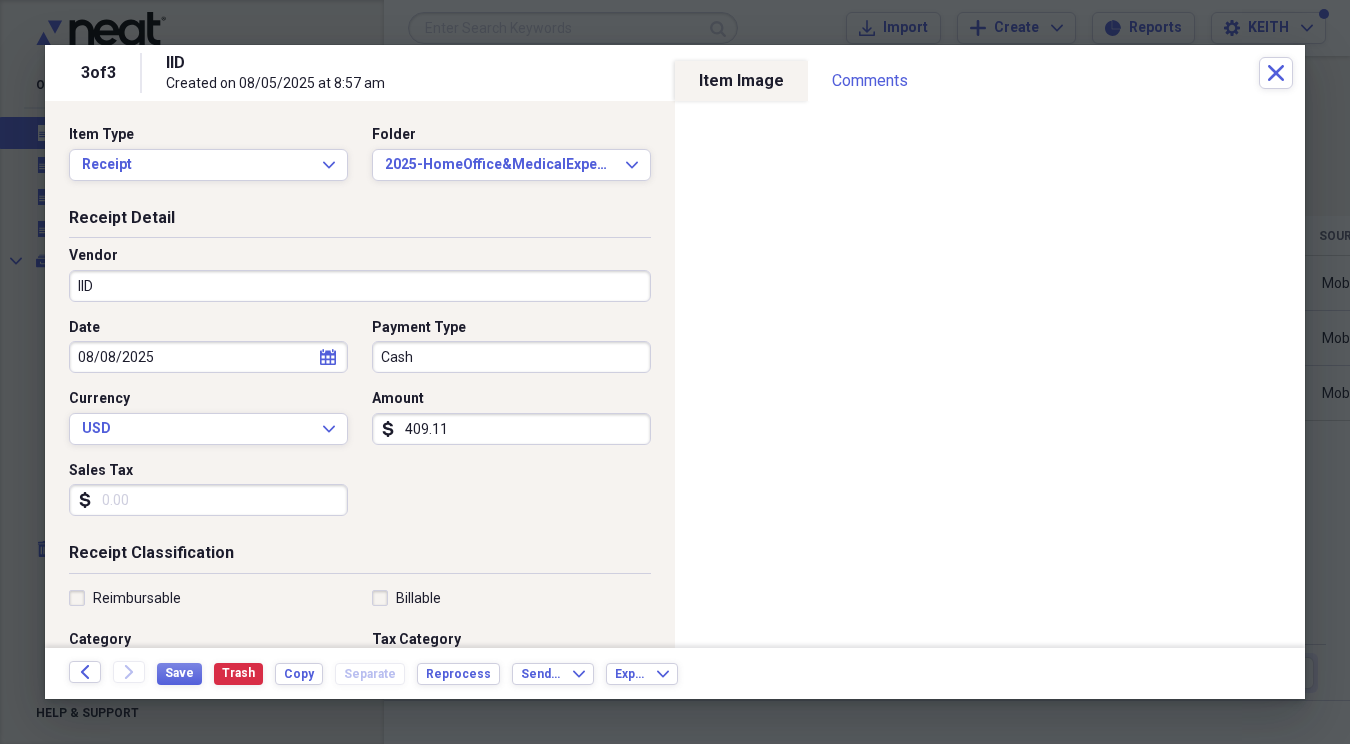 click on "Cash" at bounding box center (511, 357) 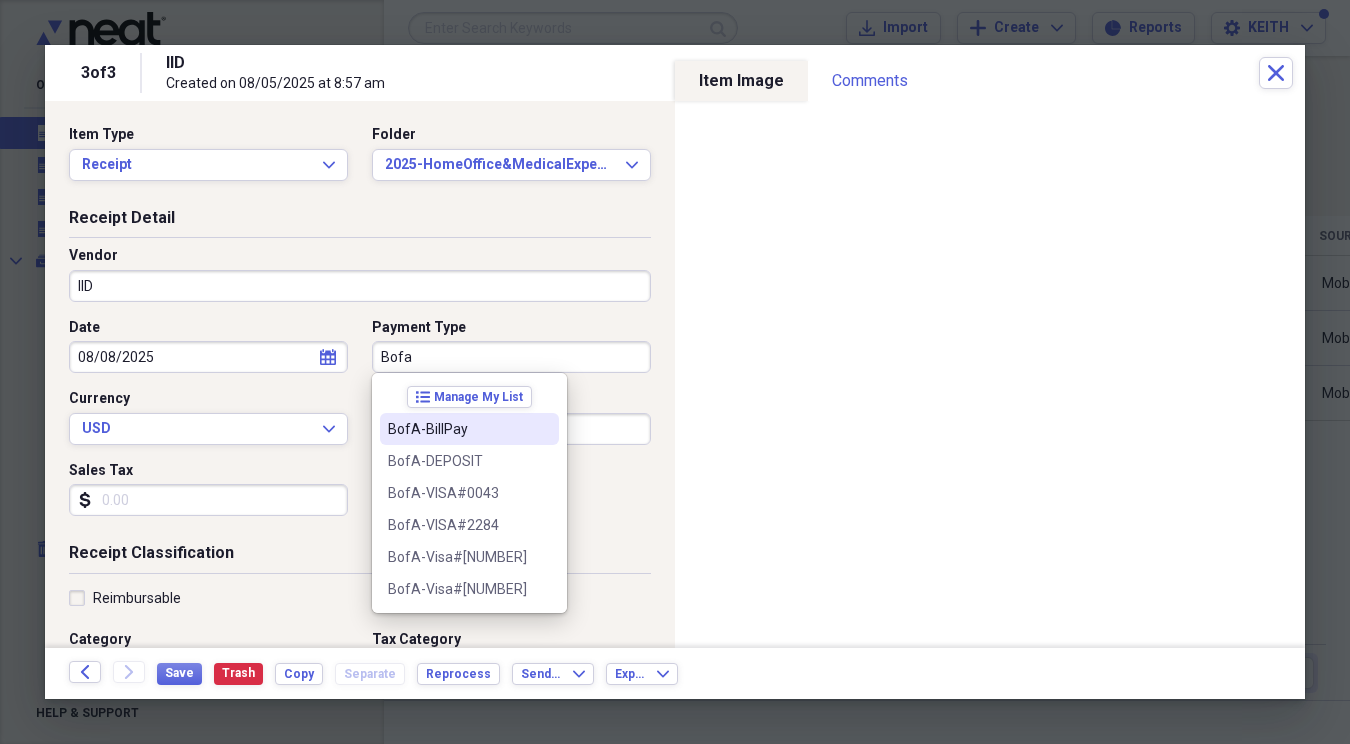 click on "BofA-BillPay" at bounding box center (457, 429) 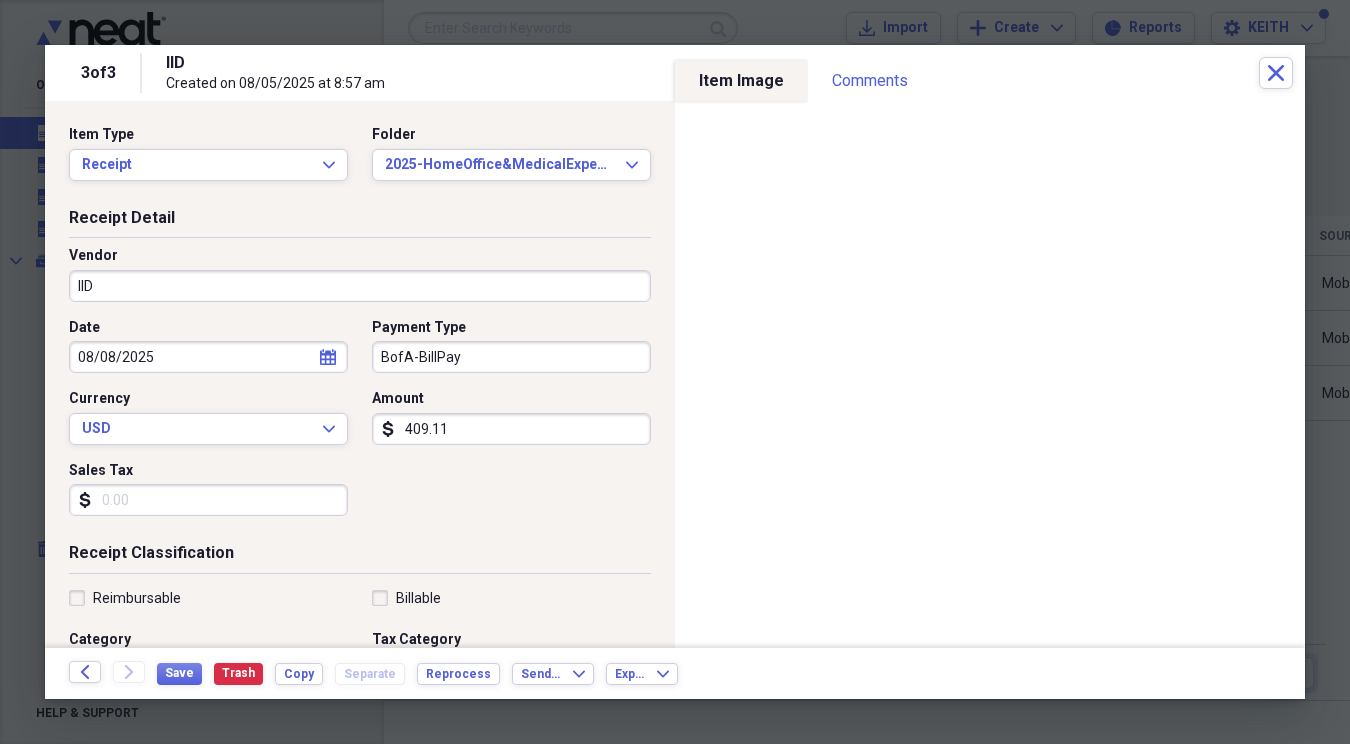 click on "409.11" at bounding box center [511, 429] 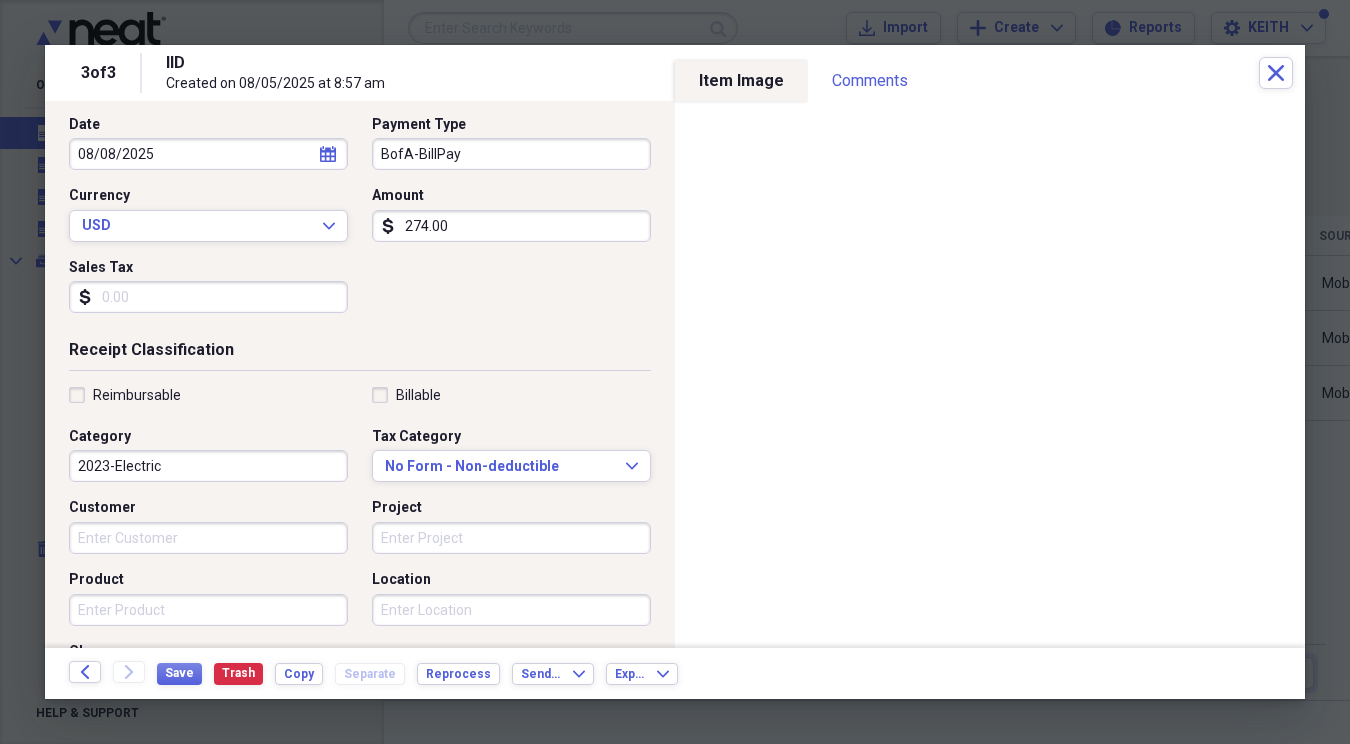 scroll, scrollTop: 289, scrollLeft: 0, axis: vertical 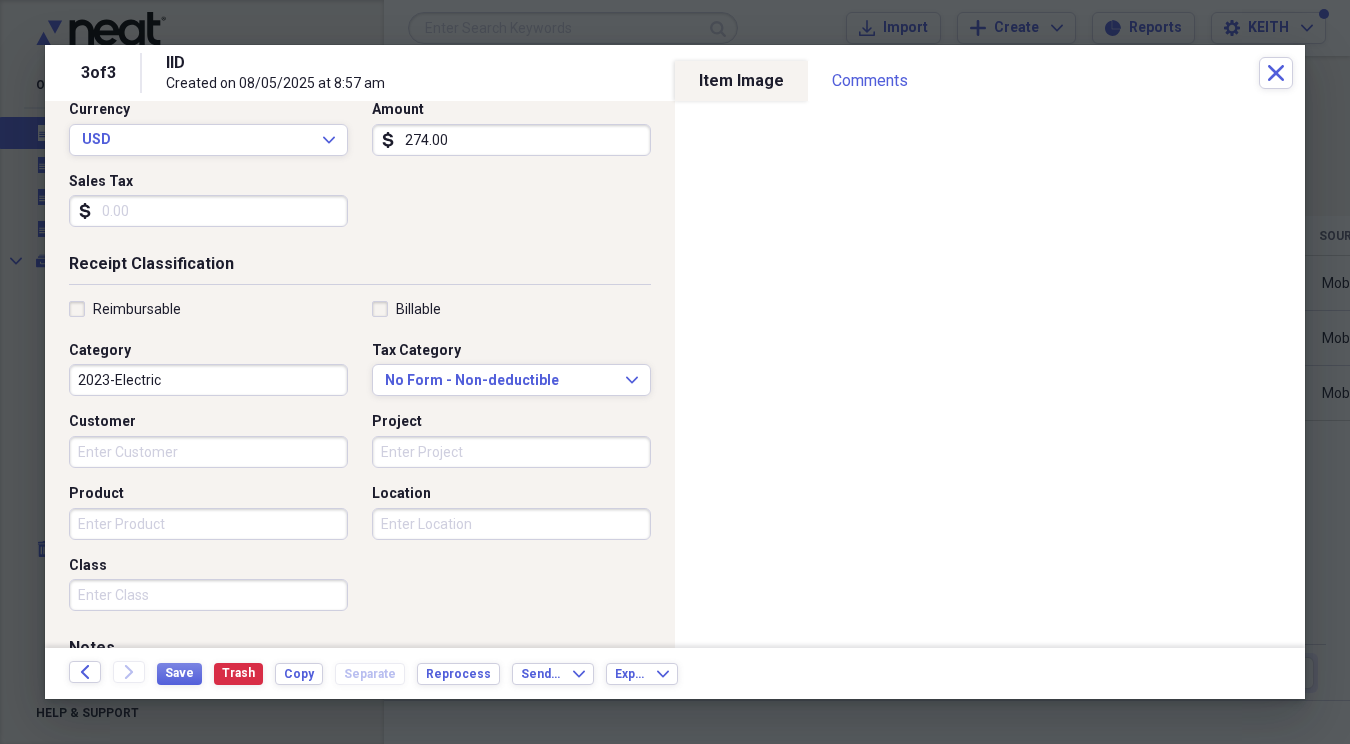 type on "274.00" 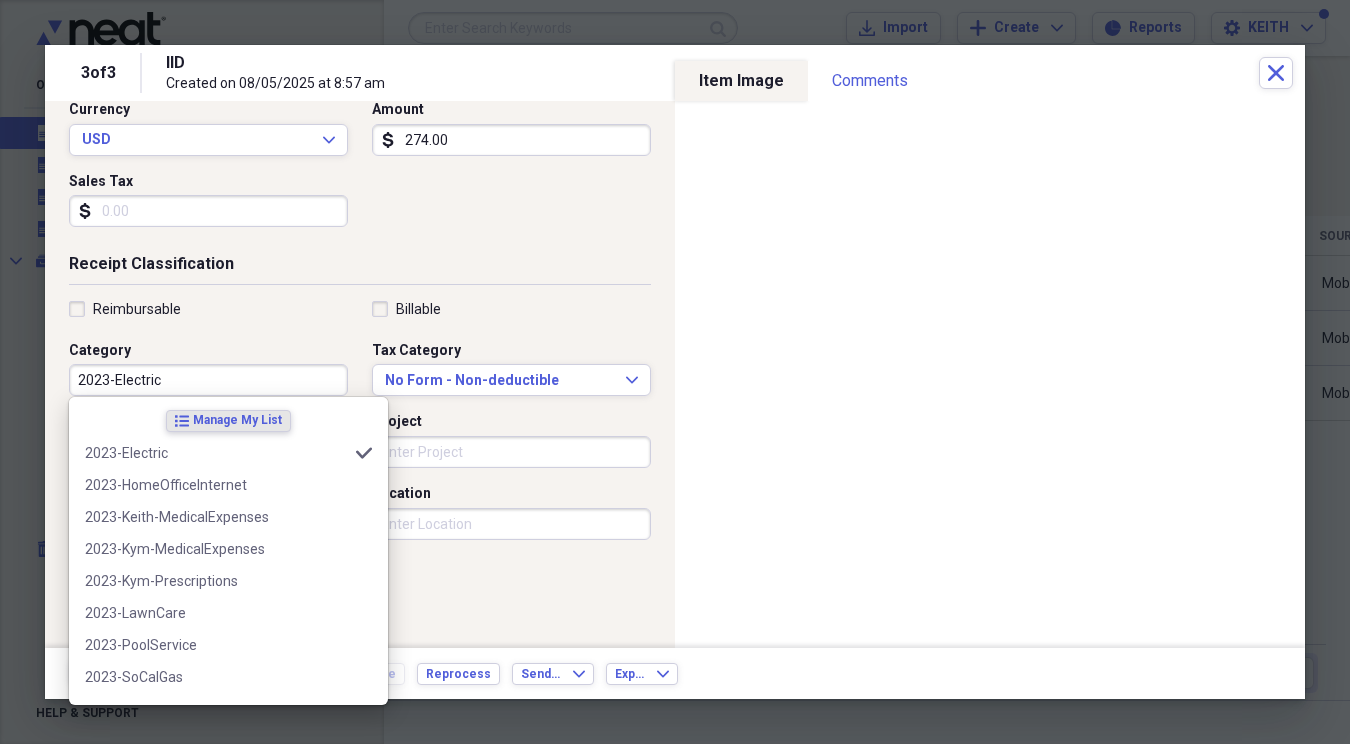 click on "2023-Electric" at bounding box center [208, 380] 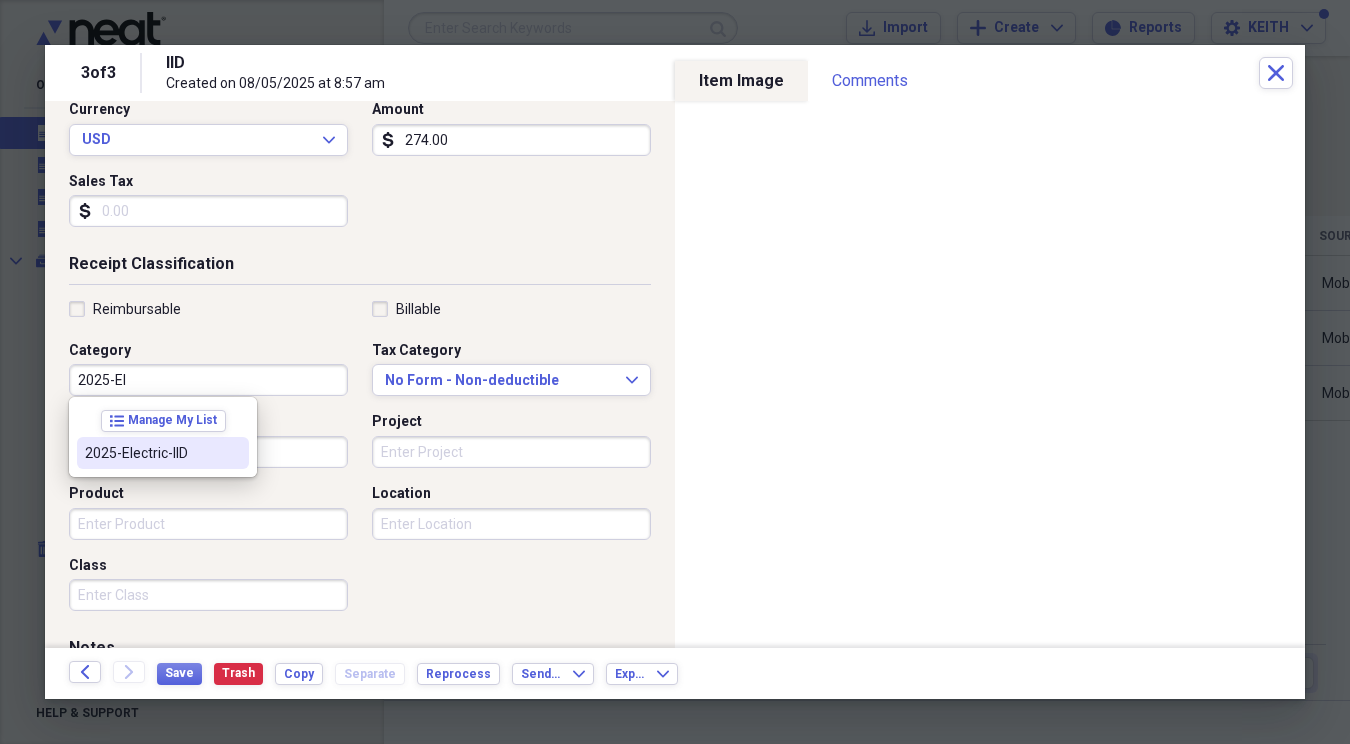 click on "2025-Electric-IID" at bounding box center (151, 453) 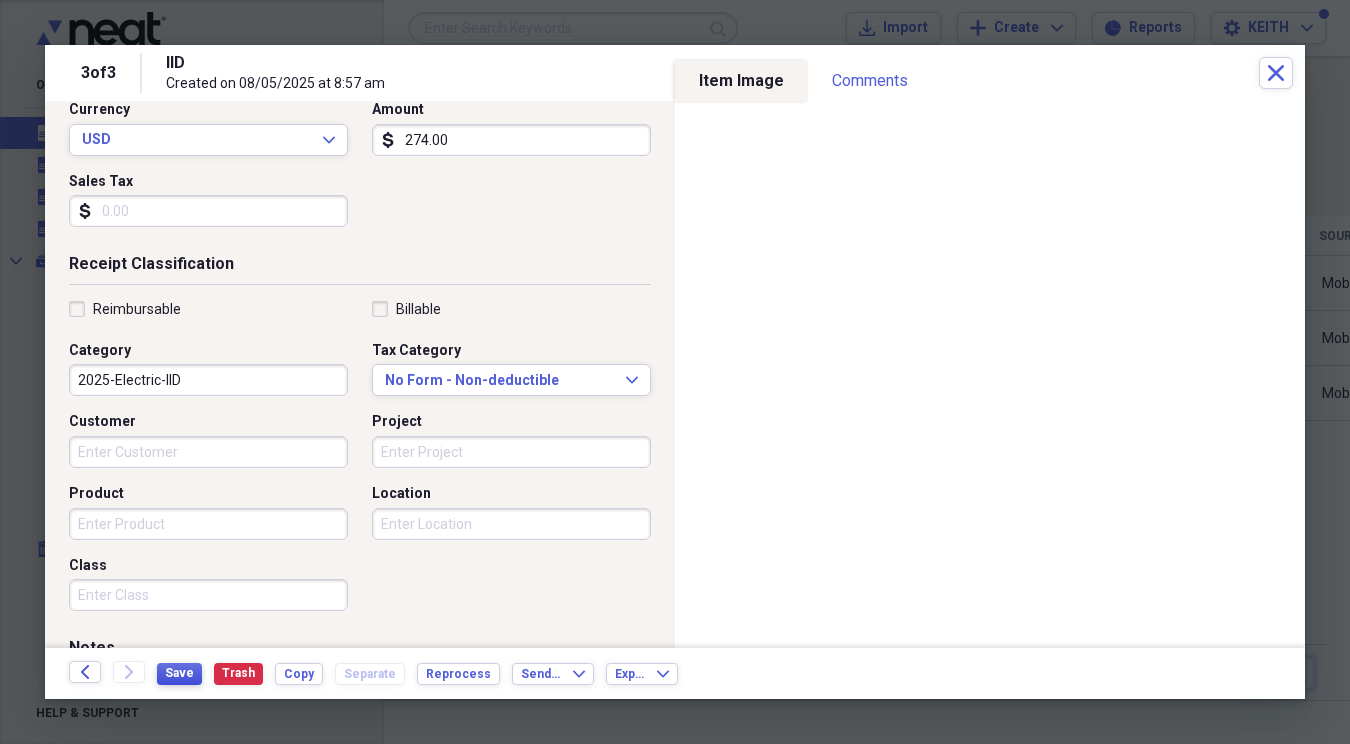 click on "Save" at bounding box center (179, 673) 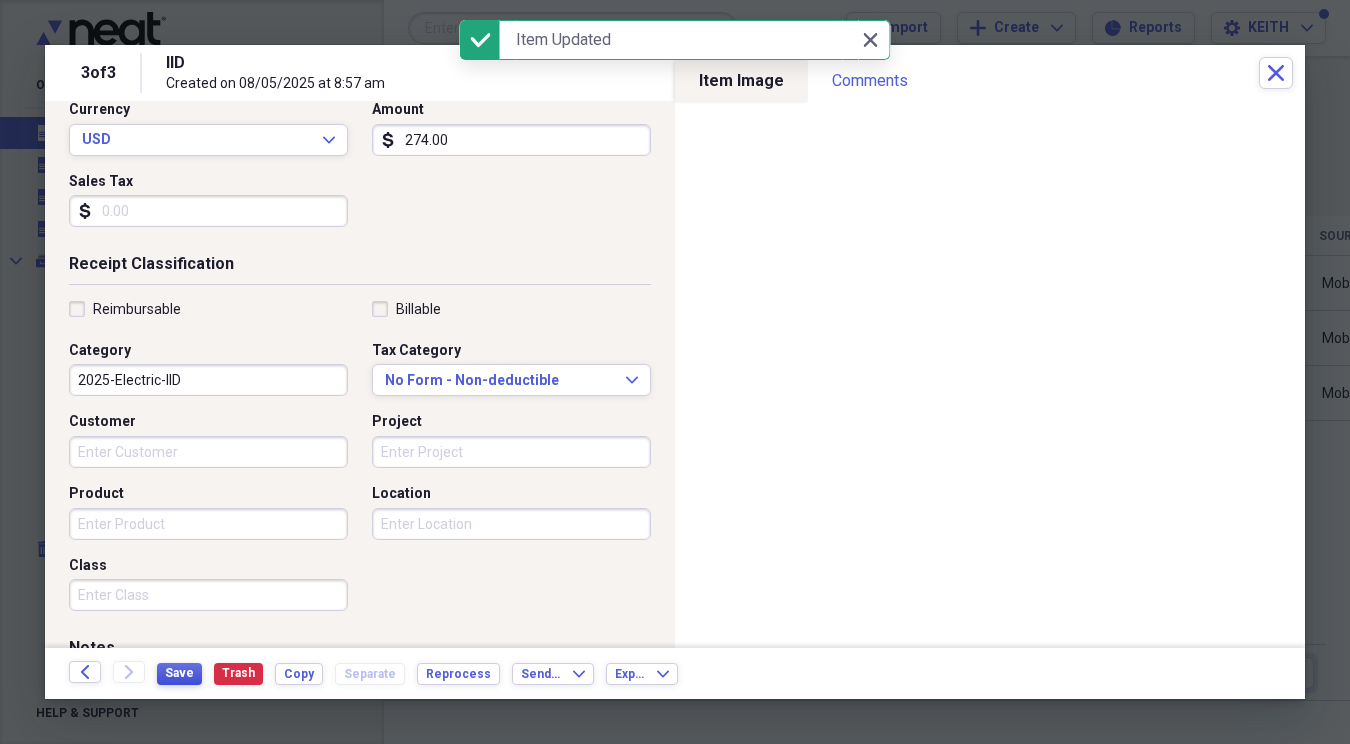 scroll, scrollTop: 0, scrollLeft: 0, axis: both 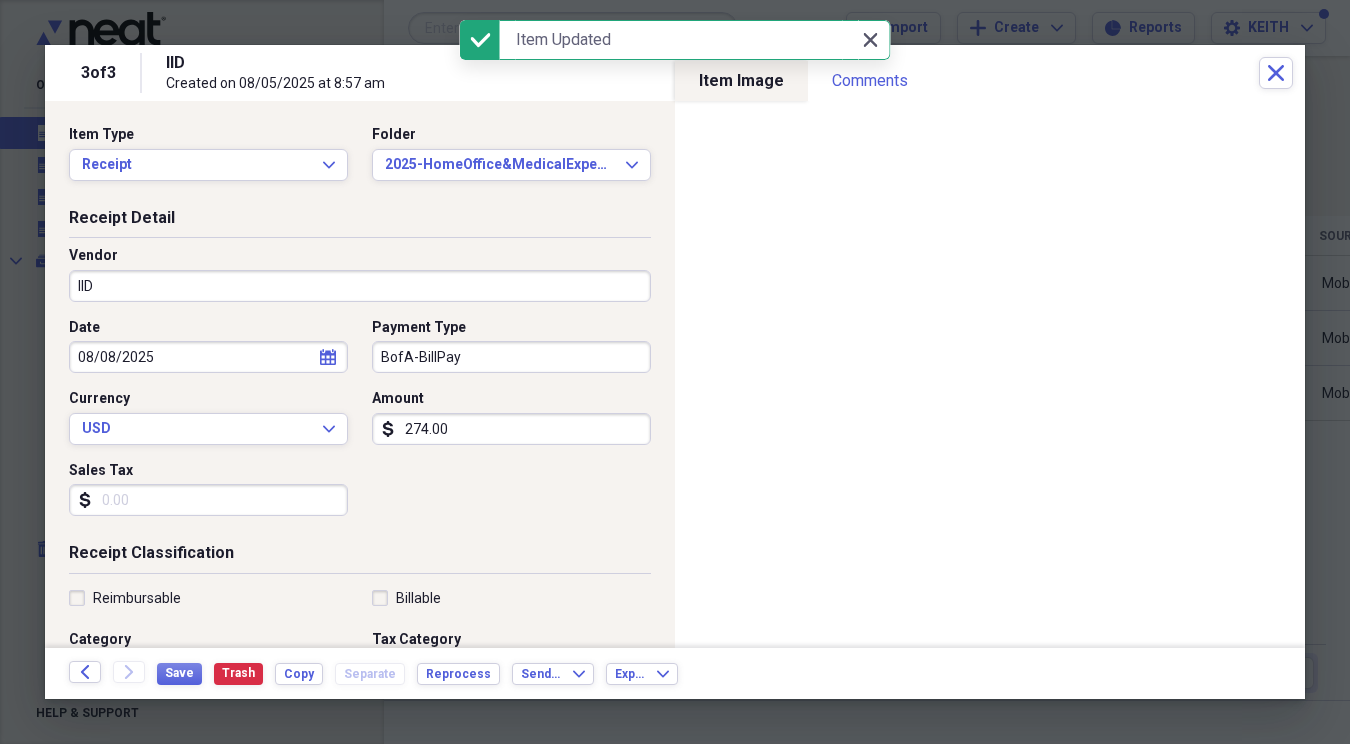 click on "Close" 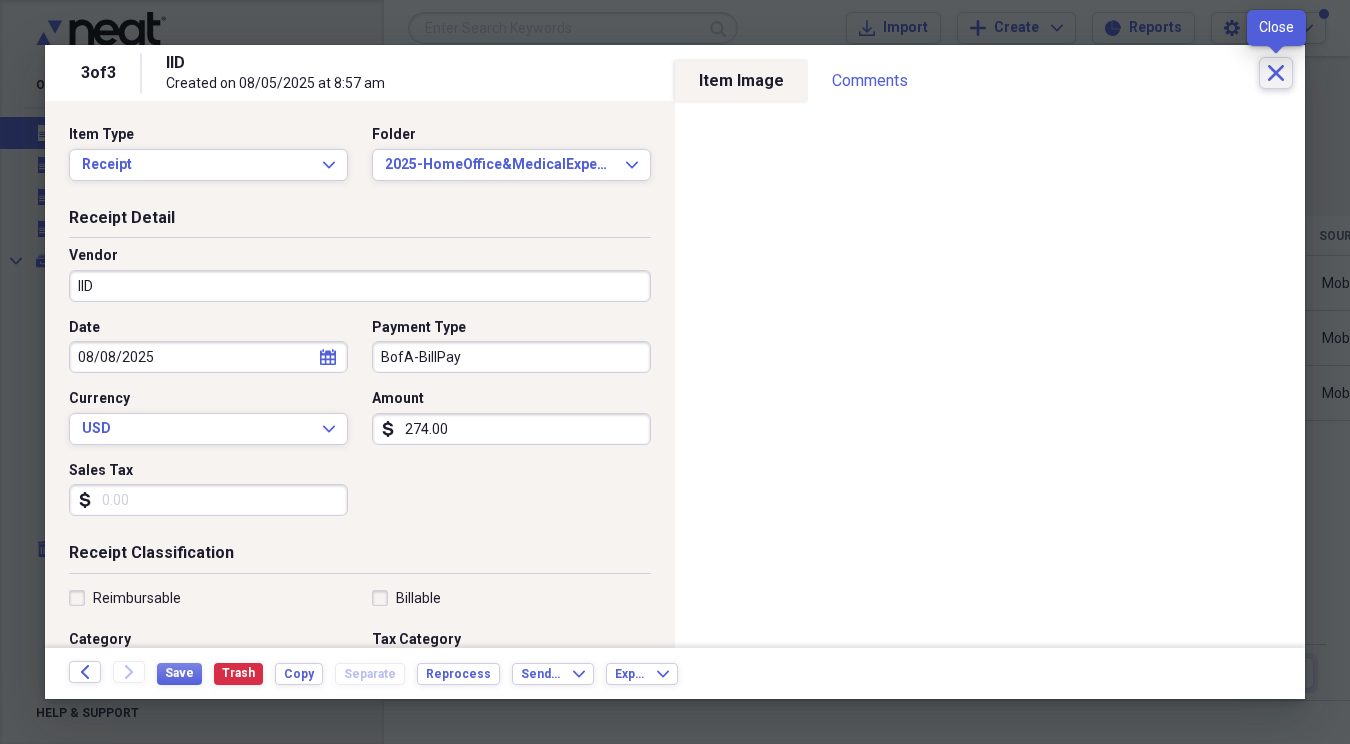 click on "Close" 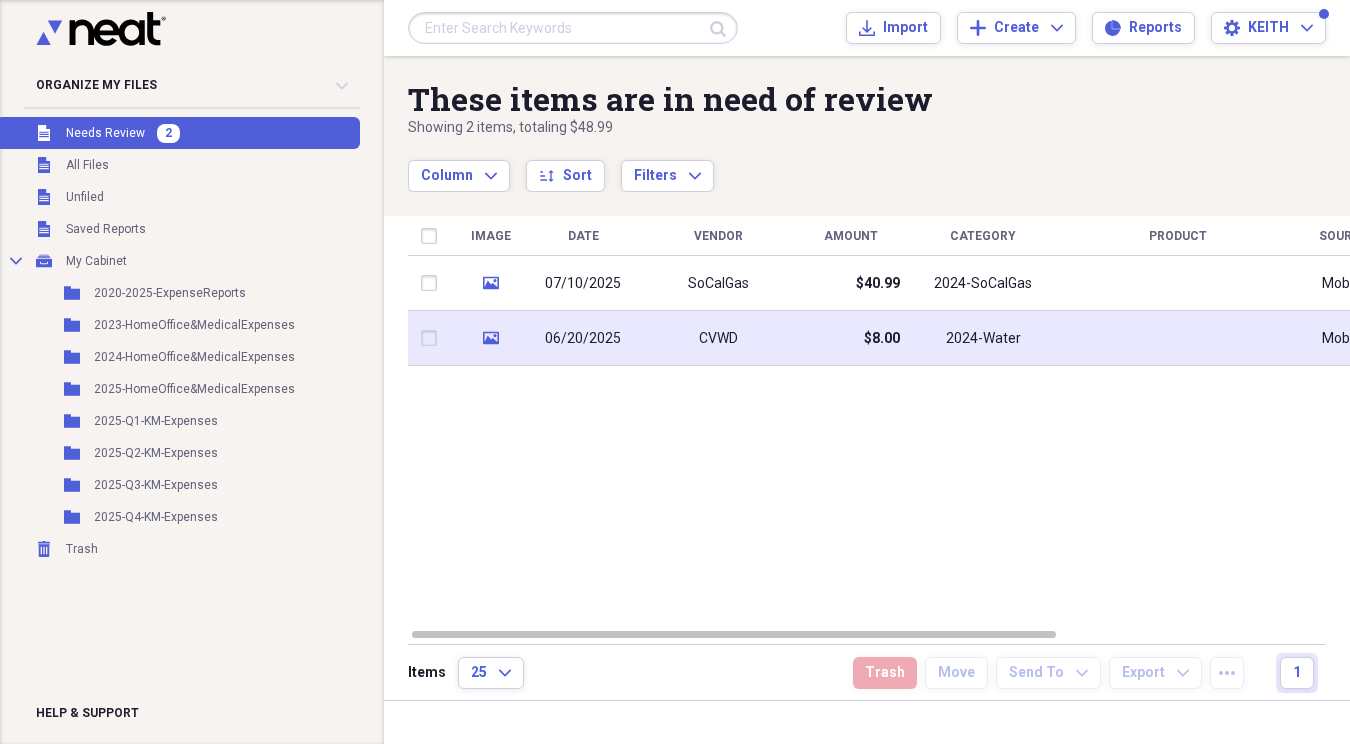 click on "media" 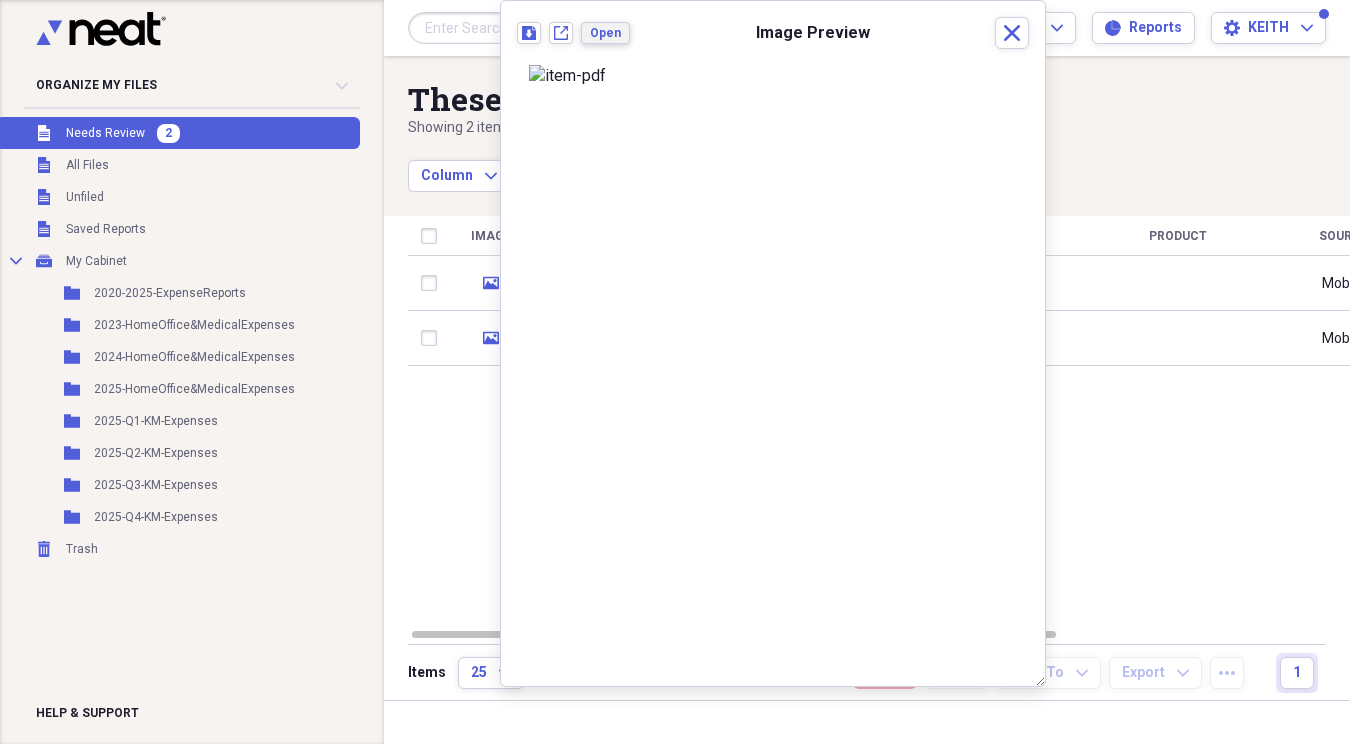 click on "Open" at bounding box center (605, 33) 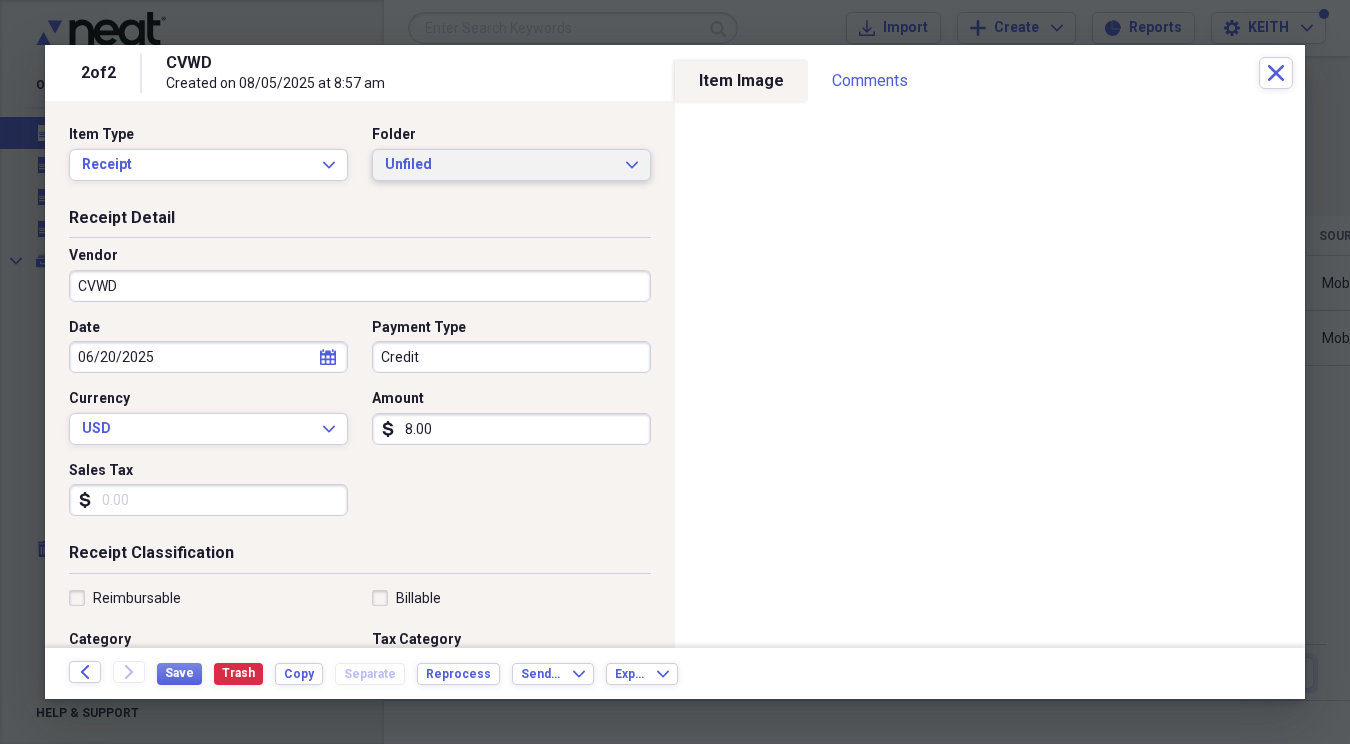 click on "Unfiled" at bounding box center (499, 165) 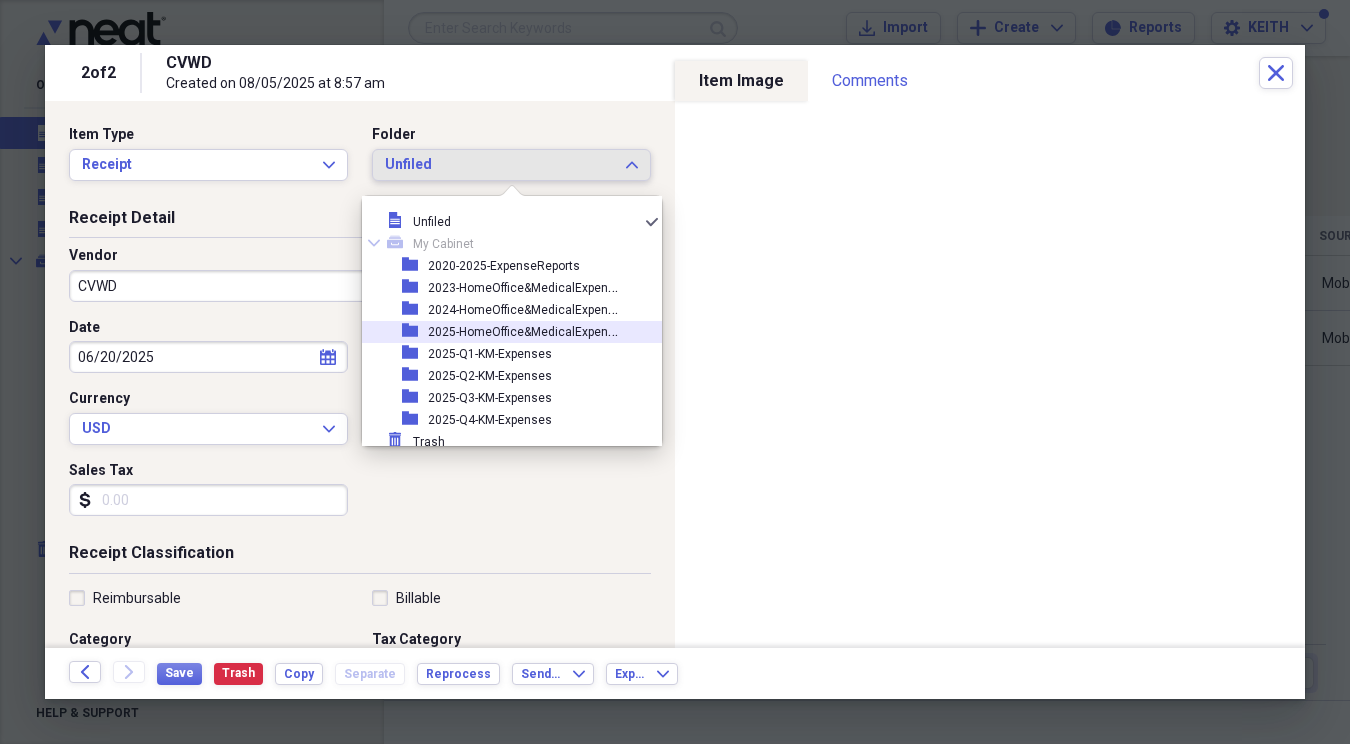 click on "2025-HomeOffice&MedicalExpenses" at bounding box center (528, 330) 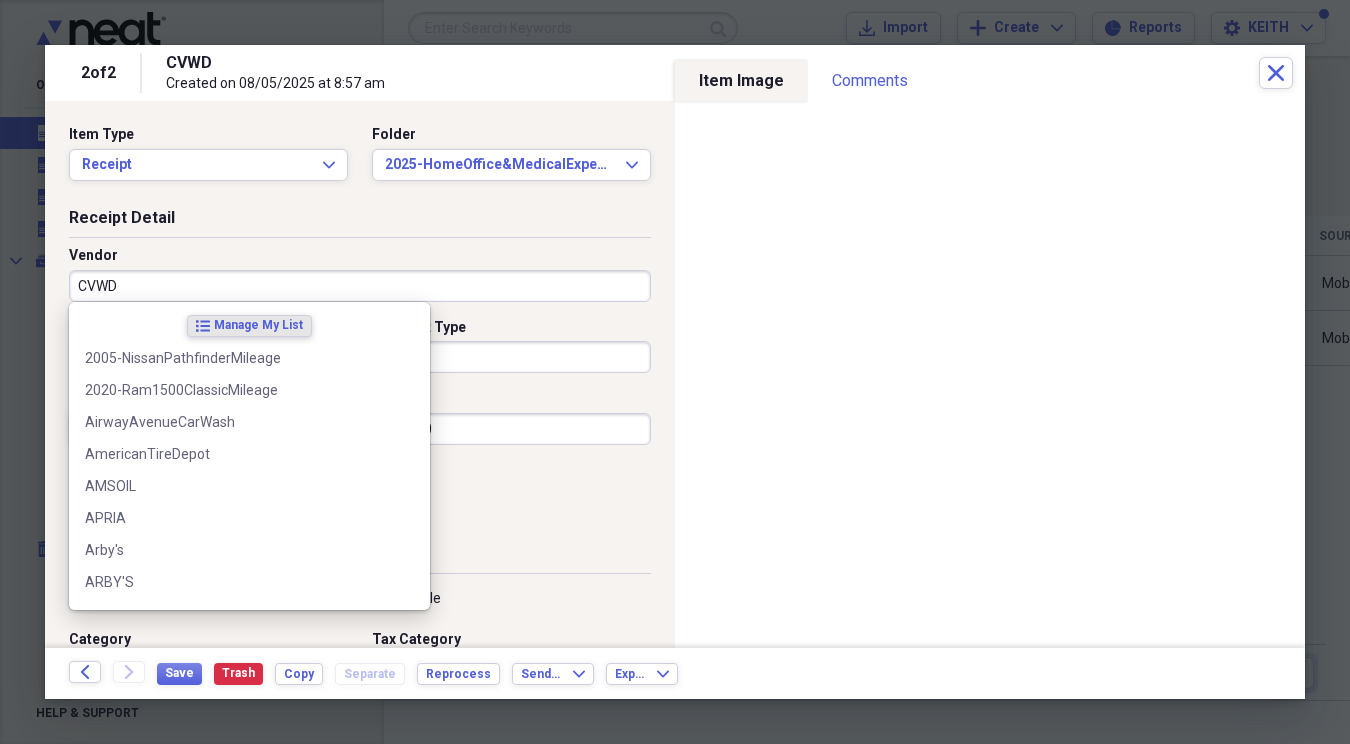 click on "CVWD" at bounding box center (360, 286) 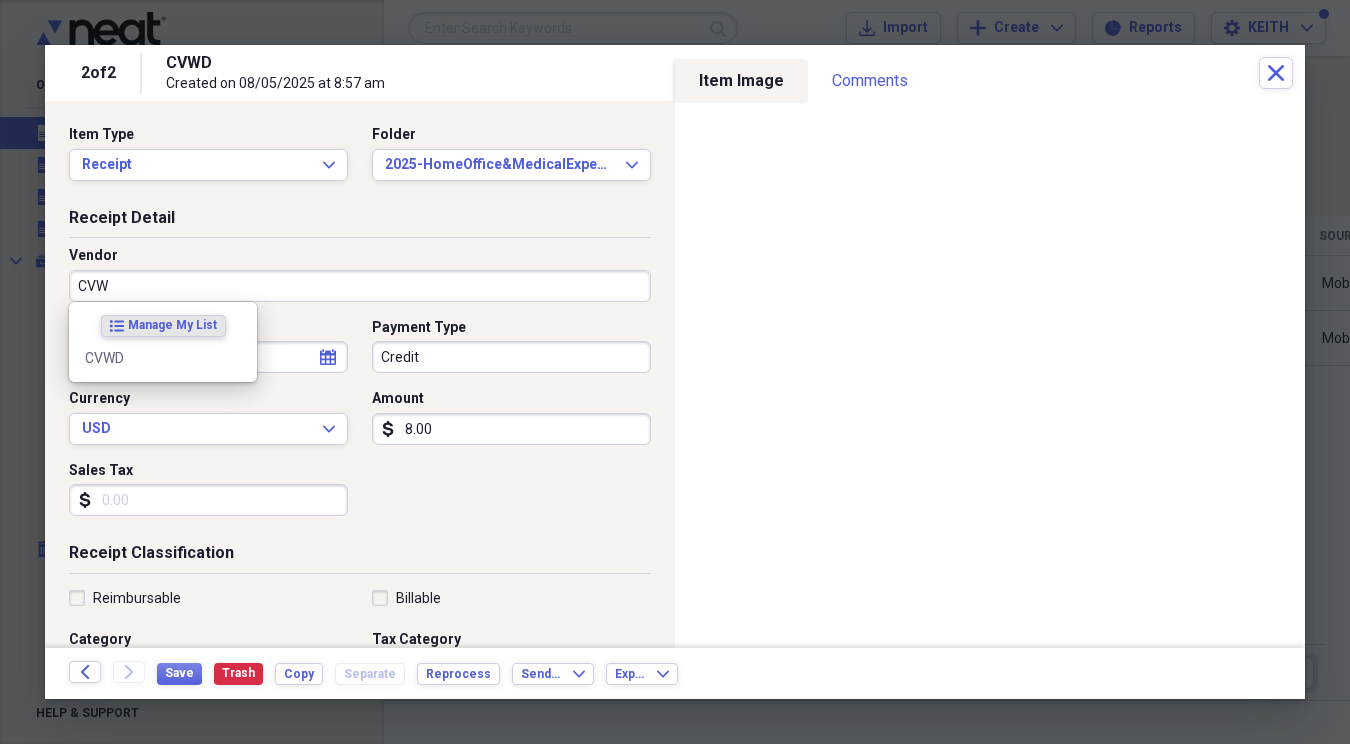 type on "CVWD" 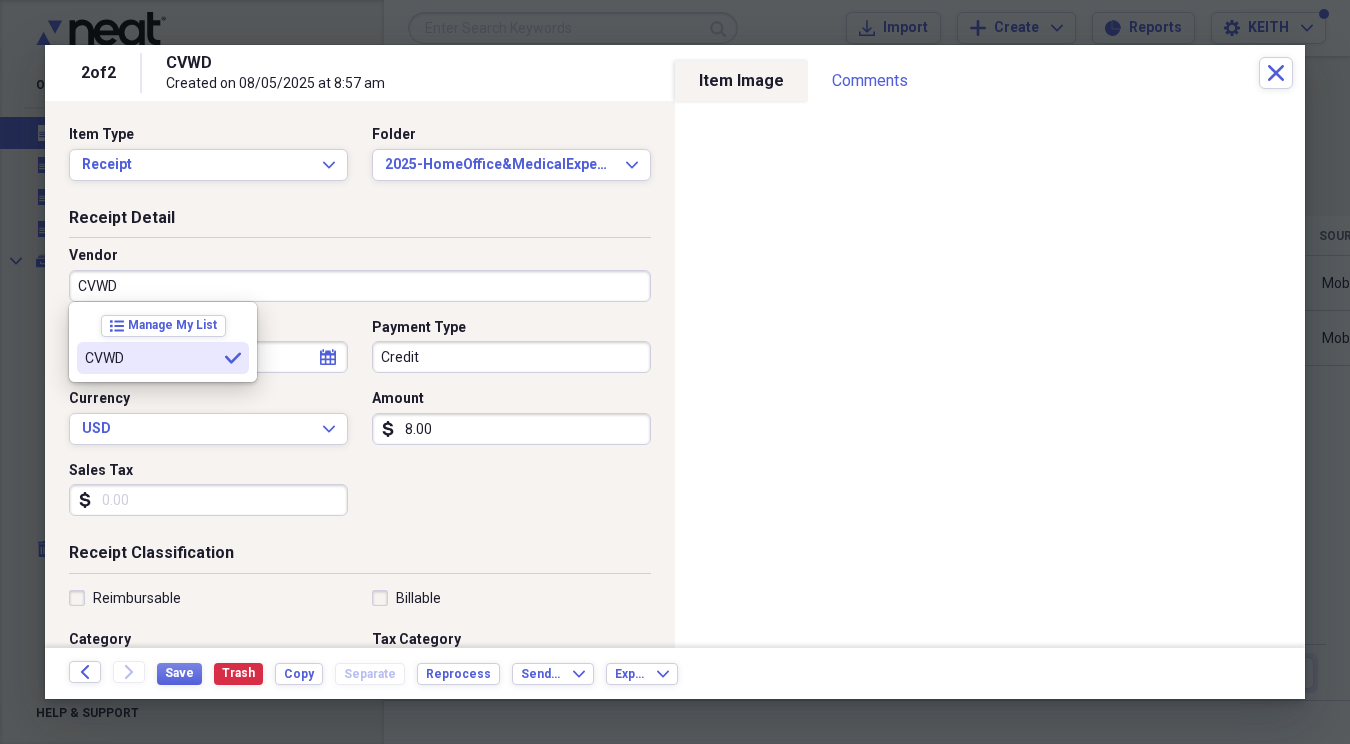 click on "CVWD" at bounding box center [151, 358] 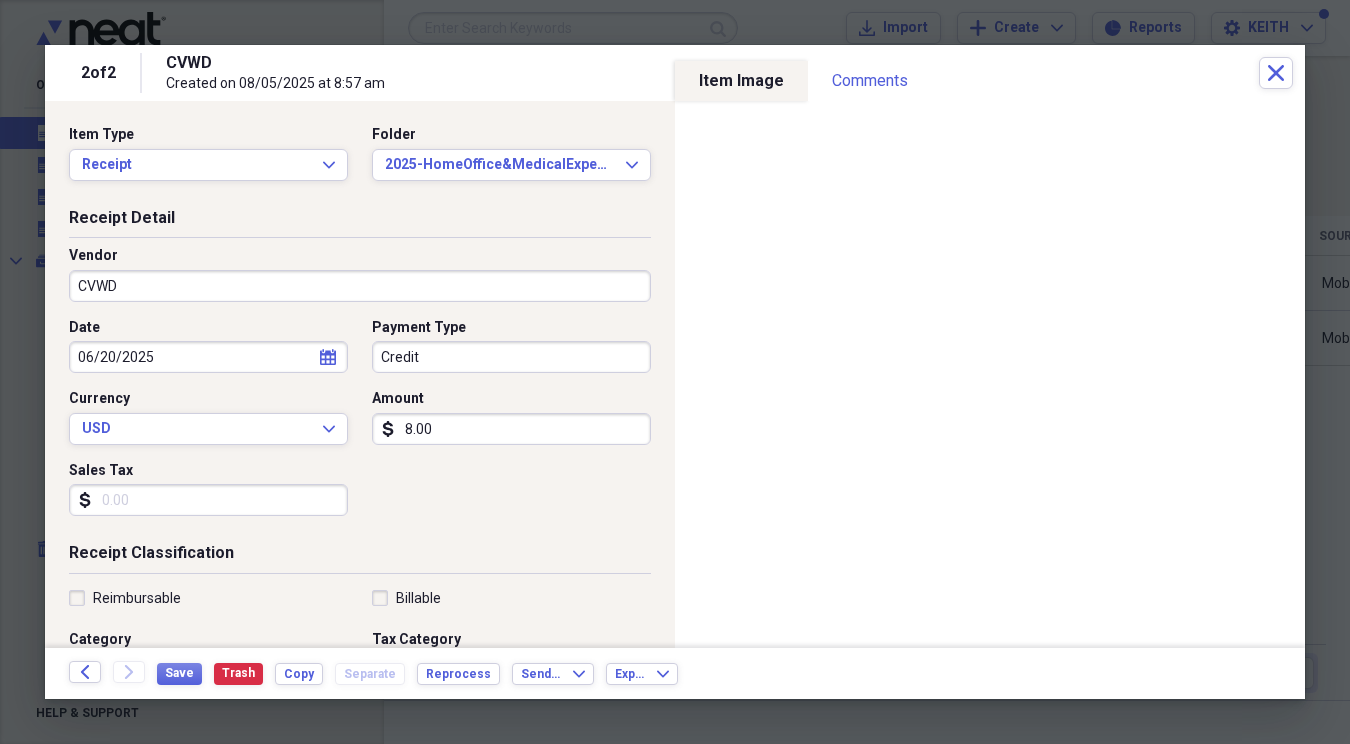 click 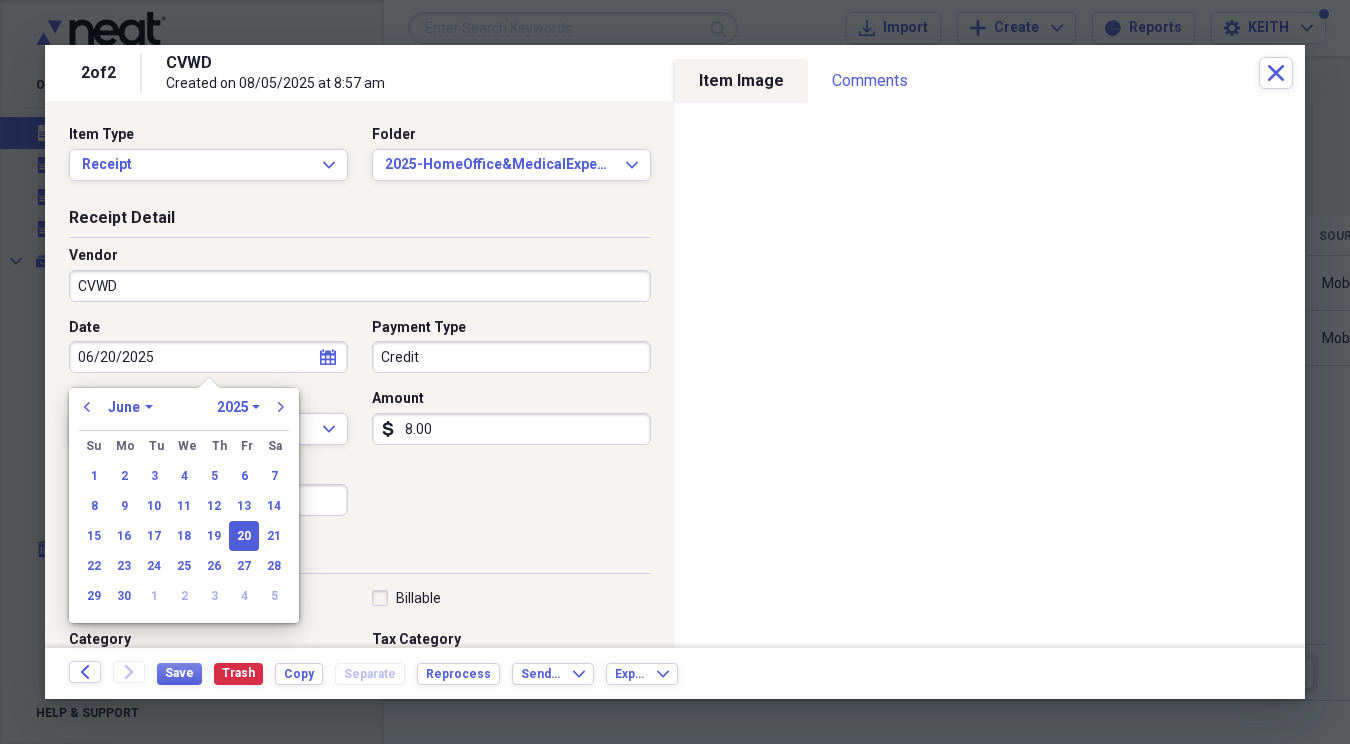 click on "January February March April May June July August September October November December" at bounding box center (130, 407) 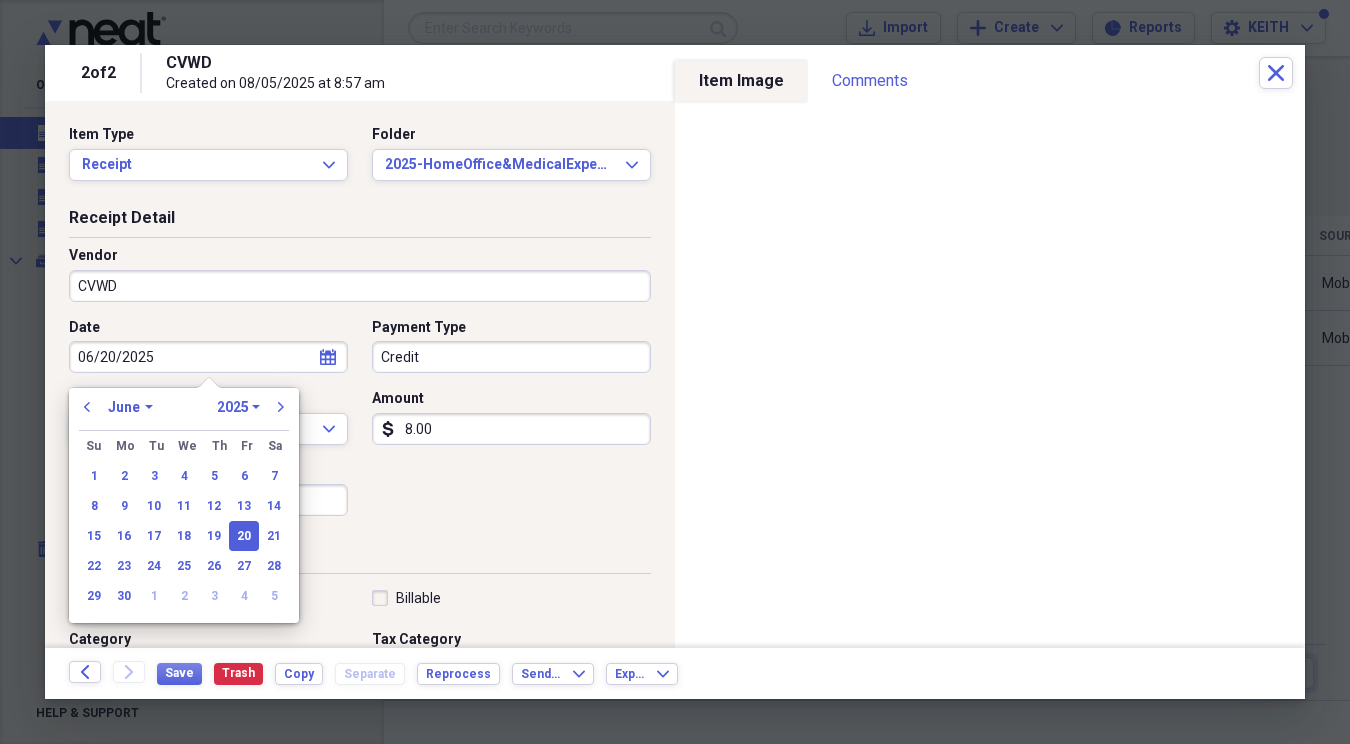 select on "7" 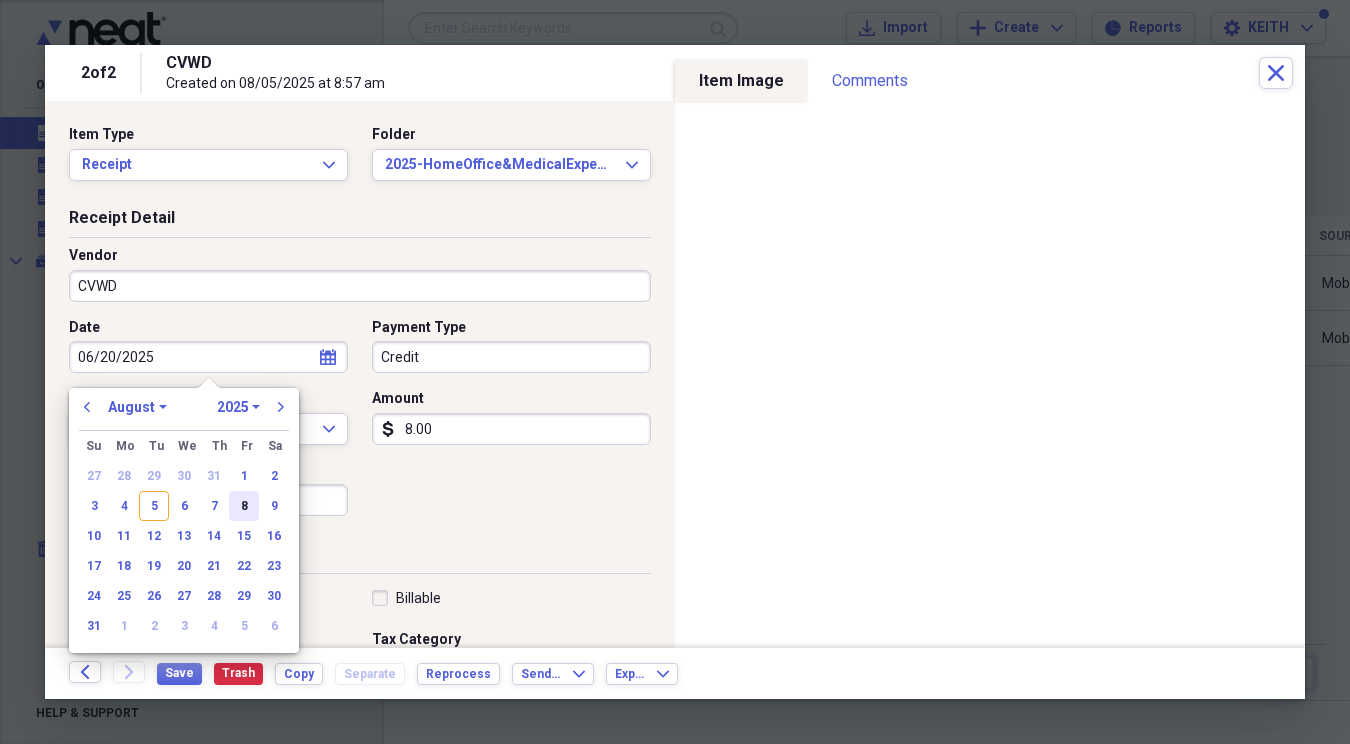 click on "8" at bounding box center [244, 506] 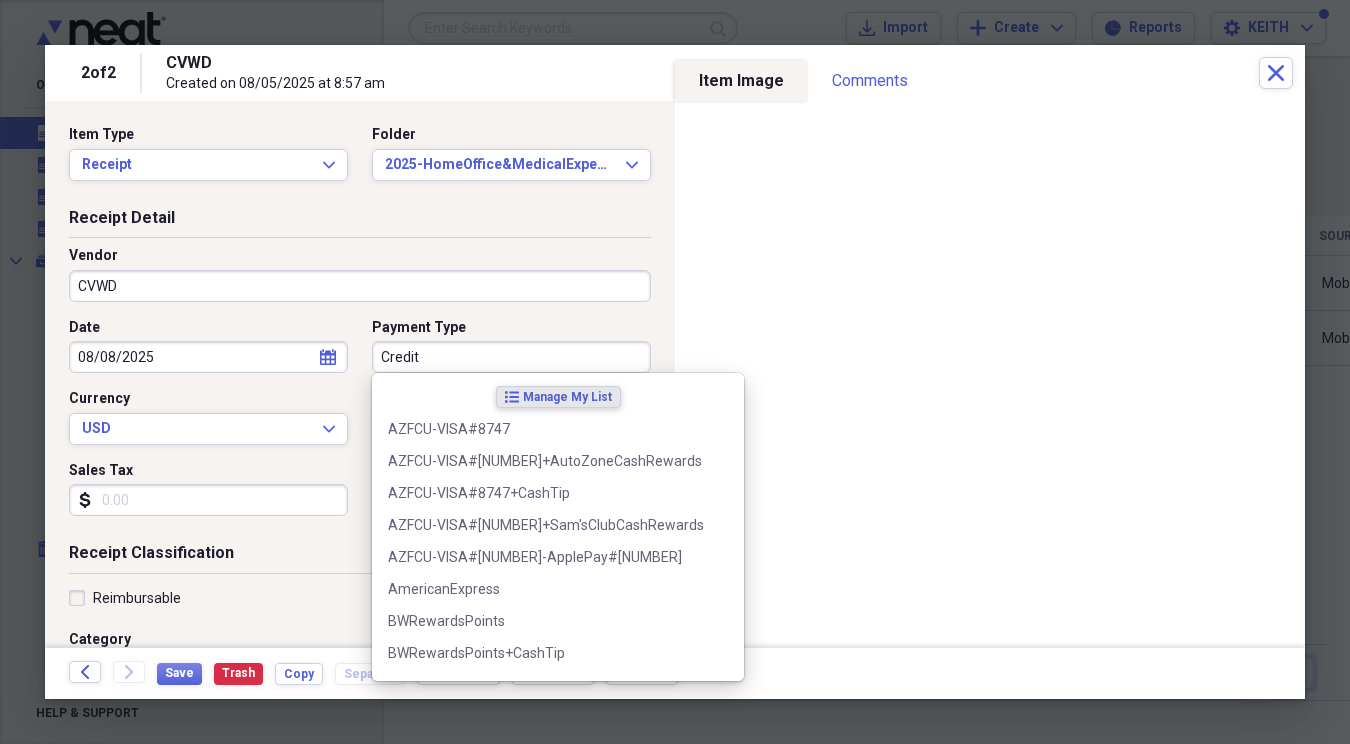 click on "Credit" at bounding box center (511, 357) 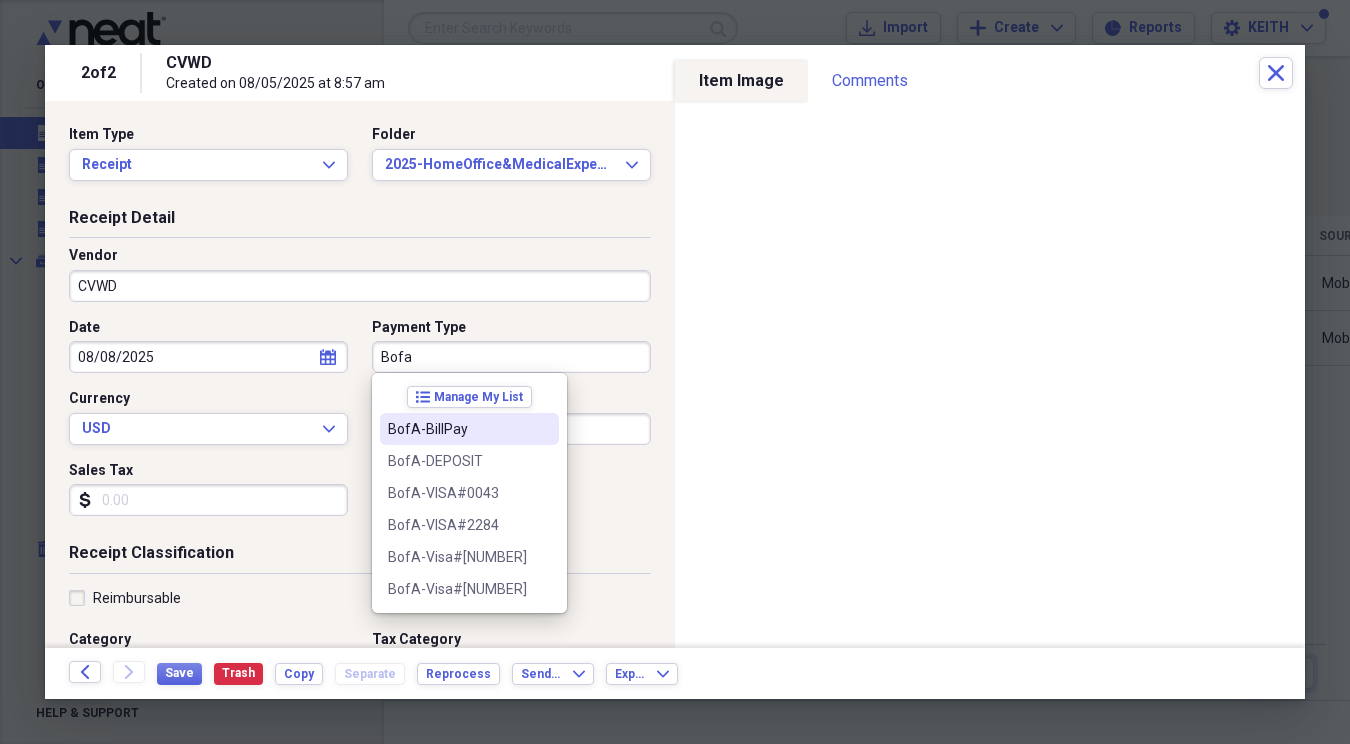 click on "BofA-BillPay" at bounding box center (457, 429) 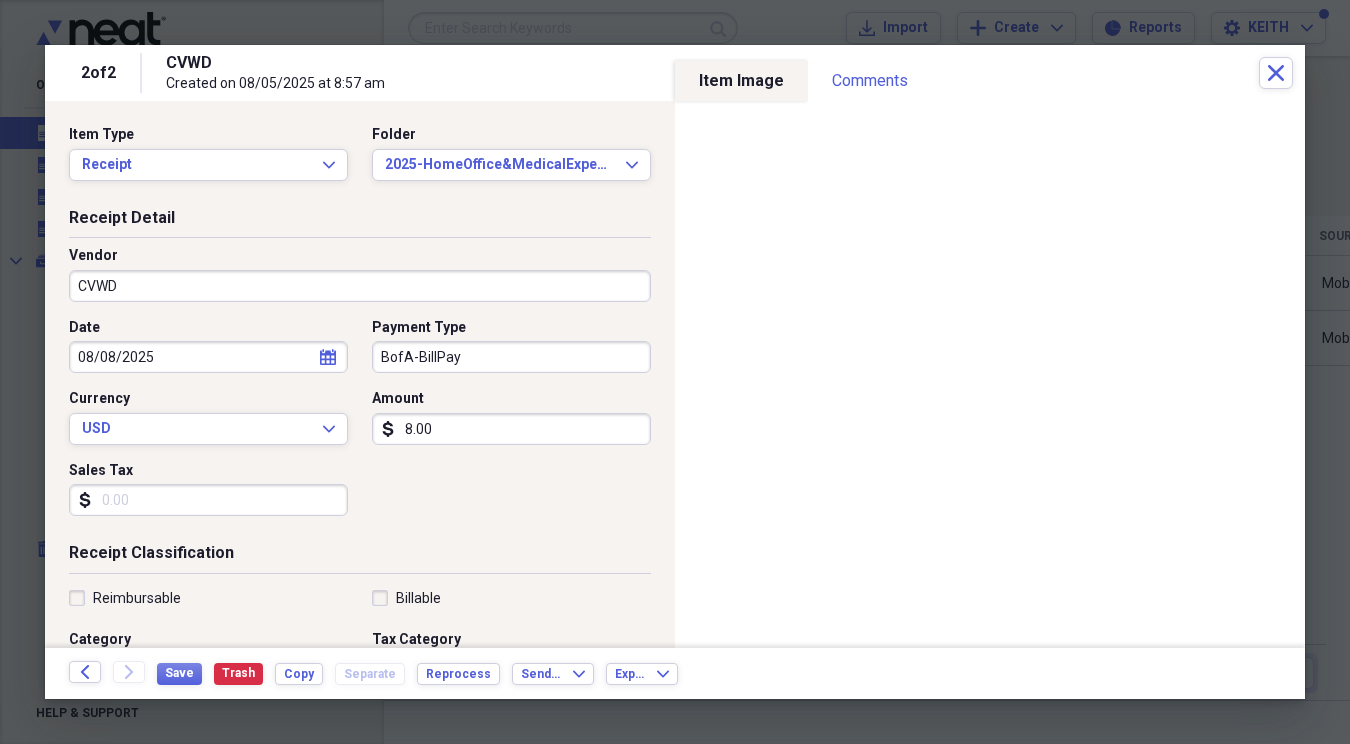 click on "8.00" at bounding box center (511, 429) 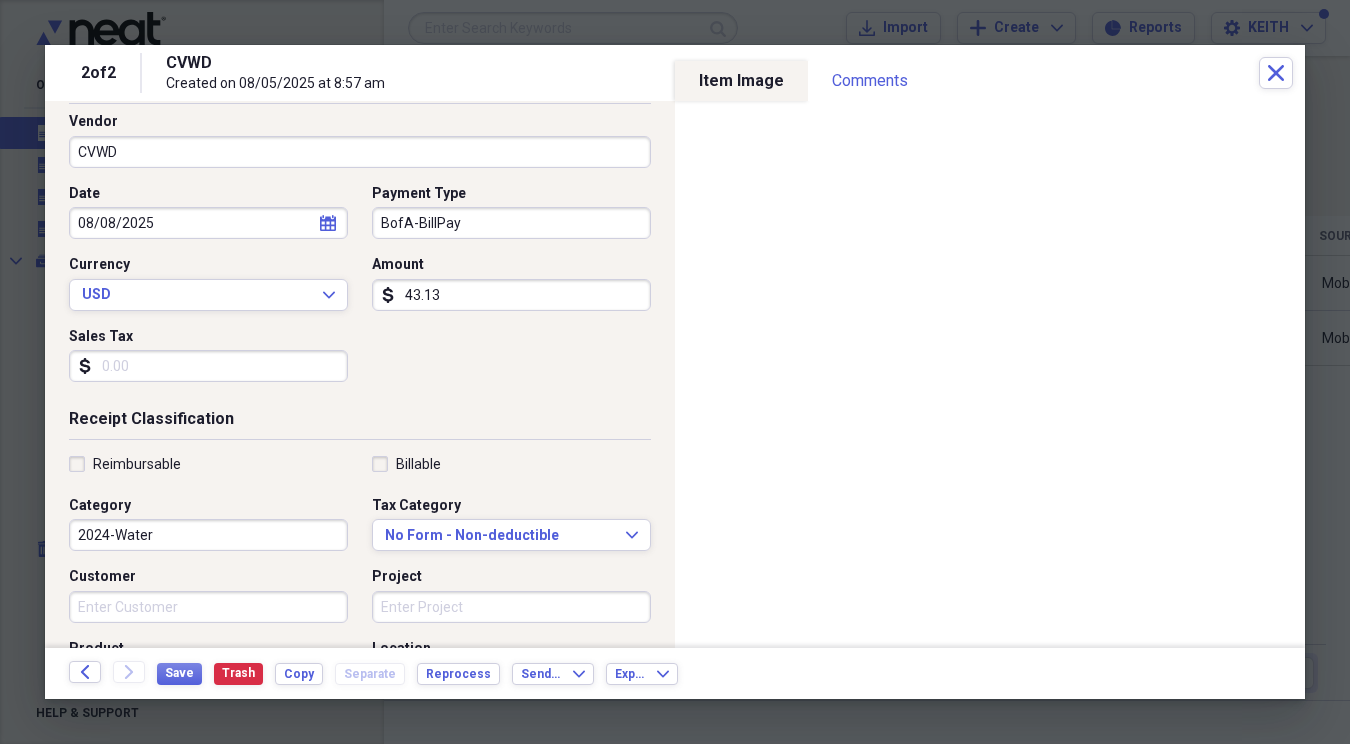 scroll, scrollTop: 146, scrollLeft: 0, axis: vertical 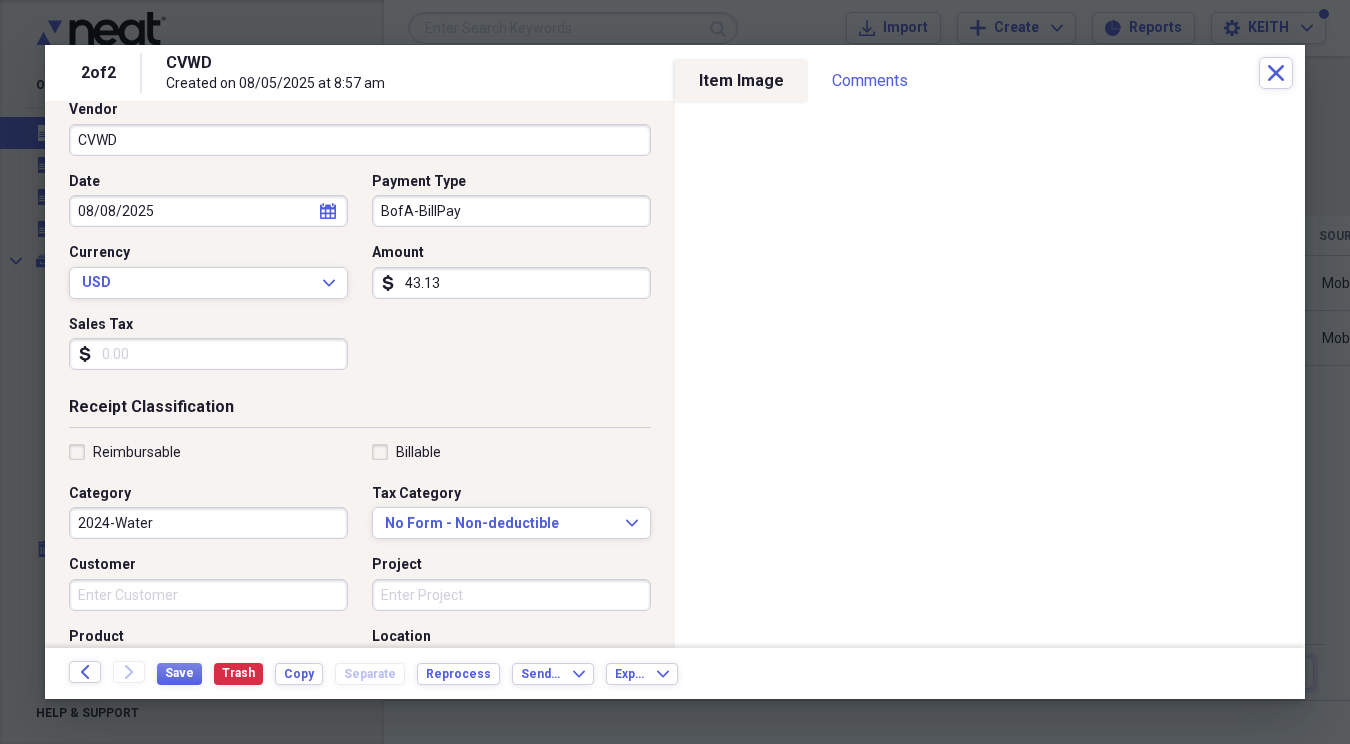 type on "43.13" 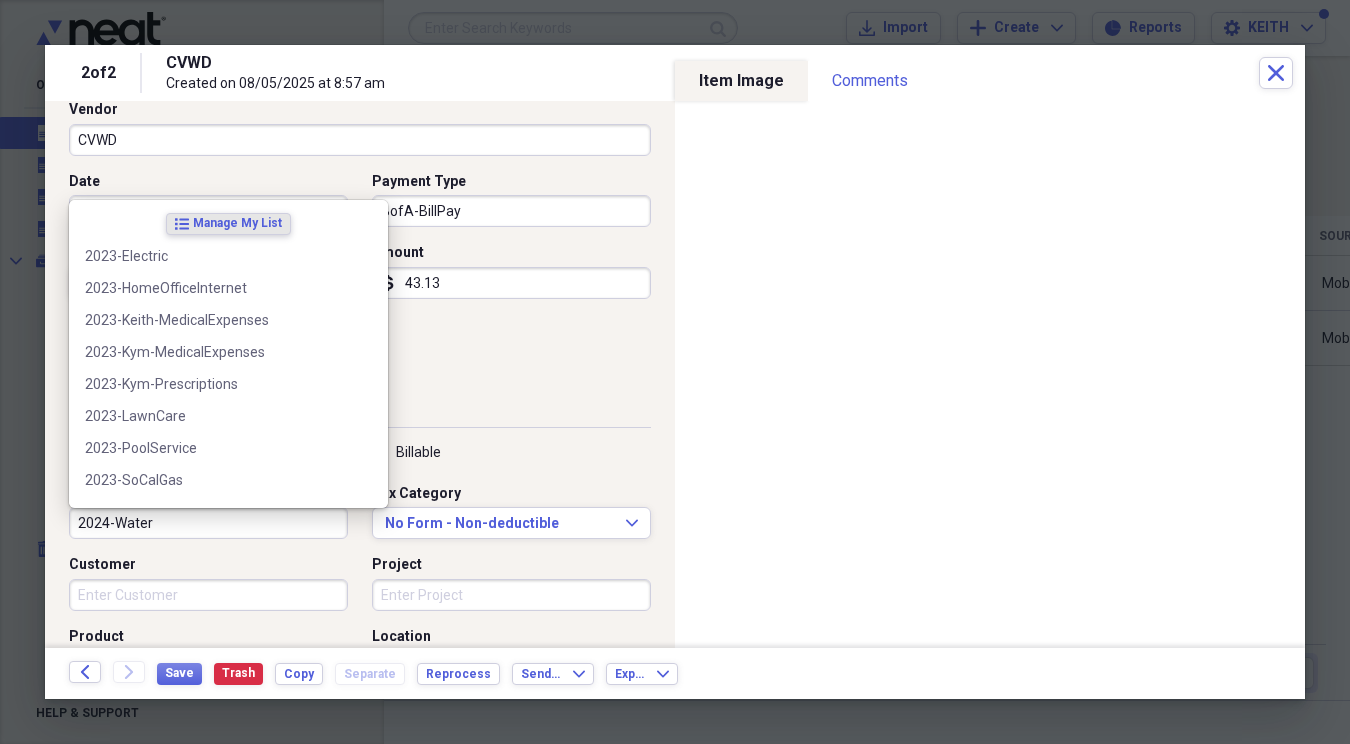 click on "2024-Water" at bounding box center (208, 523) 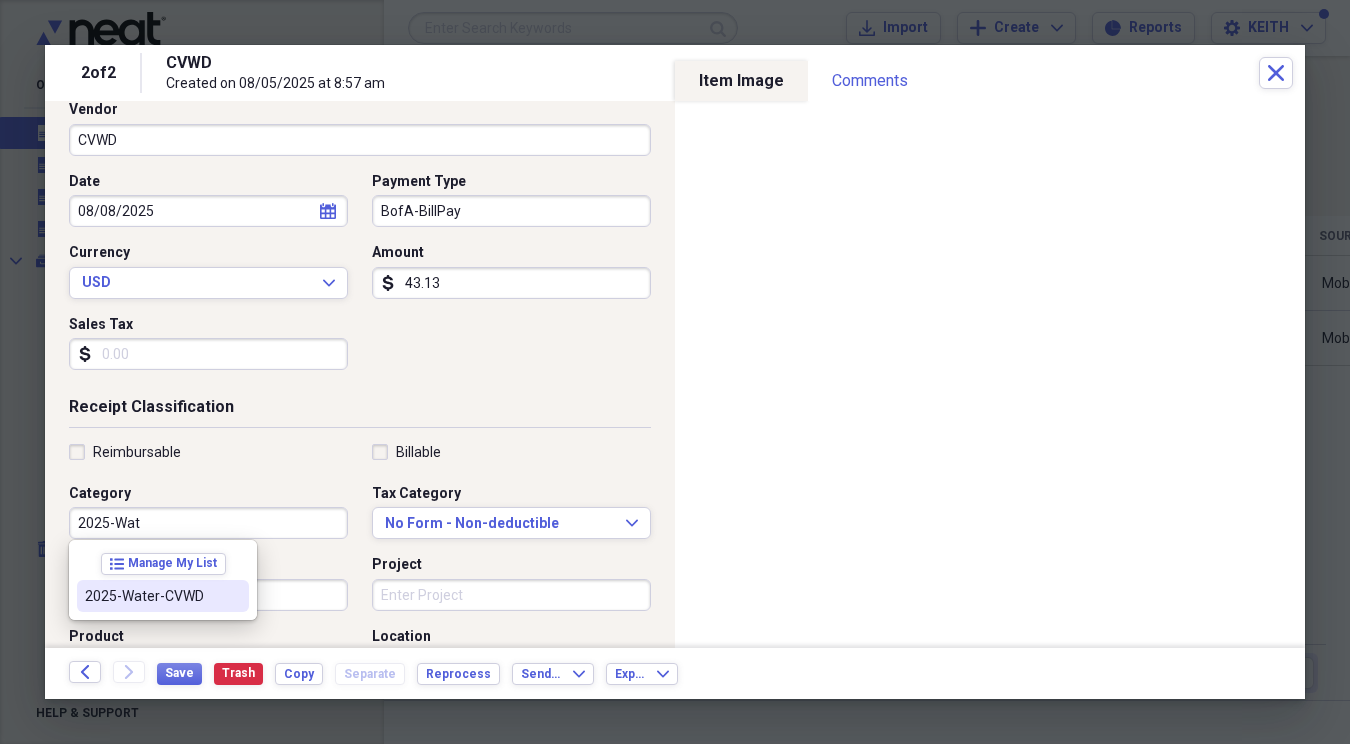 click on "2025-Water-CVWD" at bounding box center [151, 596] 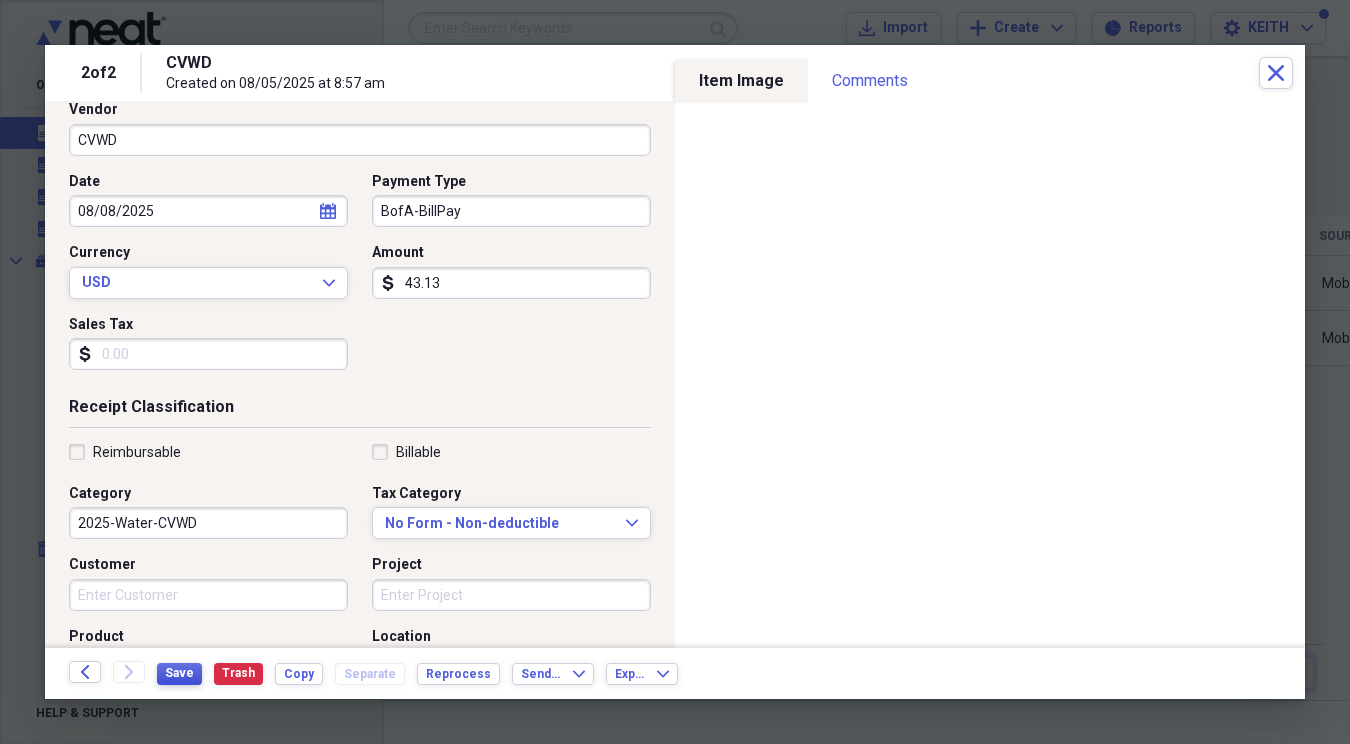 click on "Save" at bounding box center (179, 673) 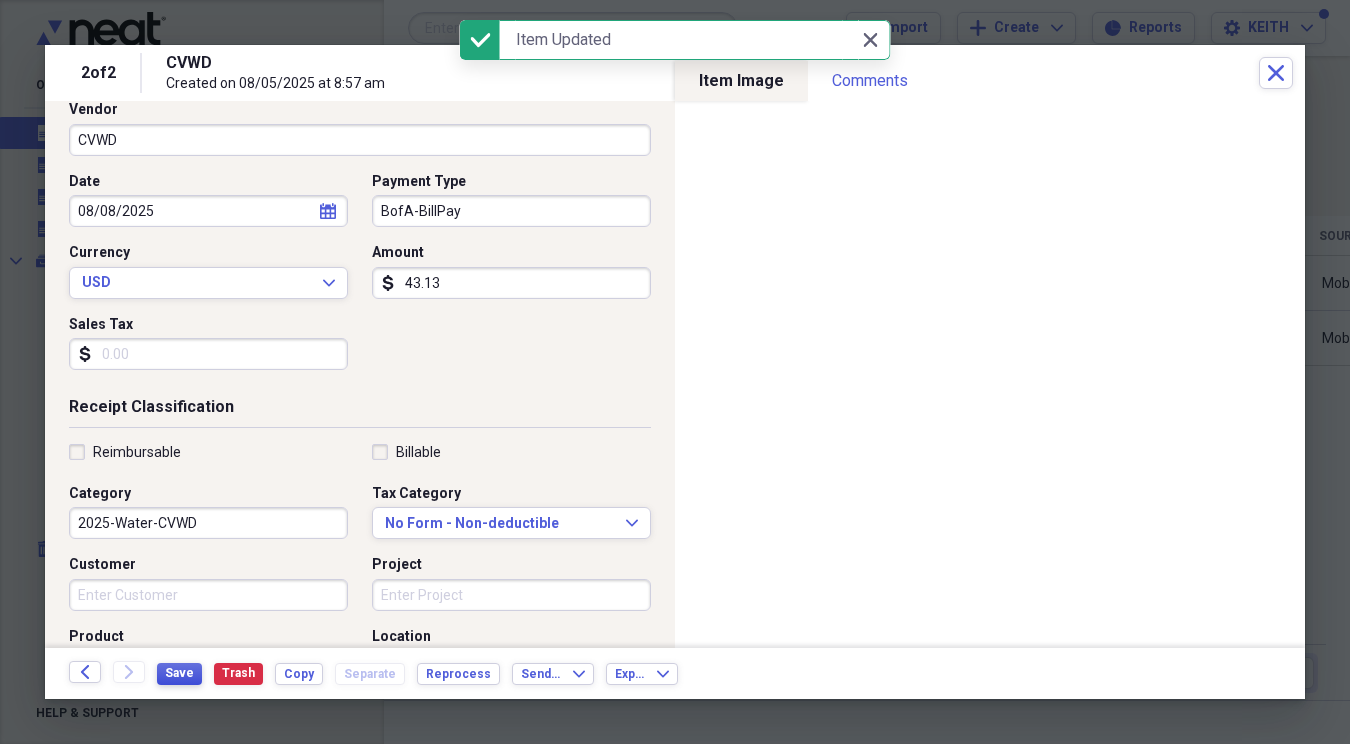 scroll, scrollTop: 0, scrollLeft: 0, axis: both 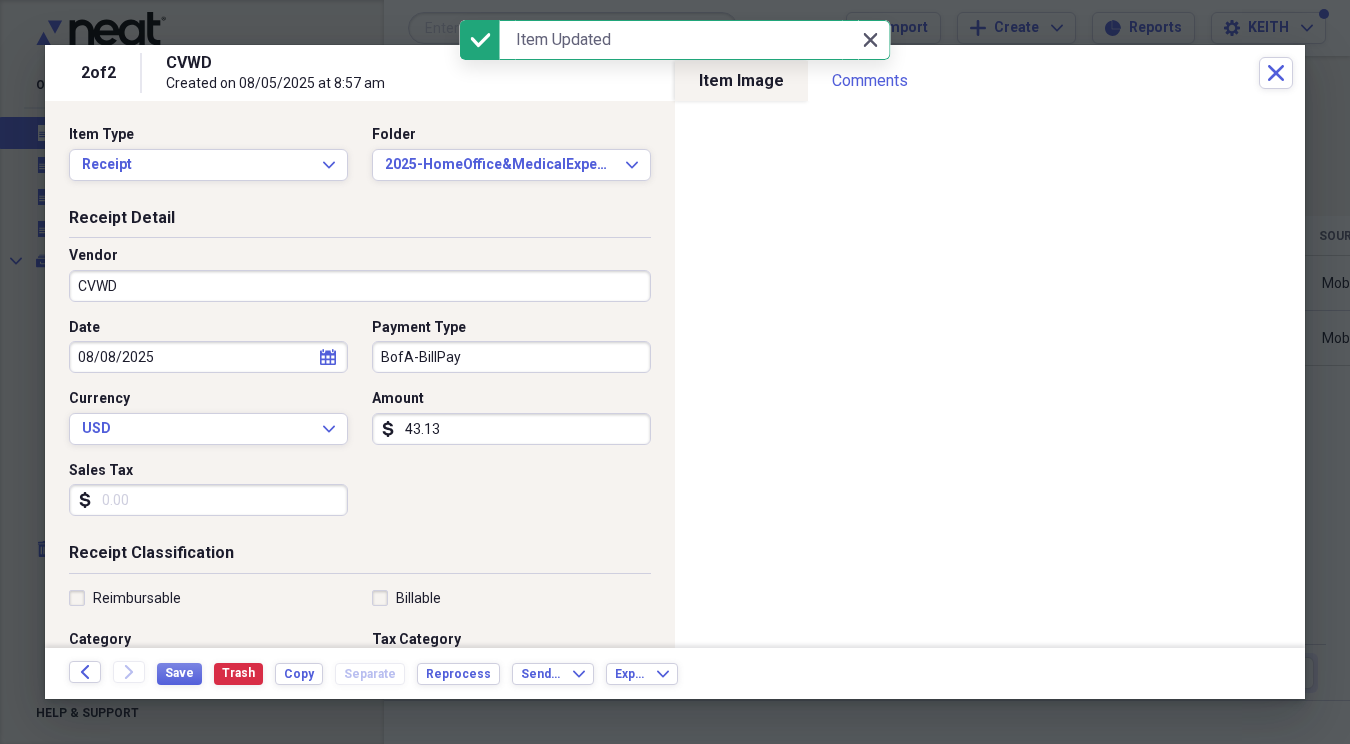 click on "Close" 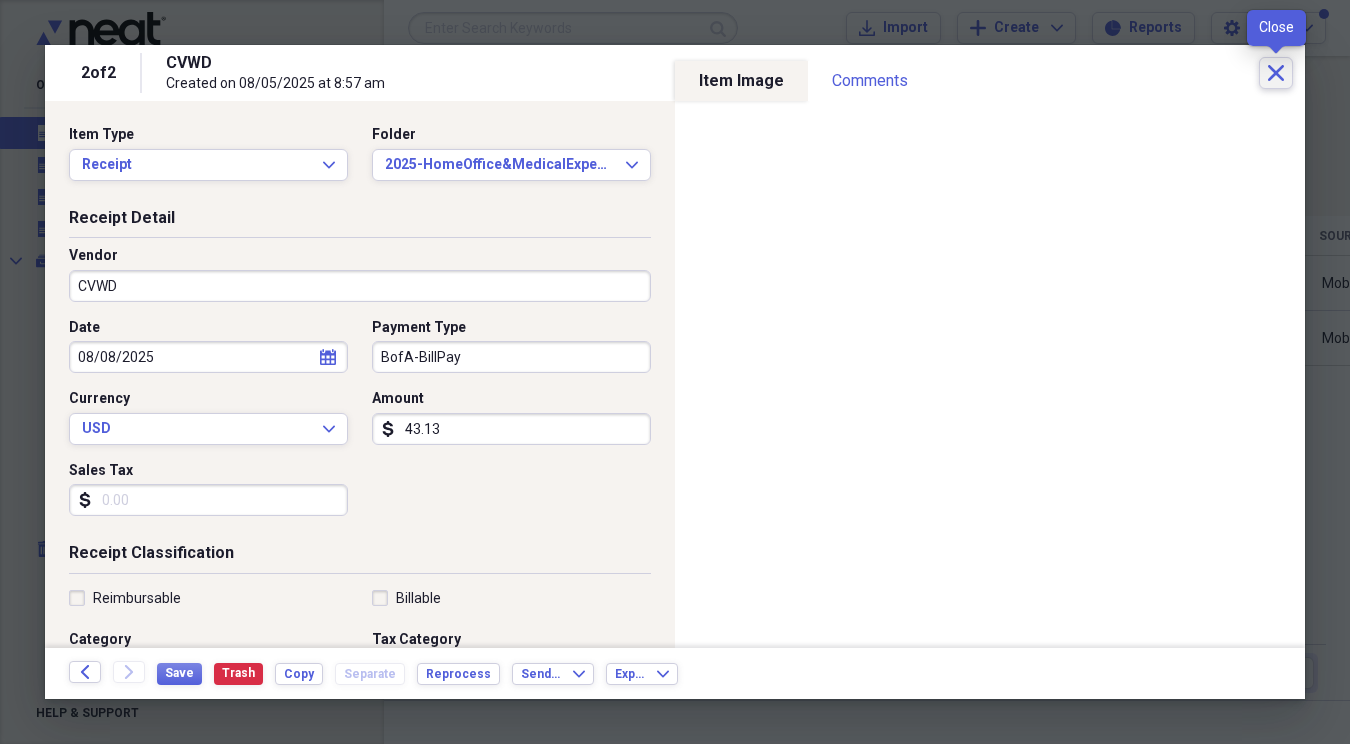 click 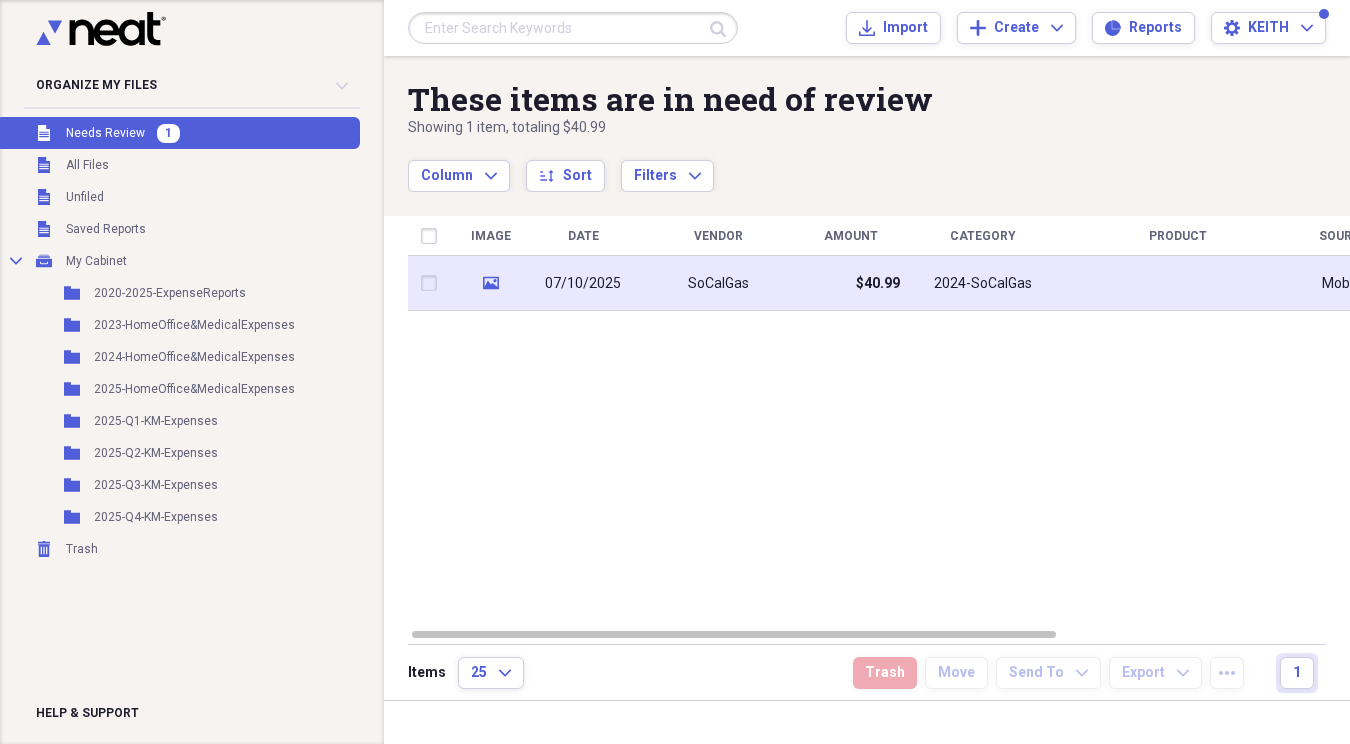 click on "media" 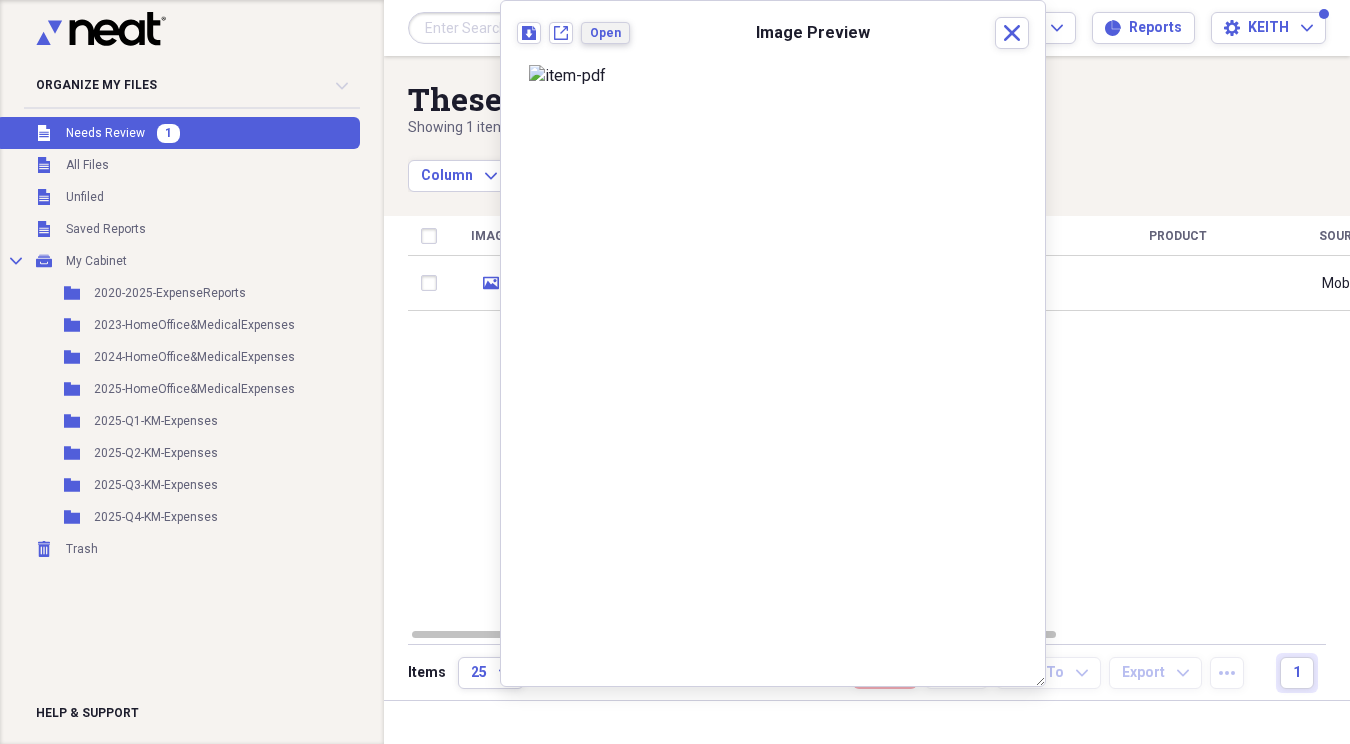 click on "Open" at bounding box center (605, 33) 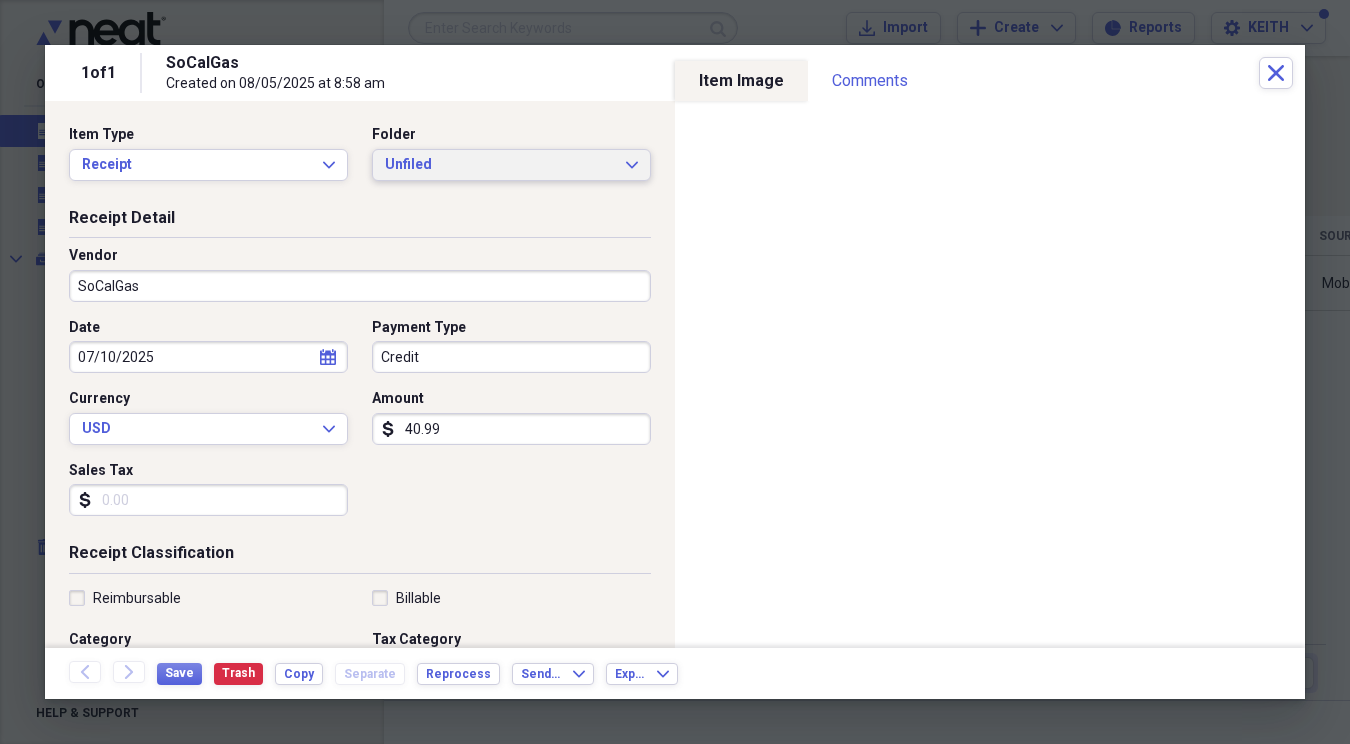 click on "Unfiled Expand" at bounding box center [511, 165] 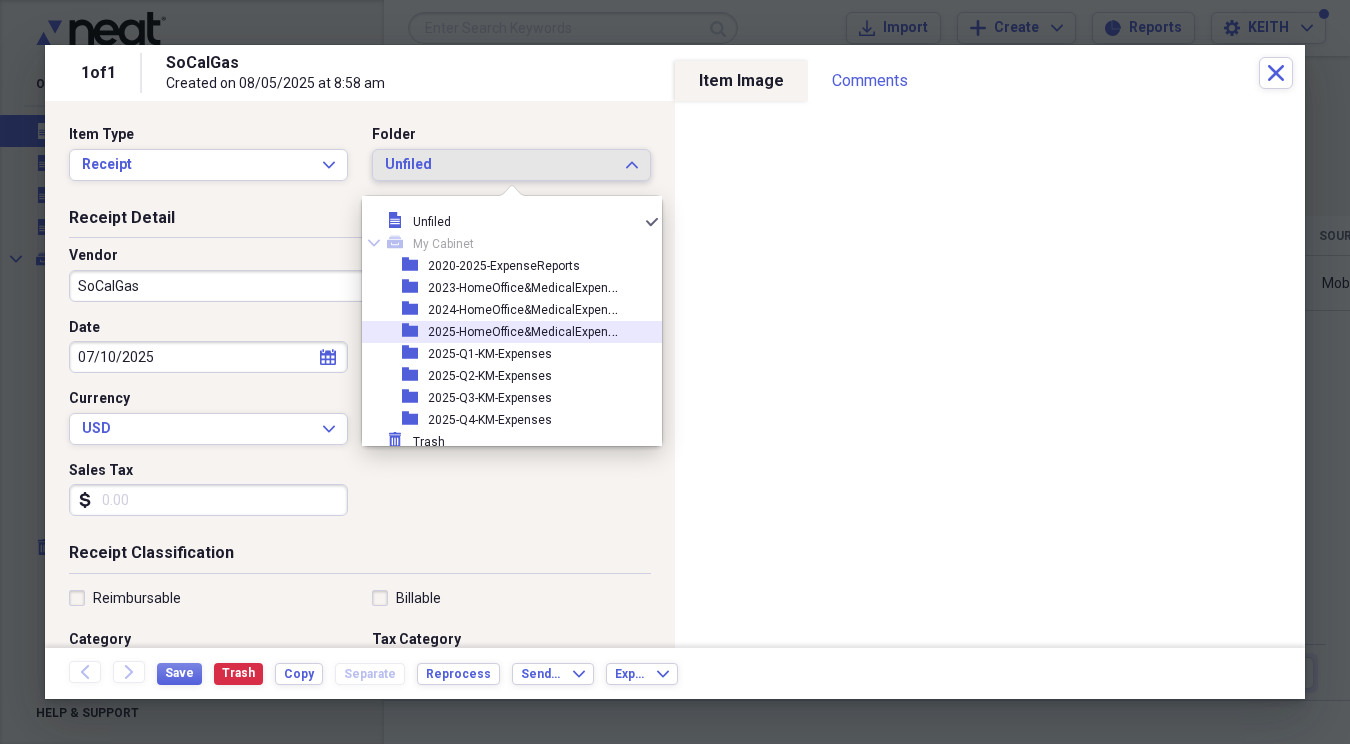 click on "2025-HomeOffice&MedicalExpenses" at bounding box center (528, 330) 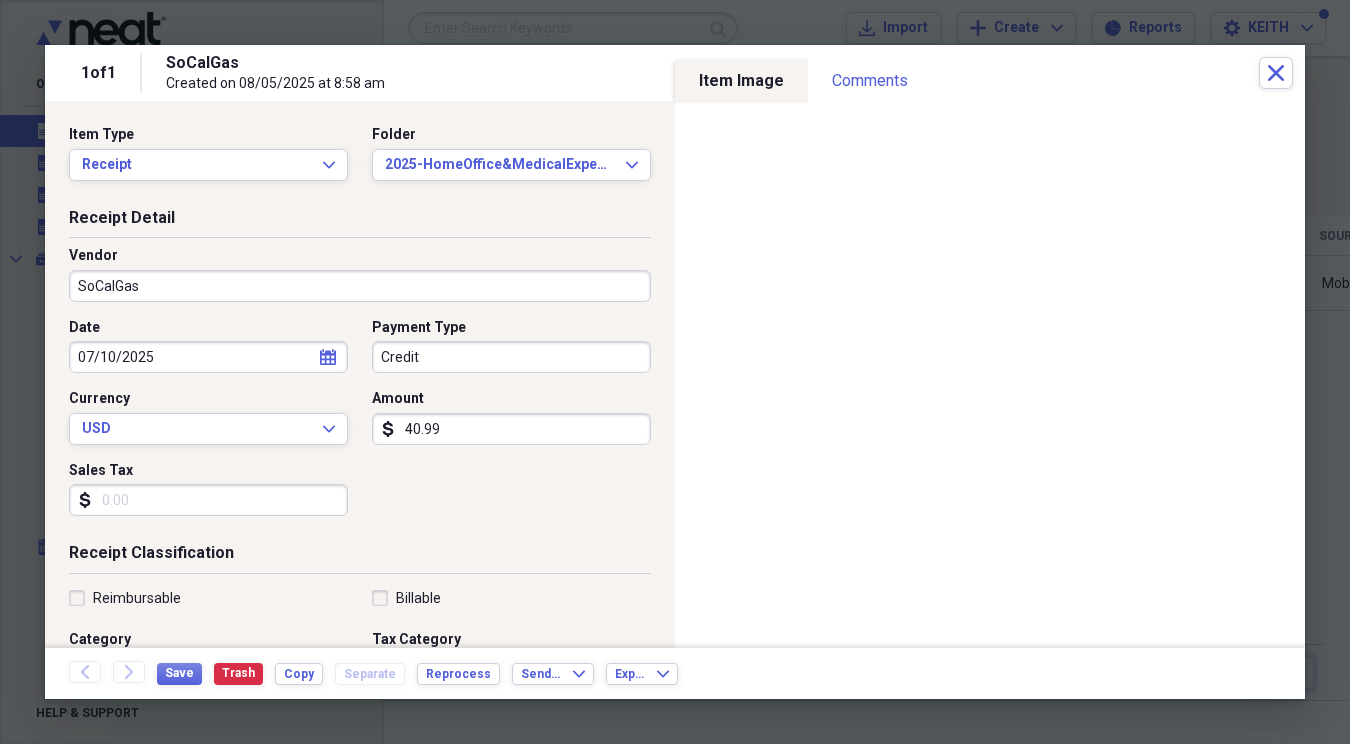 click 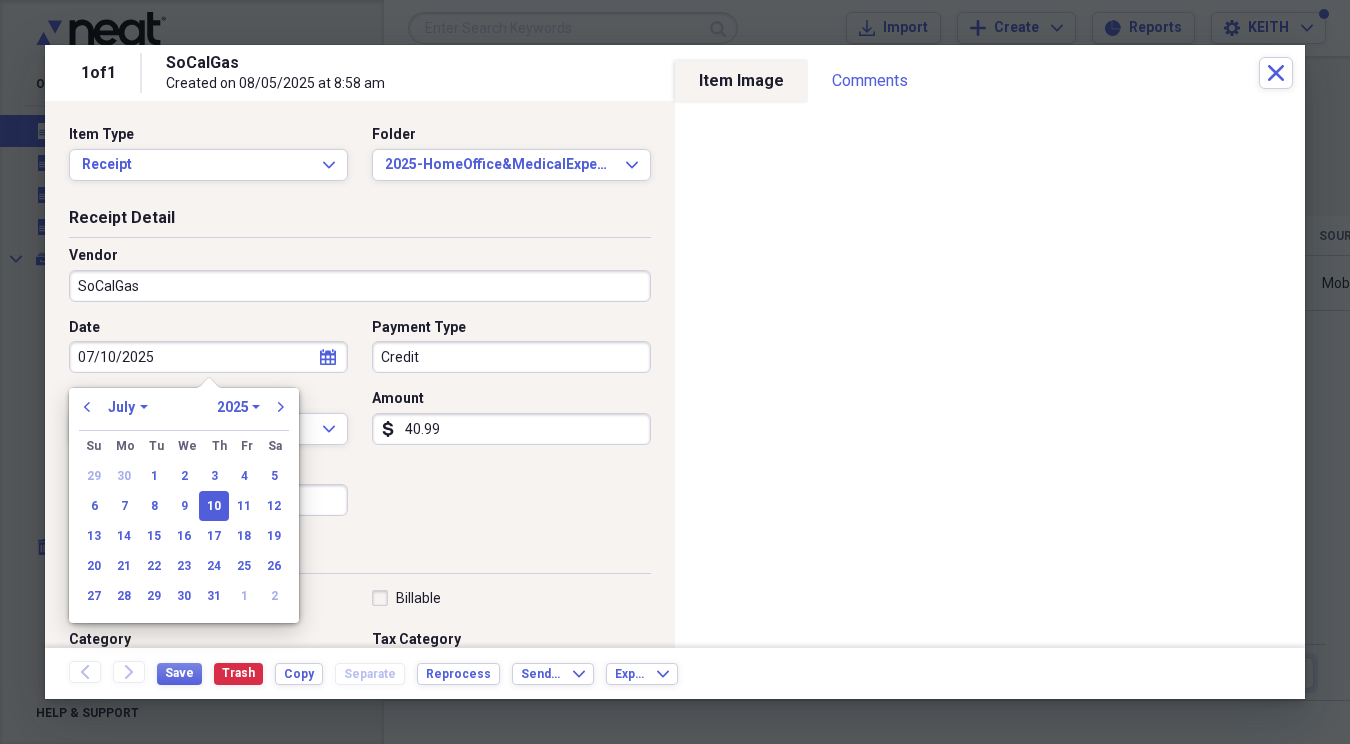 click on "January February March April May June July August September October November December" at bounding box center (128, 407) 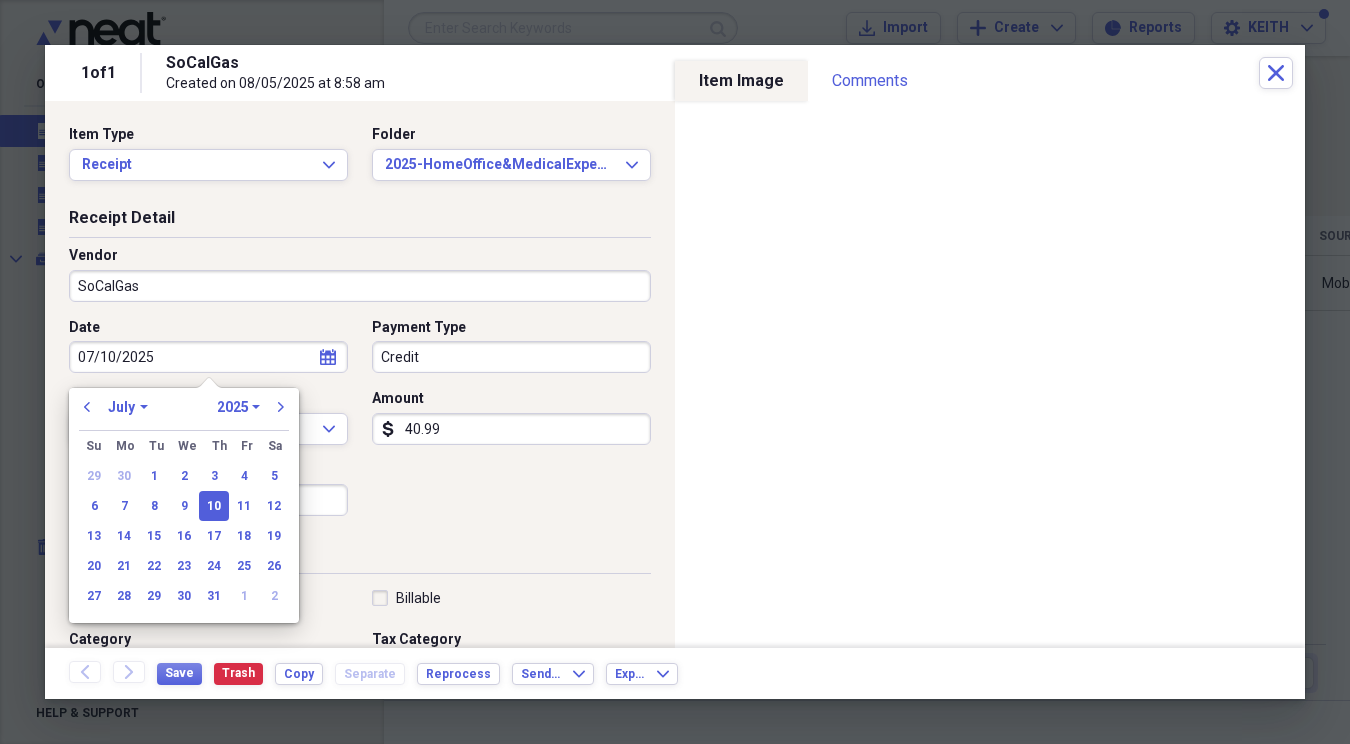 select on "7" 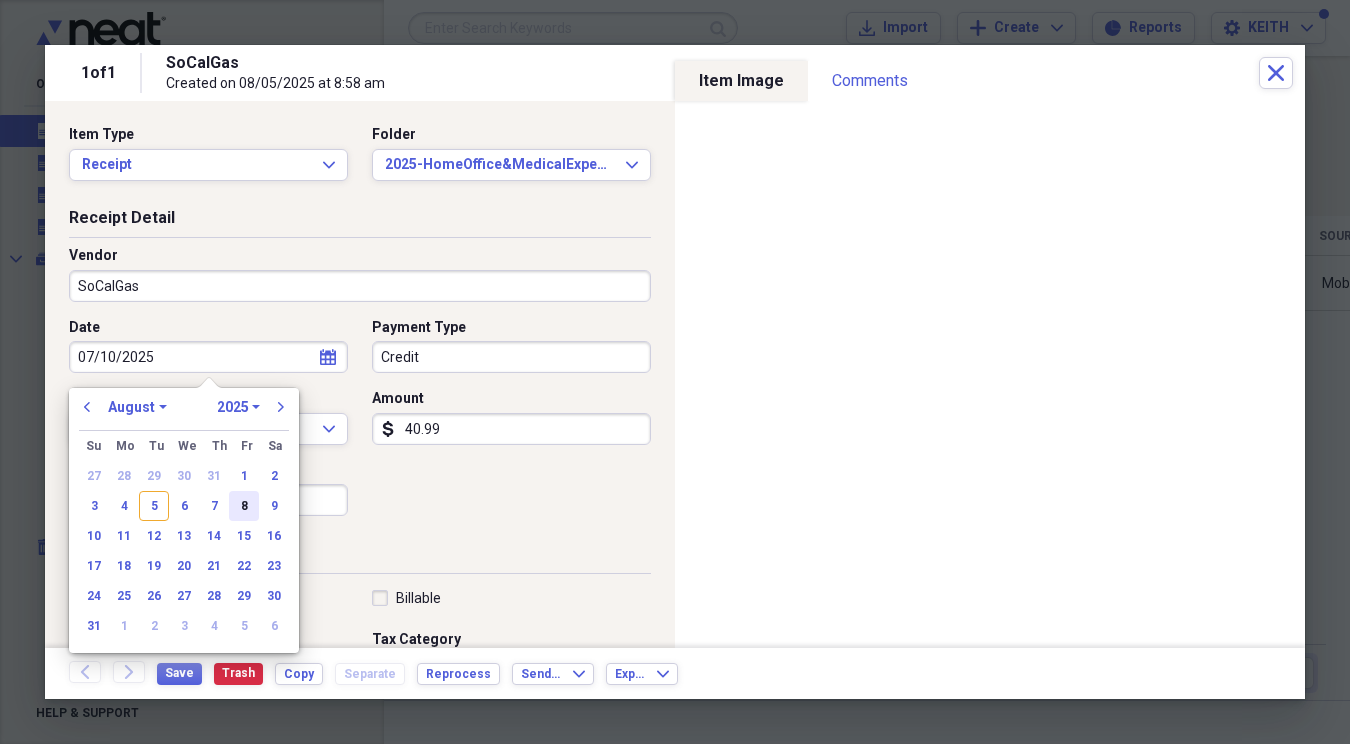 click on "8" at bounding box center [244, 506] 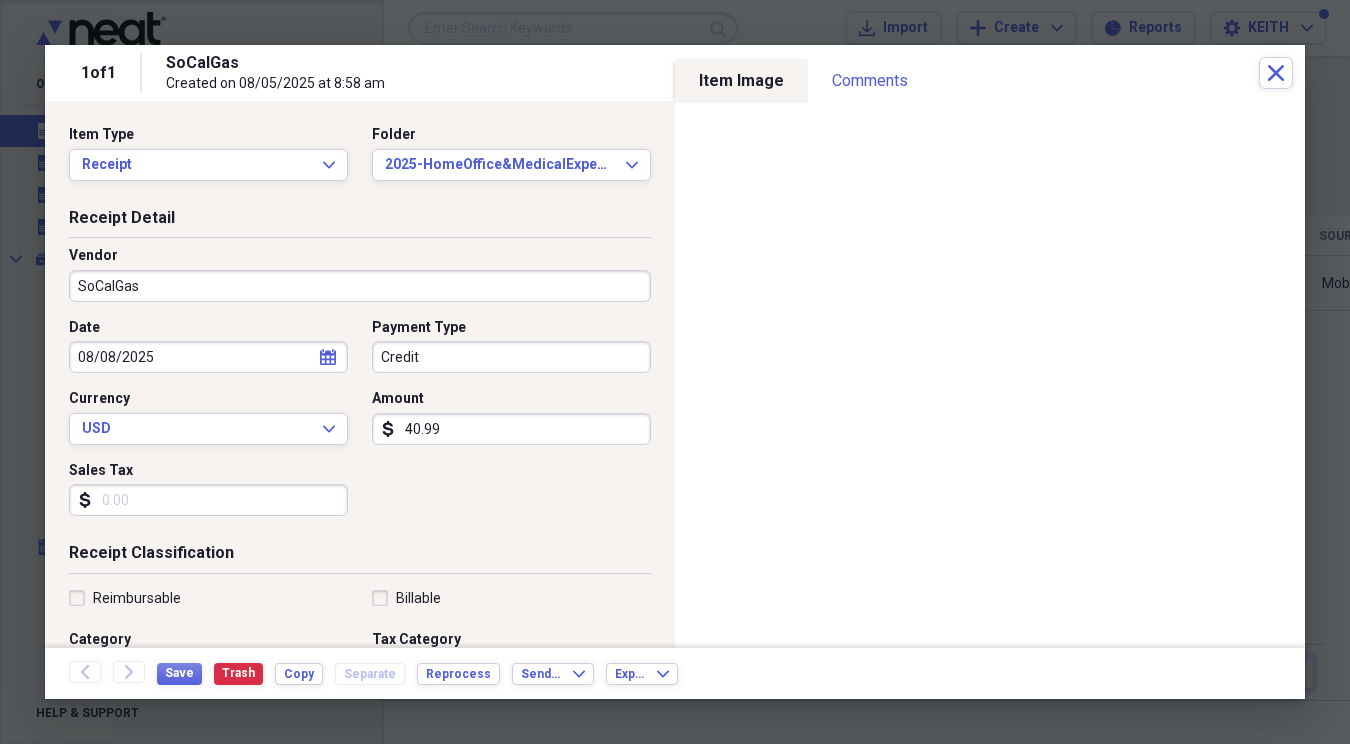 click on "Credit" at bounding box center [511, 357] 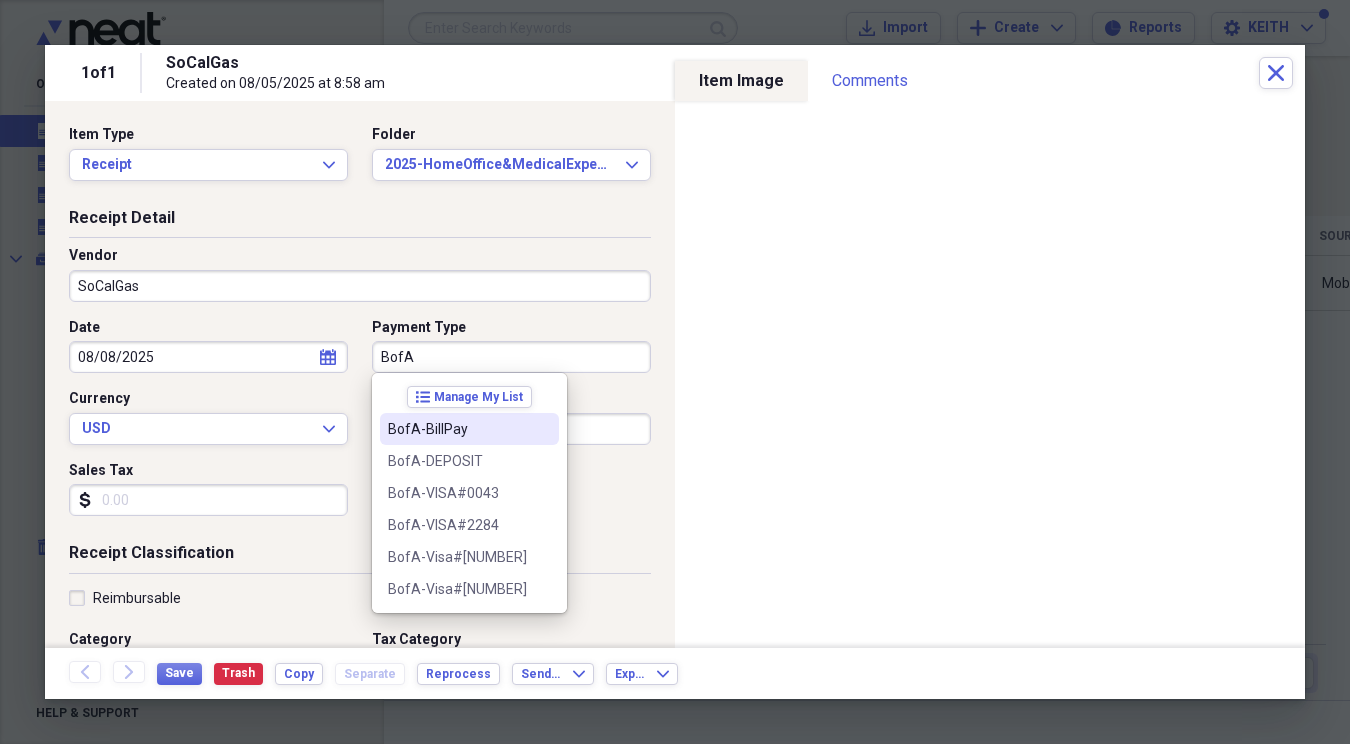 click on "BofA-BillPay" at bounding box center (457, 429) 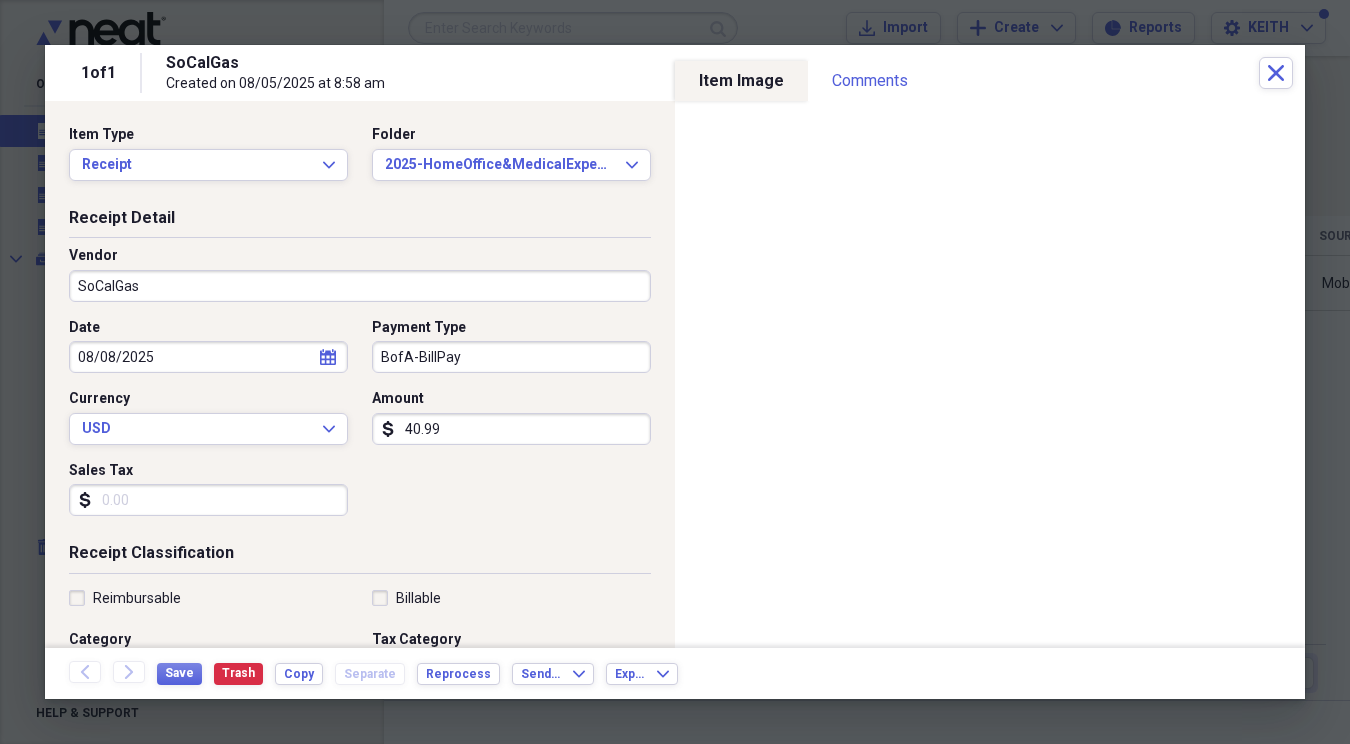 click on "40.99" at bounding box center [511, 429] 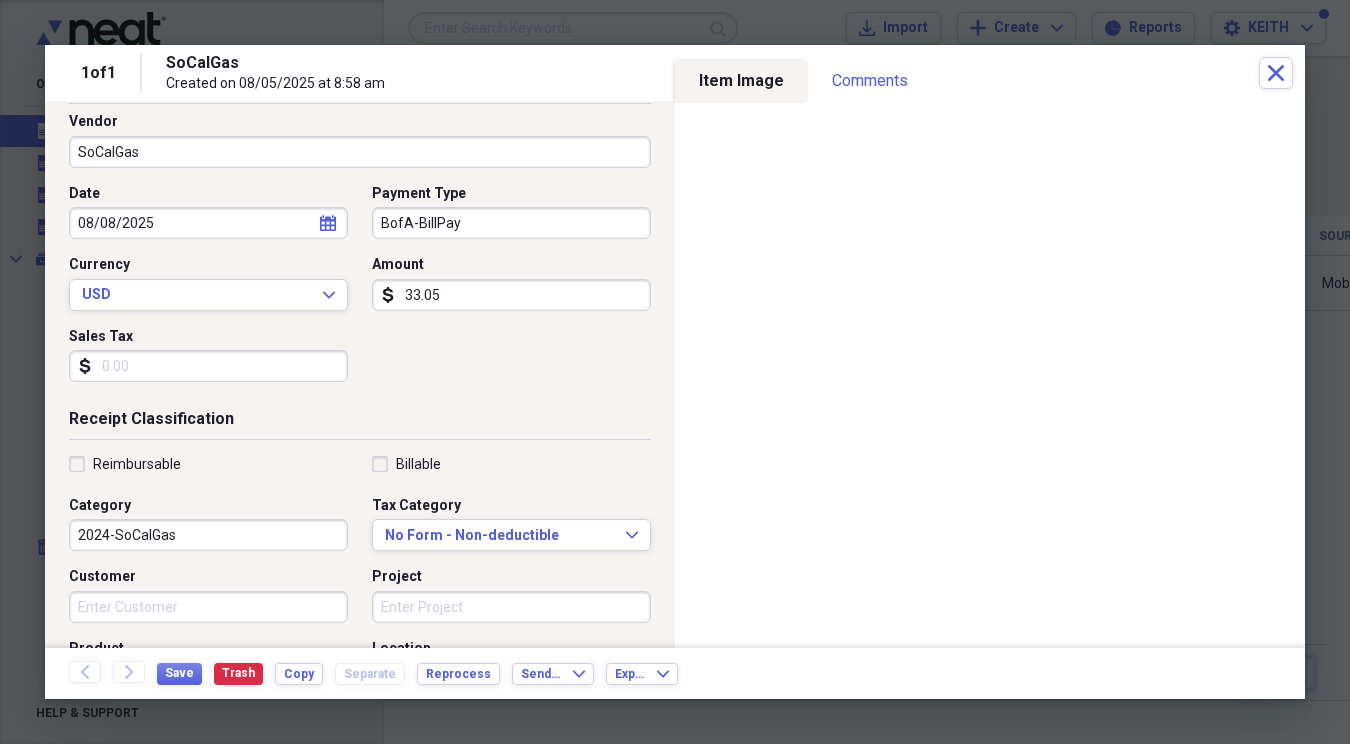 scroll, scrollTop: 181, scrollLeft: 0, axis: vertical 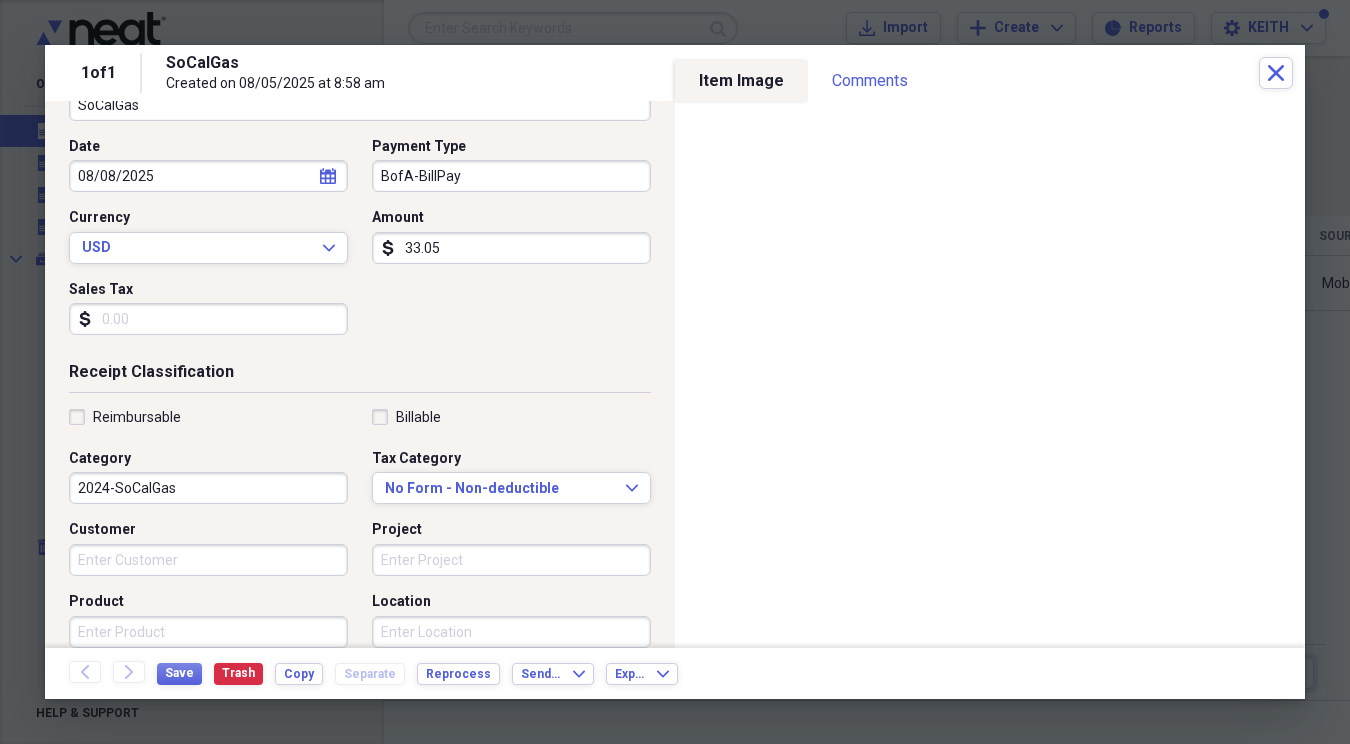 type on "33.05" 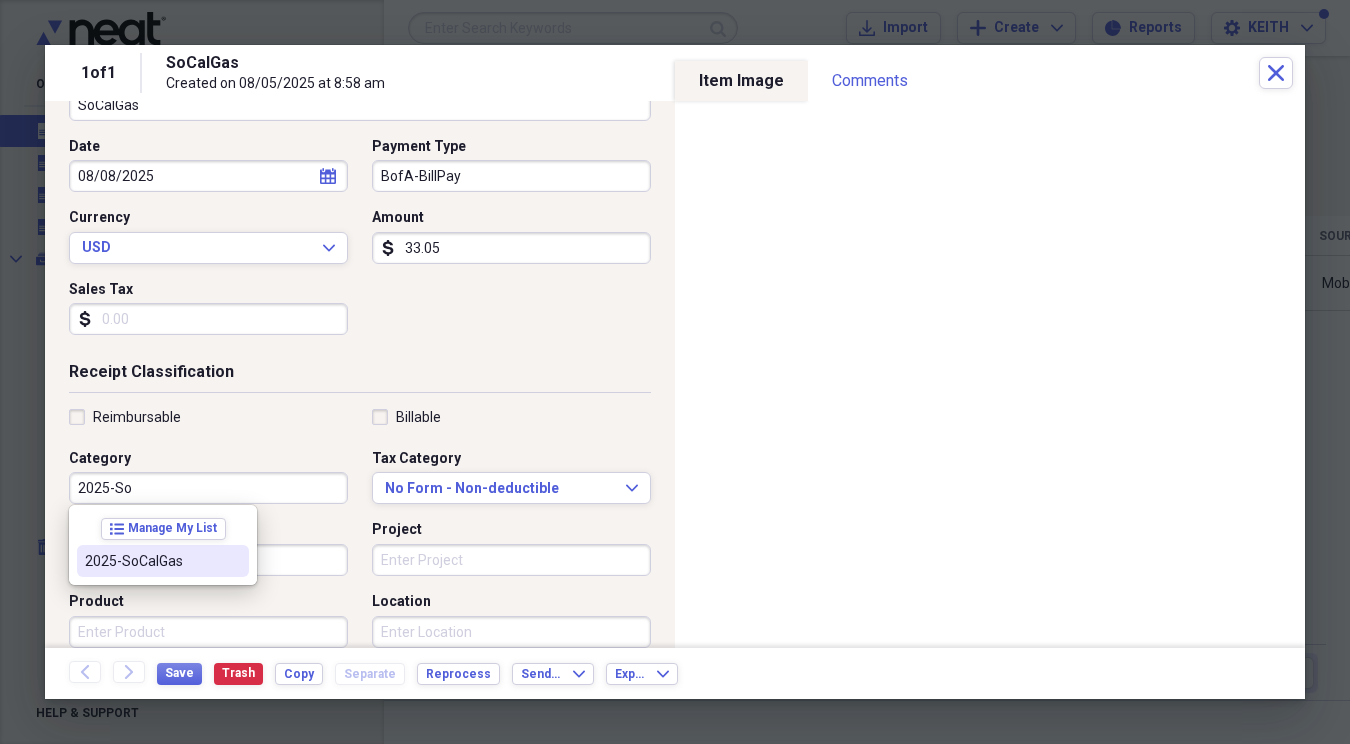 click on "2025-SoCalGas" at bounding box center [151, 561] 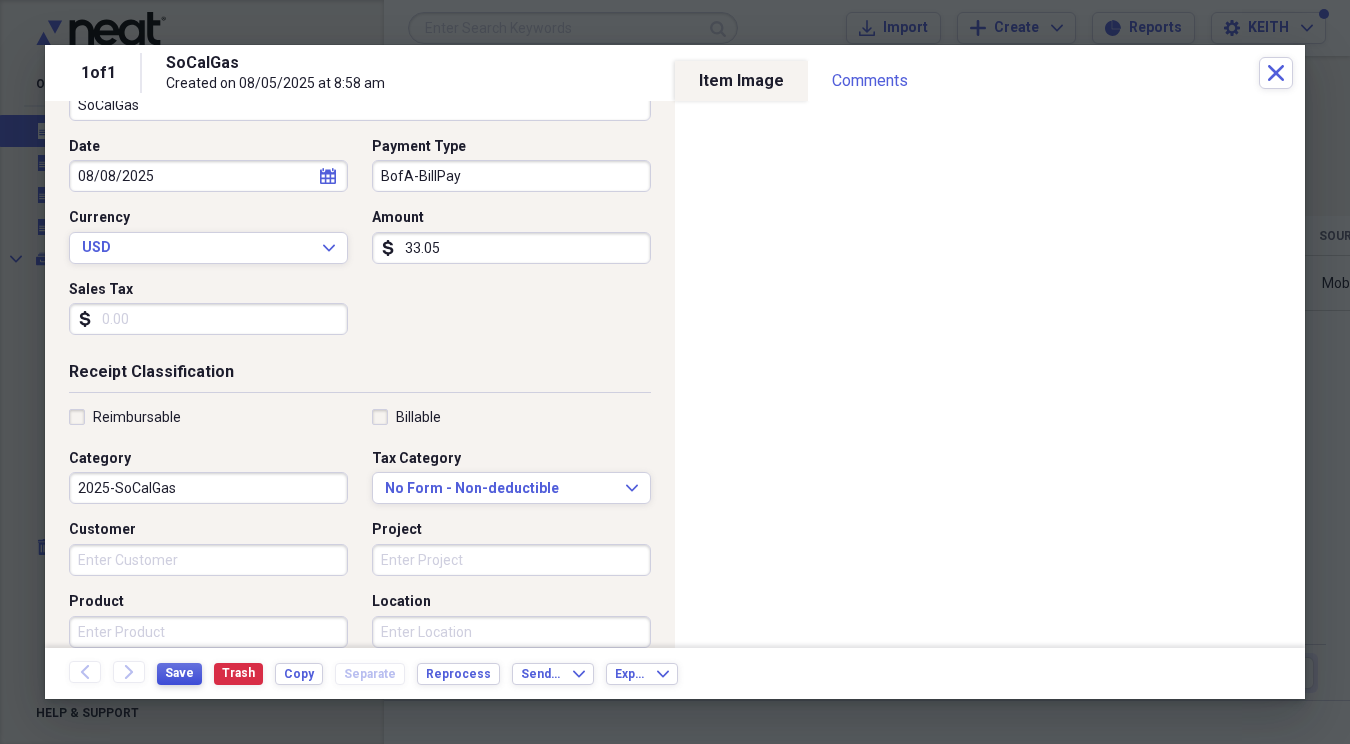 click on "Save" at bounding box center (179, 673) 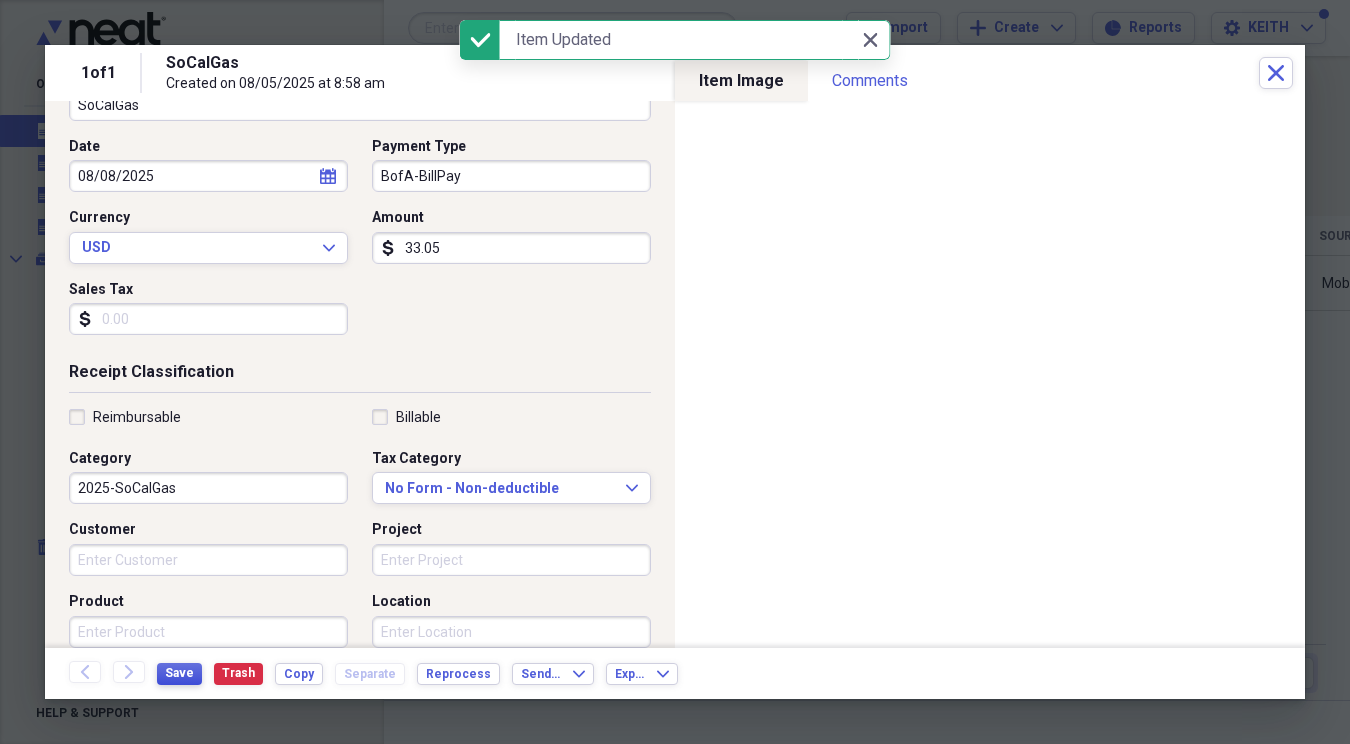 scroll, scrollTop: 0, scrollLeft: 0, axis: both 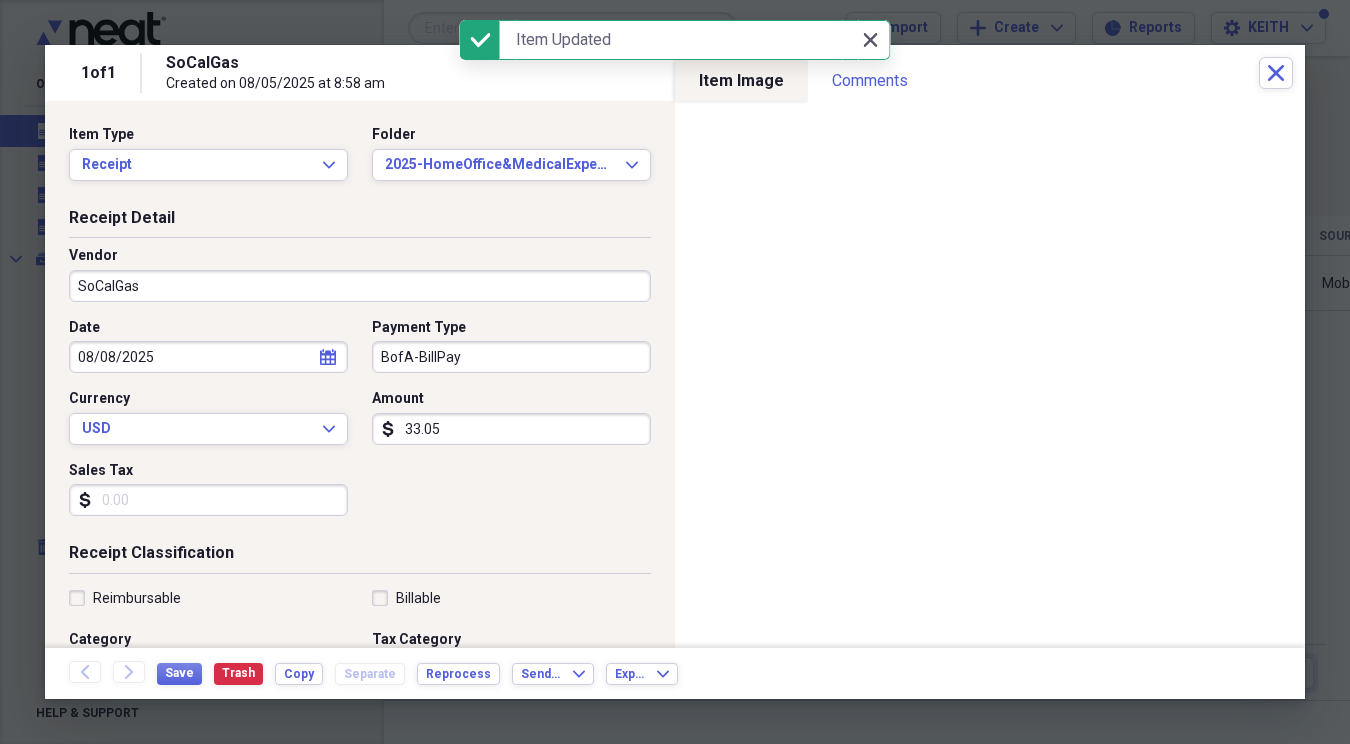 click on "Close" 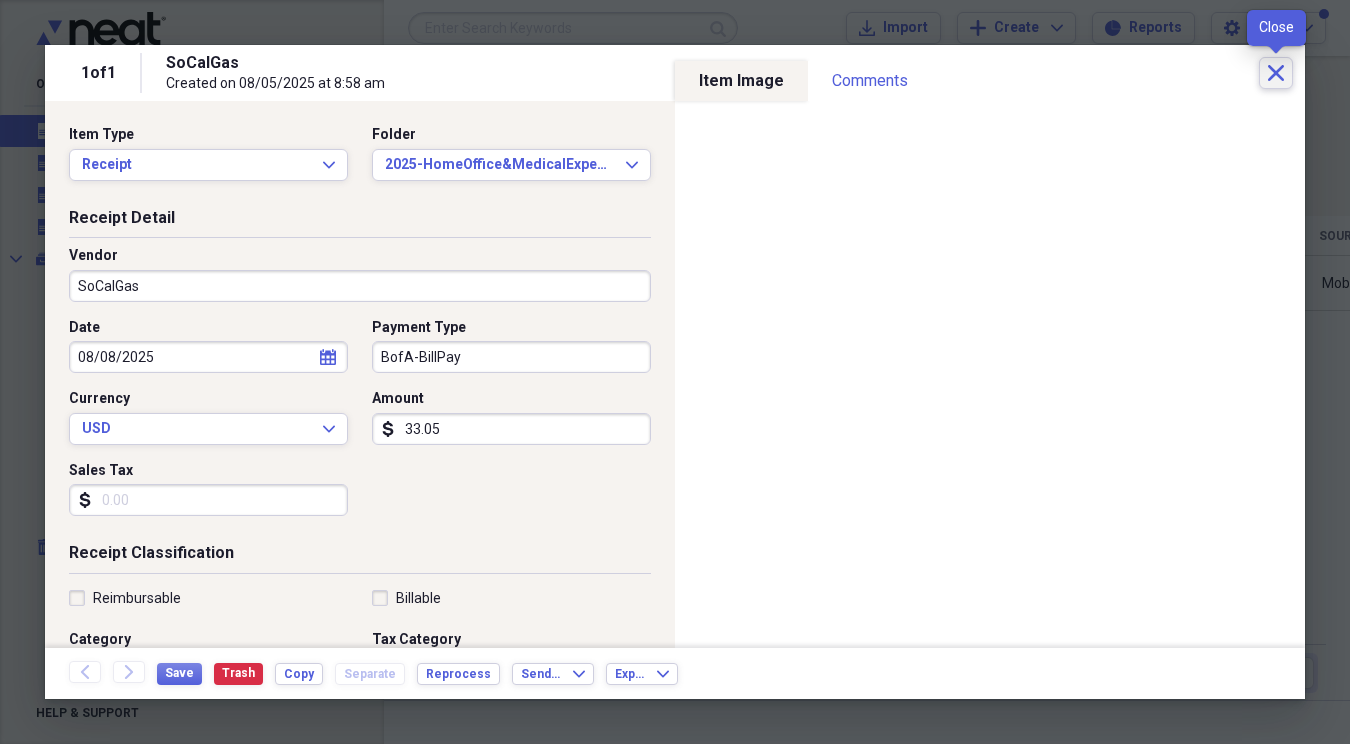 click on "Close" 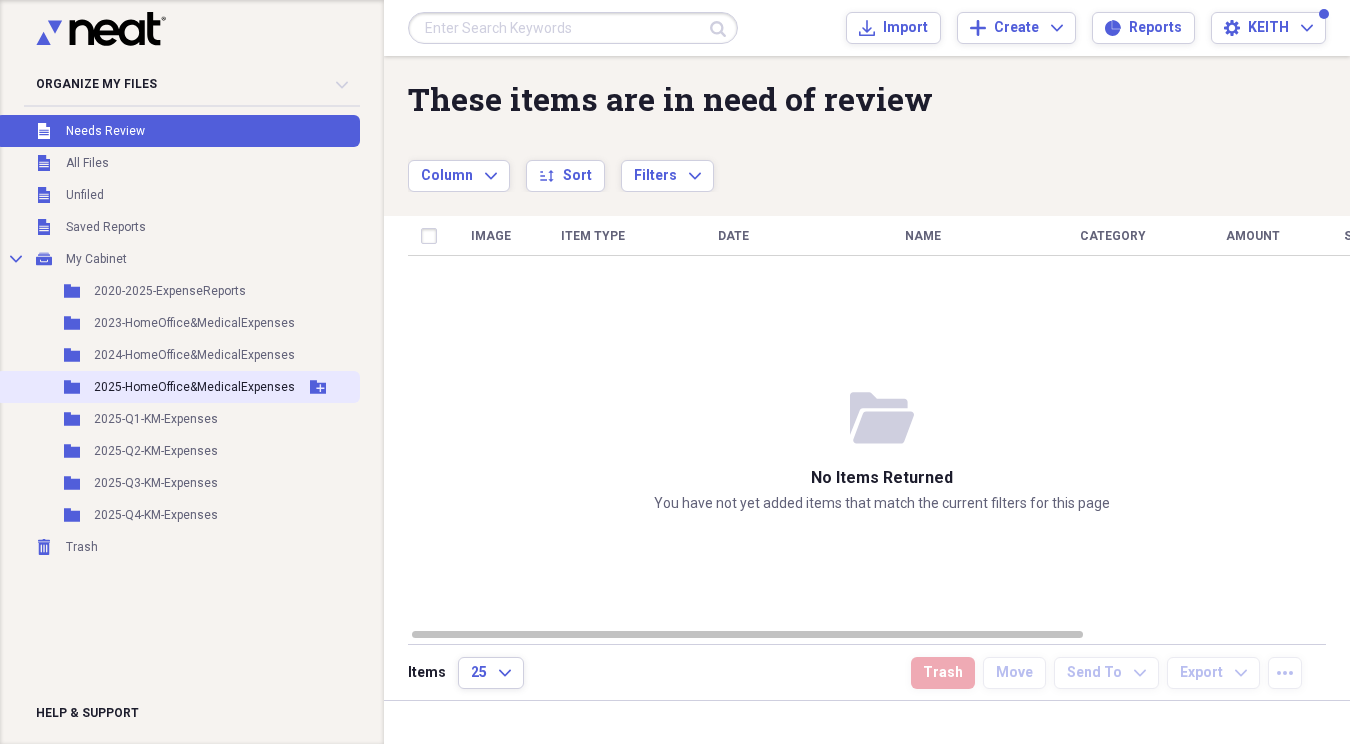 click on "2025-HomeOffice&MedicalExpenses" at bounding box center [194, 387] 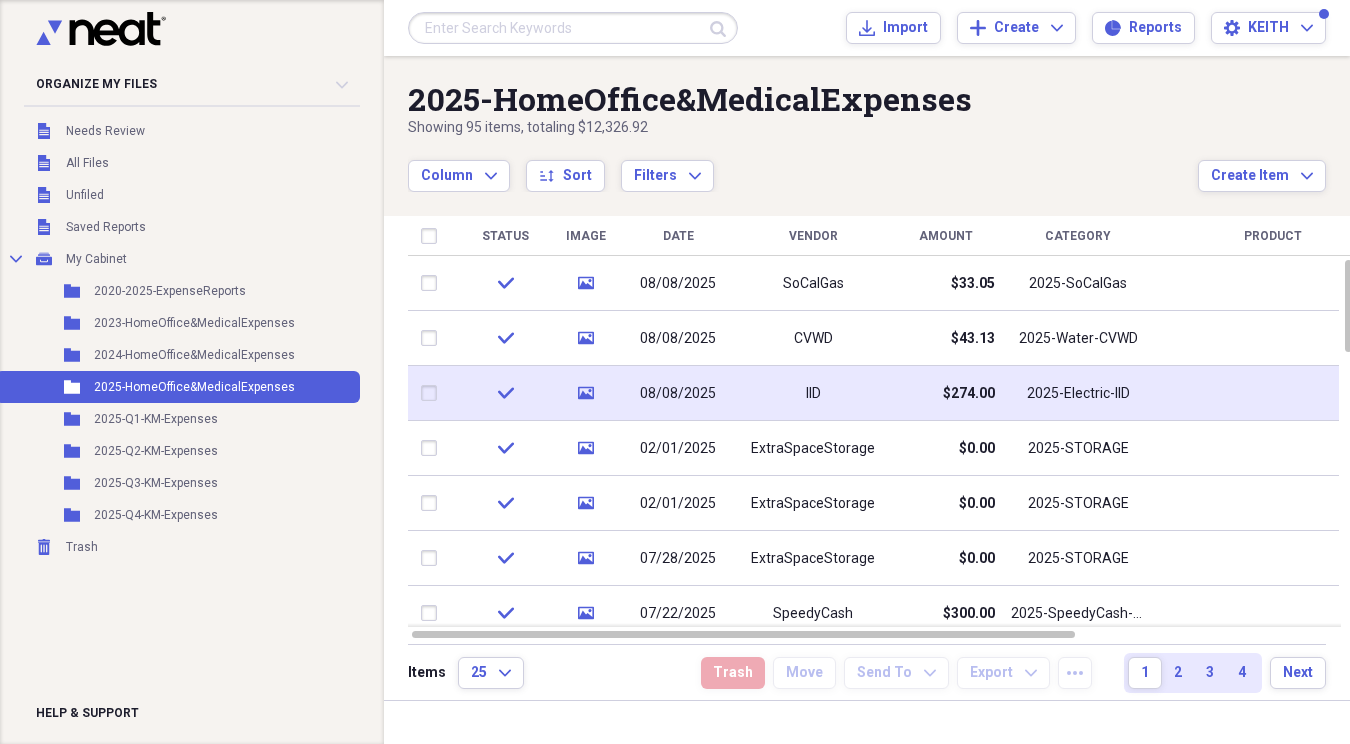 click on "media" 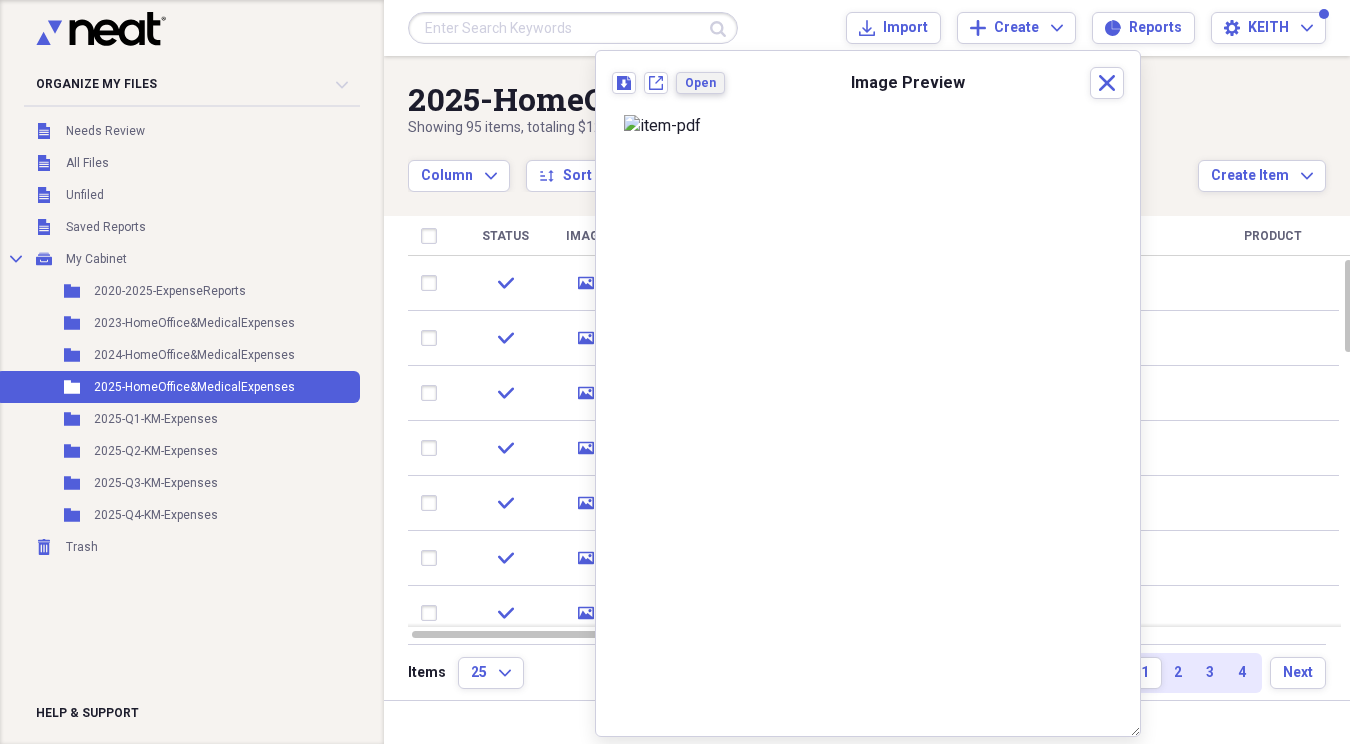 click on "Open" at bounding box center [700, 83] 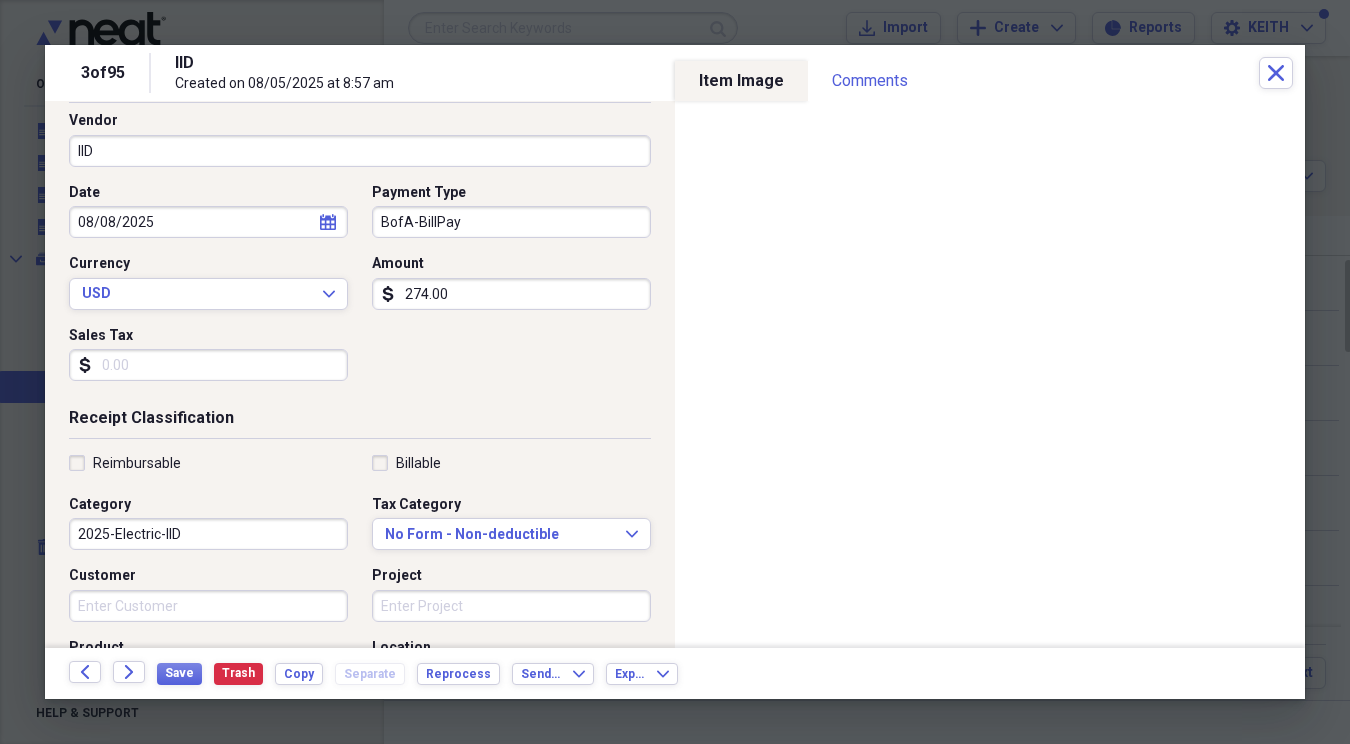scroll, scrollTop: 0, scrollLeft: 0, axis: both 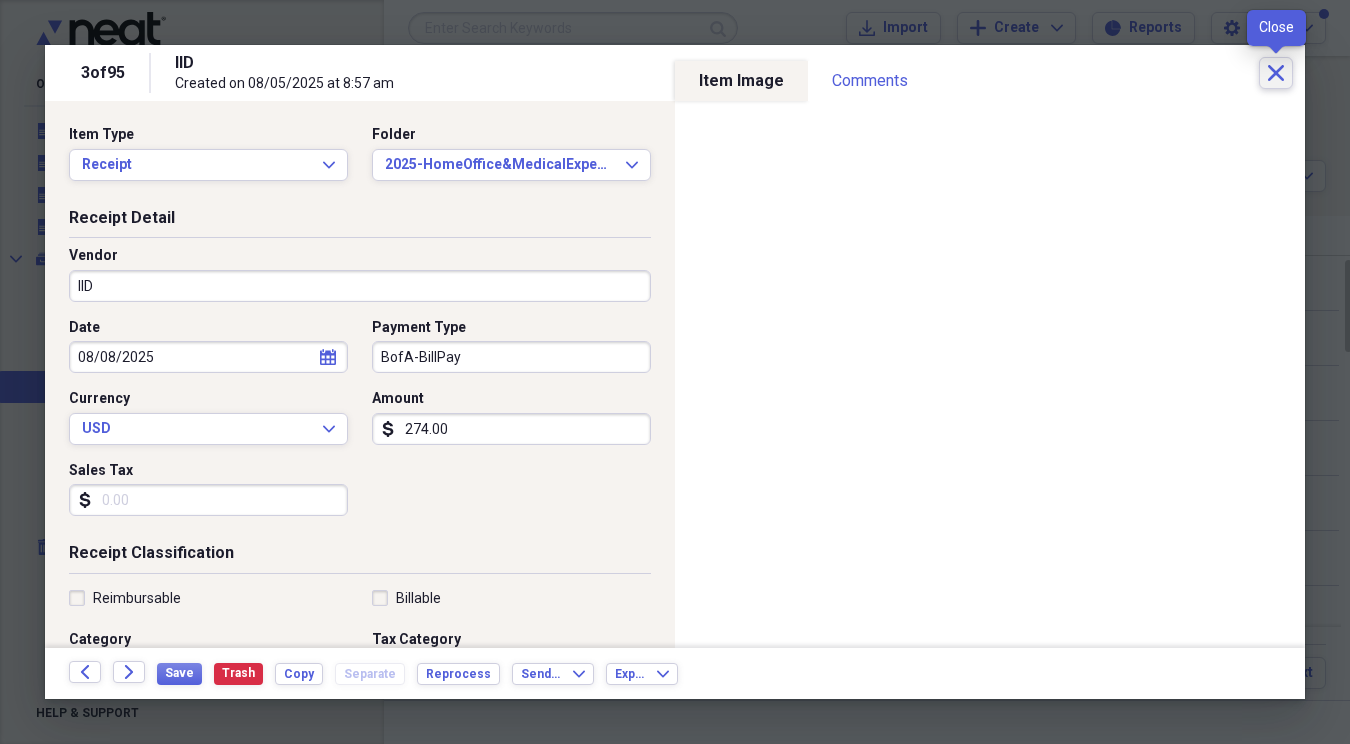 click on "Close" 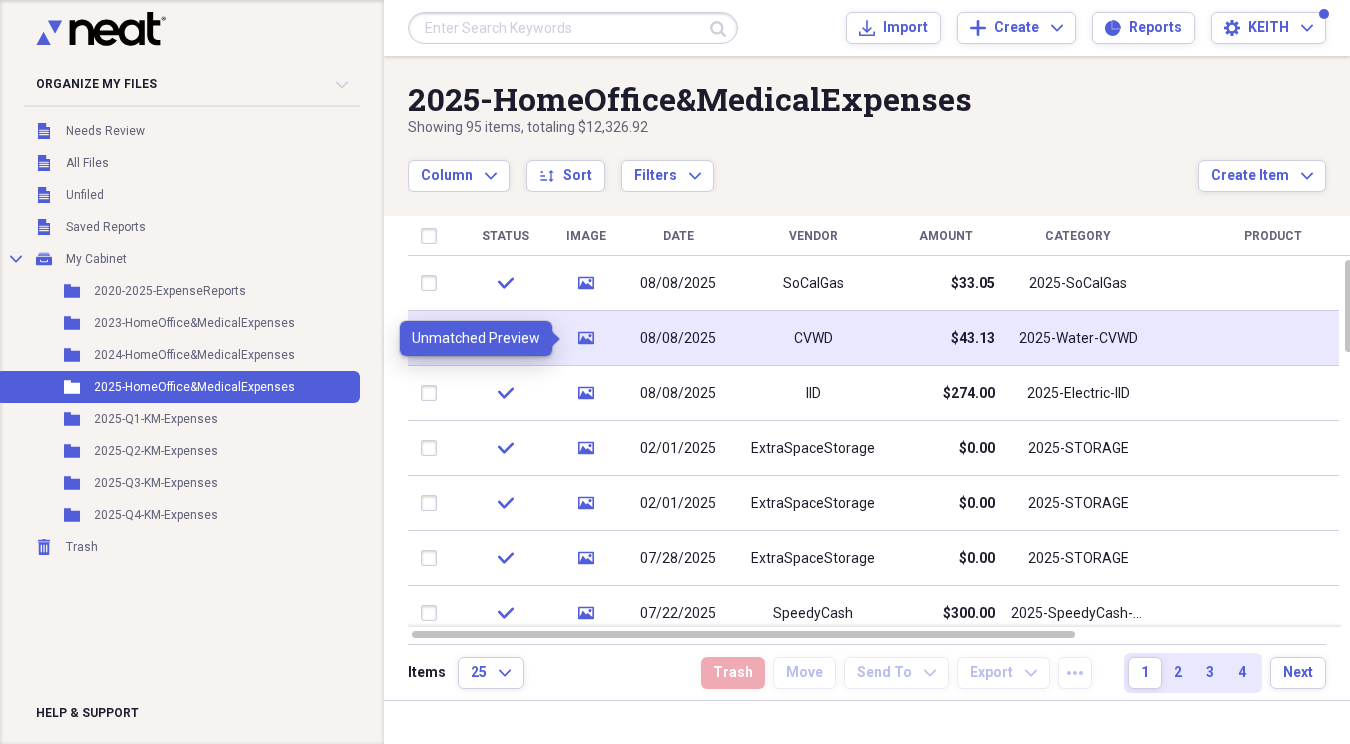 click on "media" 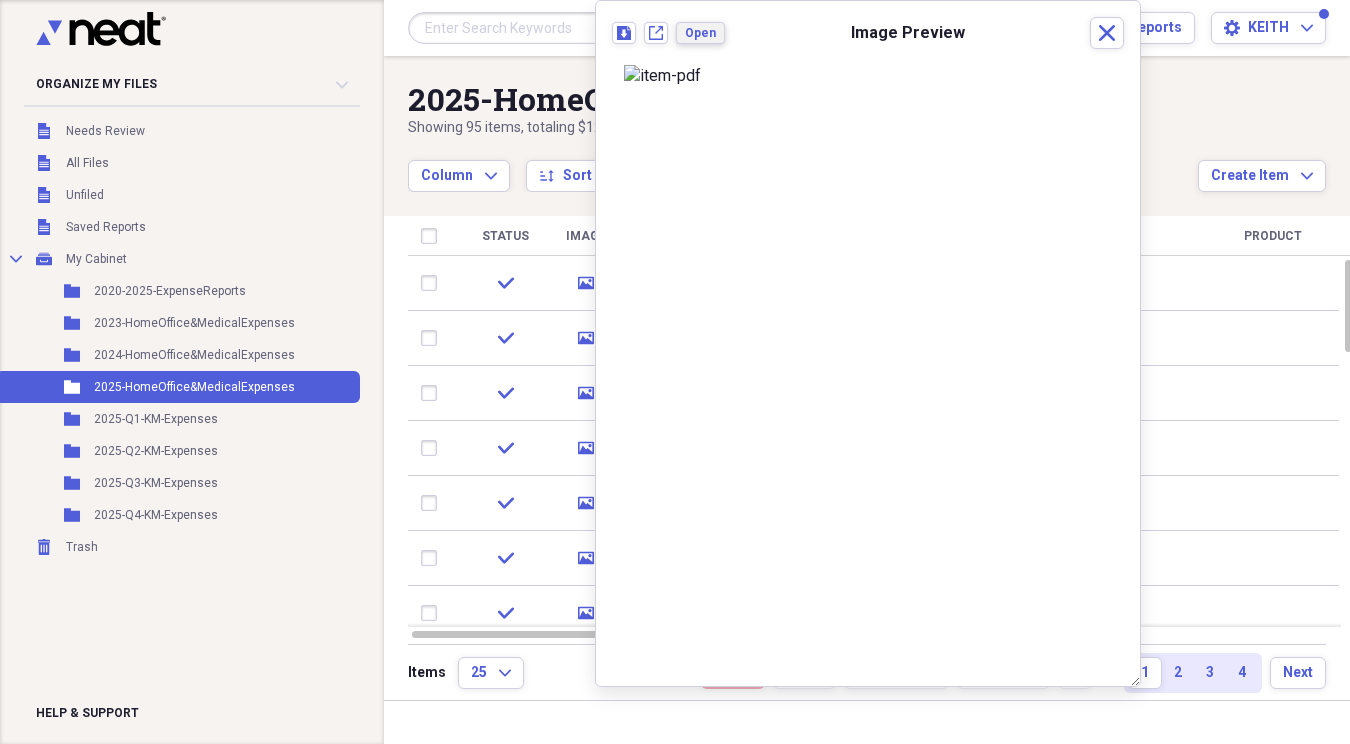 click on "Open" at bounding box center [700, 33] 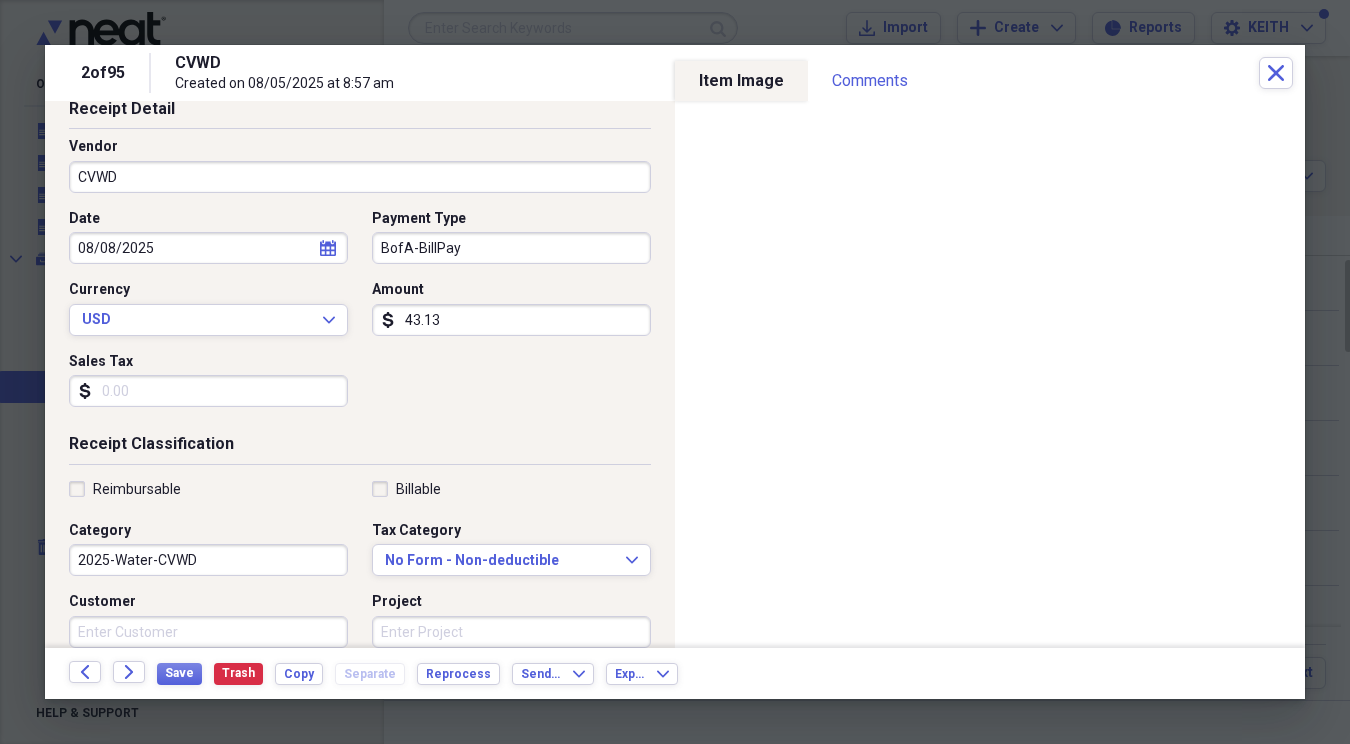 scroll, scrollTop: 0, scrollLeft: 0, axis: both 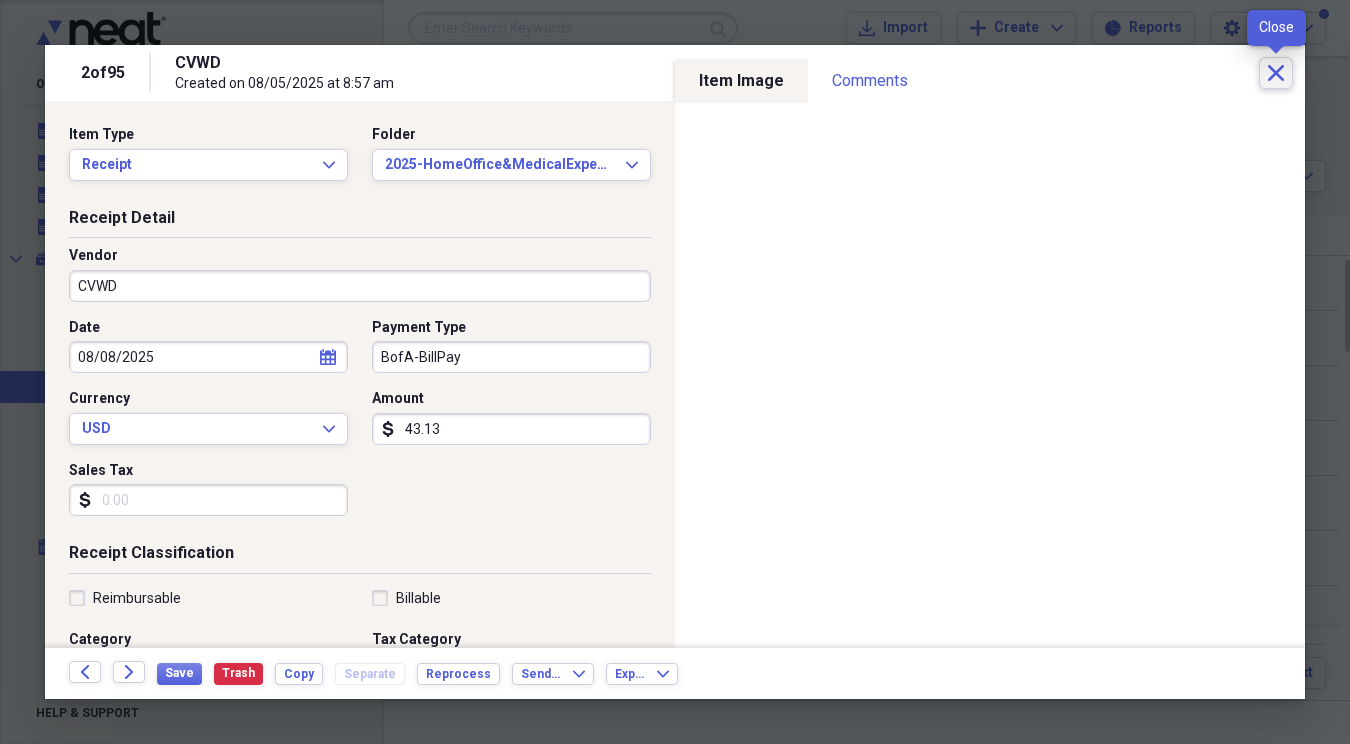 click 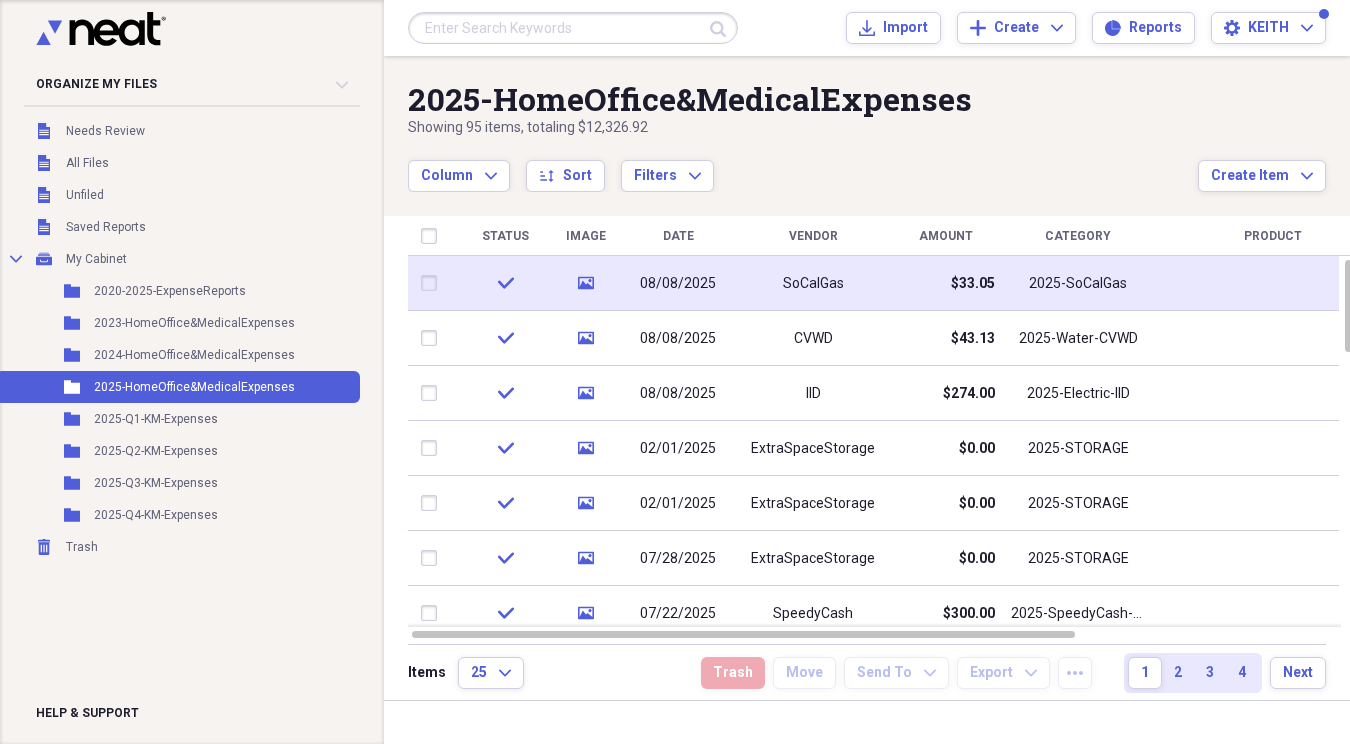 click 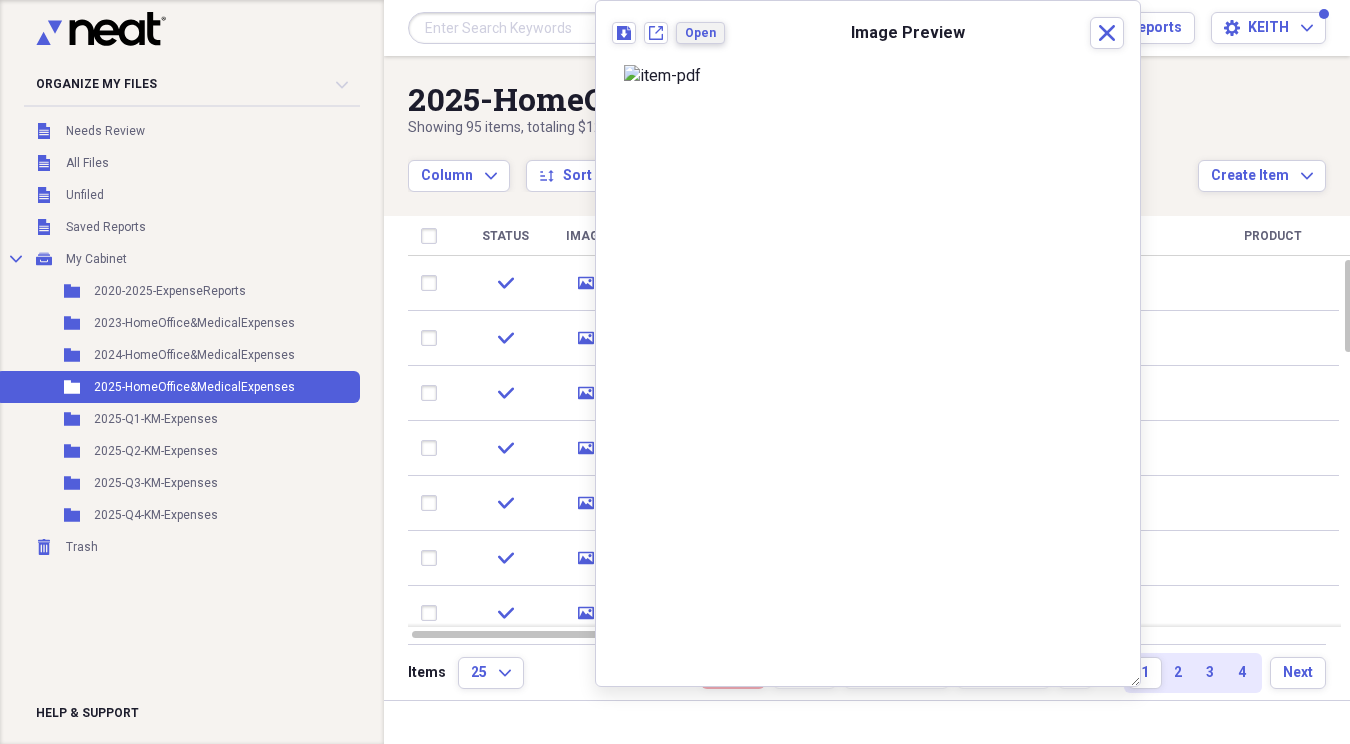 click on "Open" at bounding box center [700, 33] 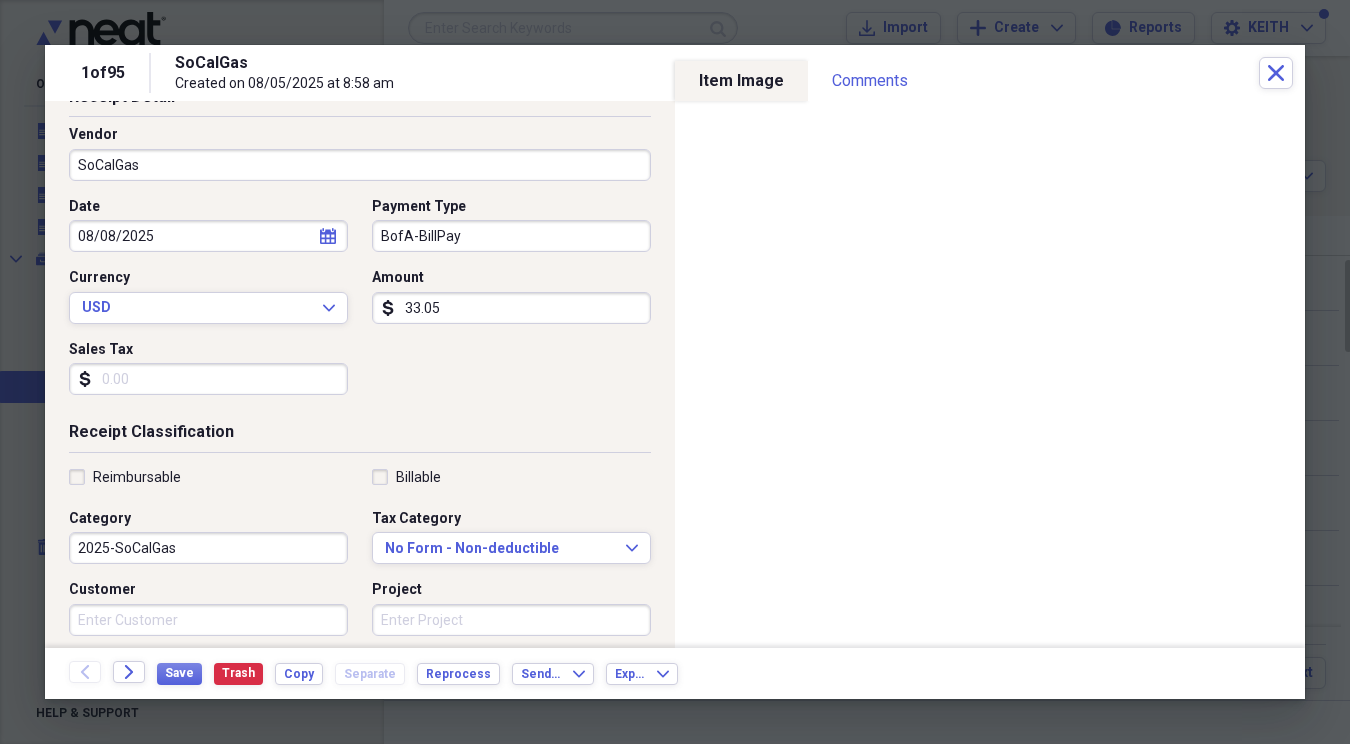 scroll, scrollTop: 0, scrollLeft: 0, axis: both 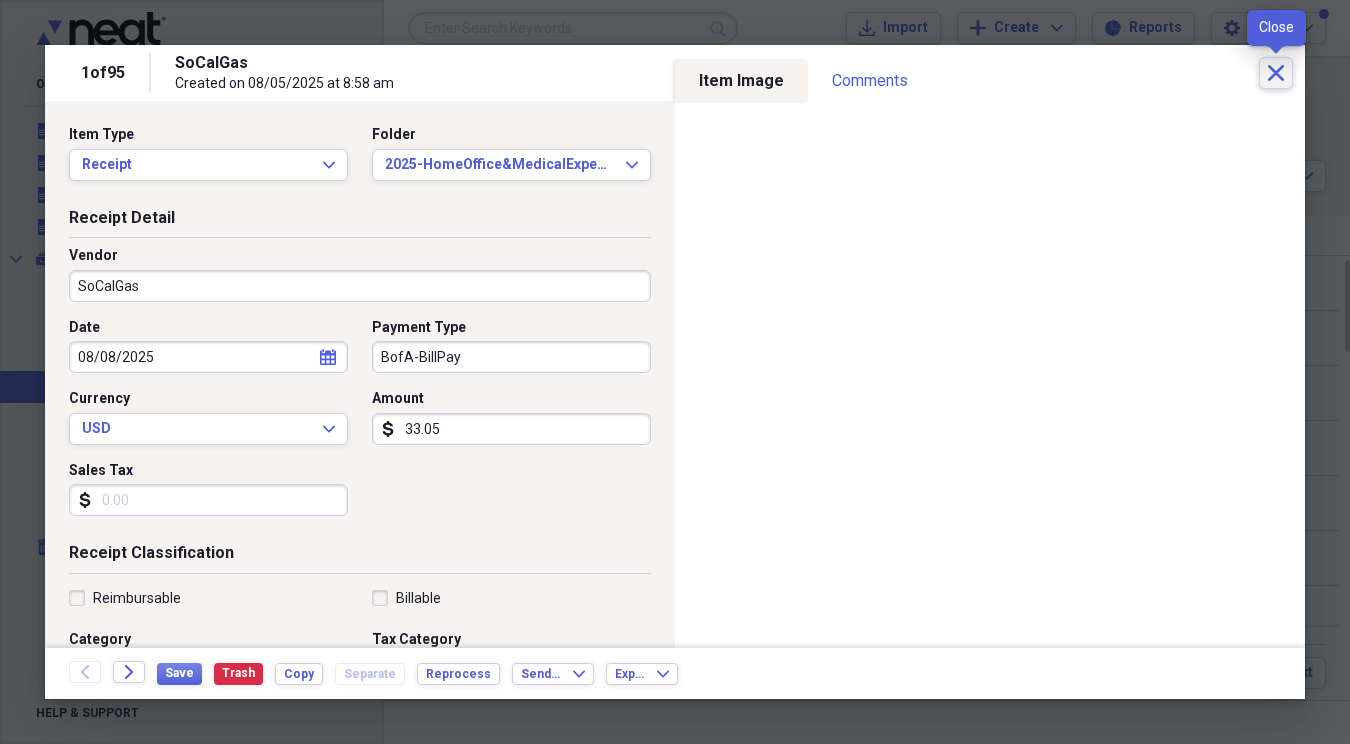 click 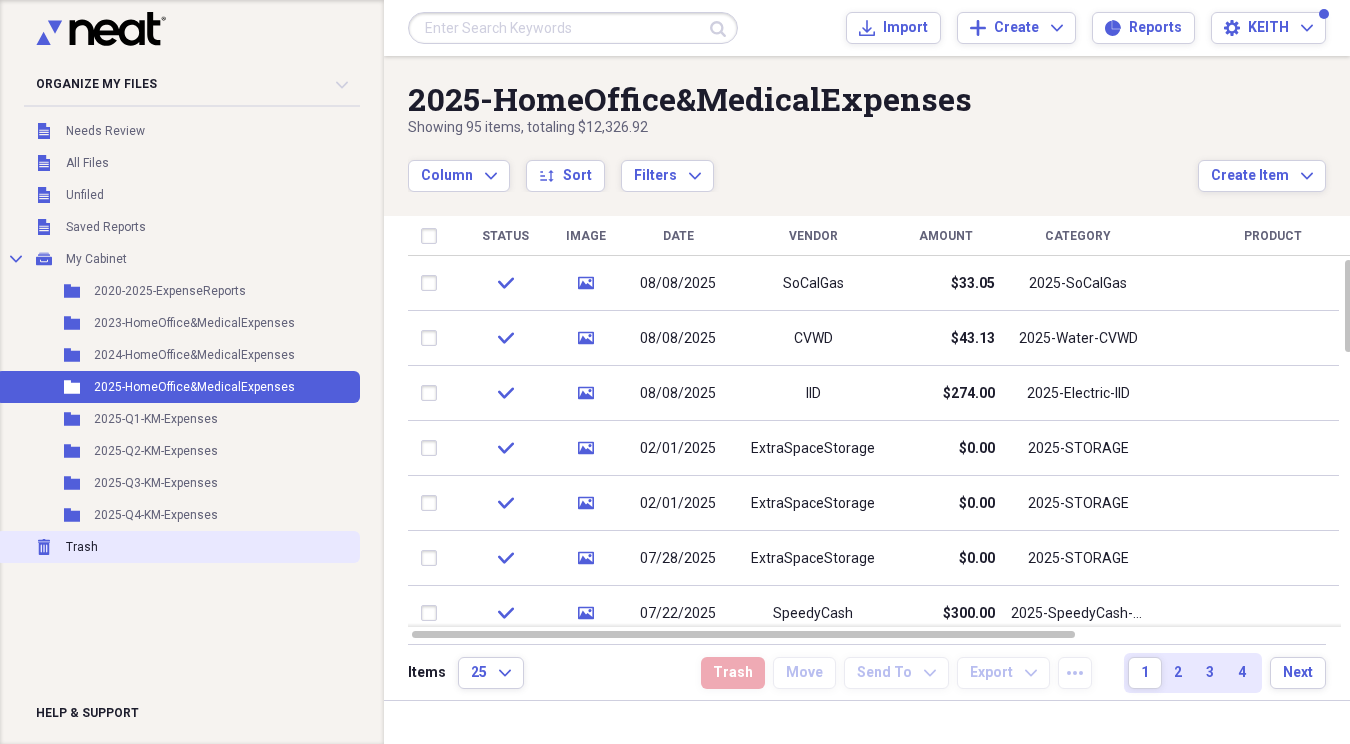 click on "Trash" at bounding box center (82, 547) 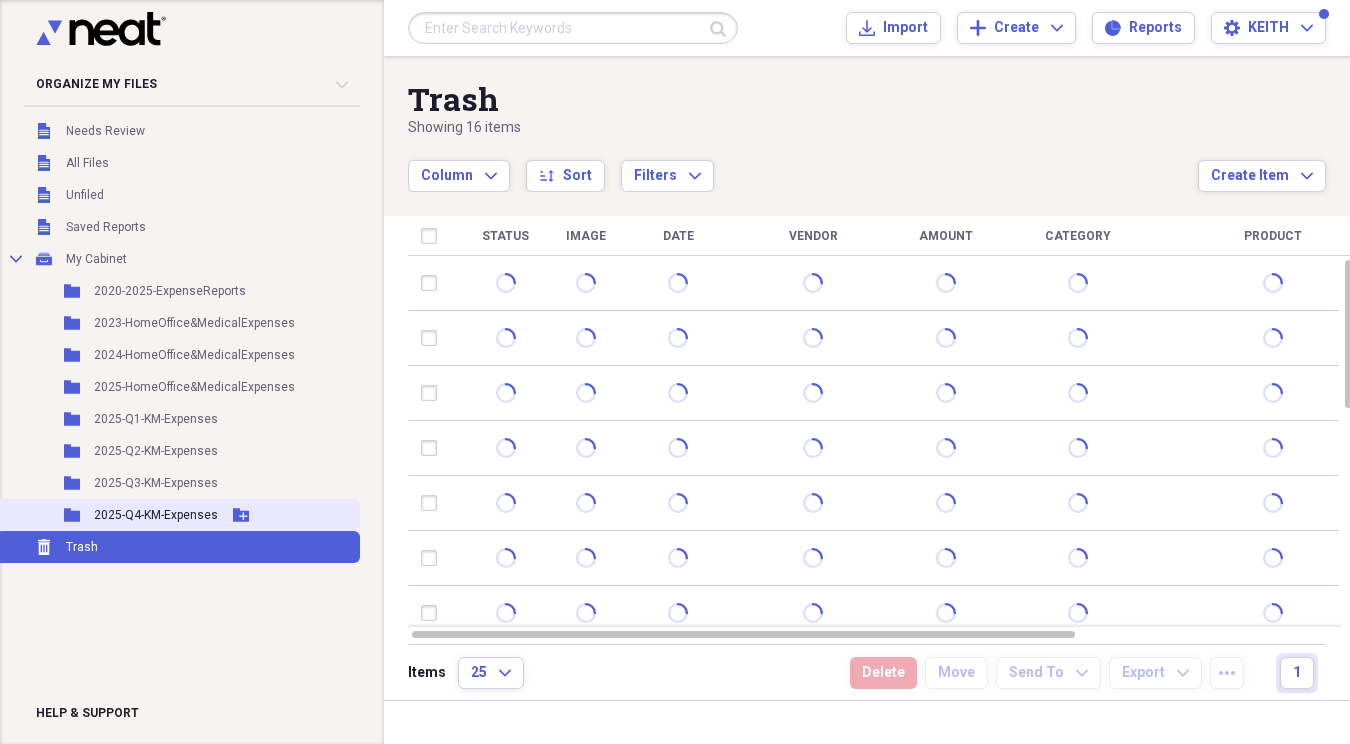 click on "2025-Q4-KM-Expenses" at bounding box center [156, 515] 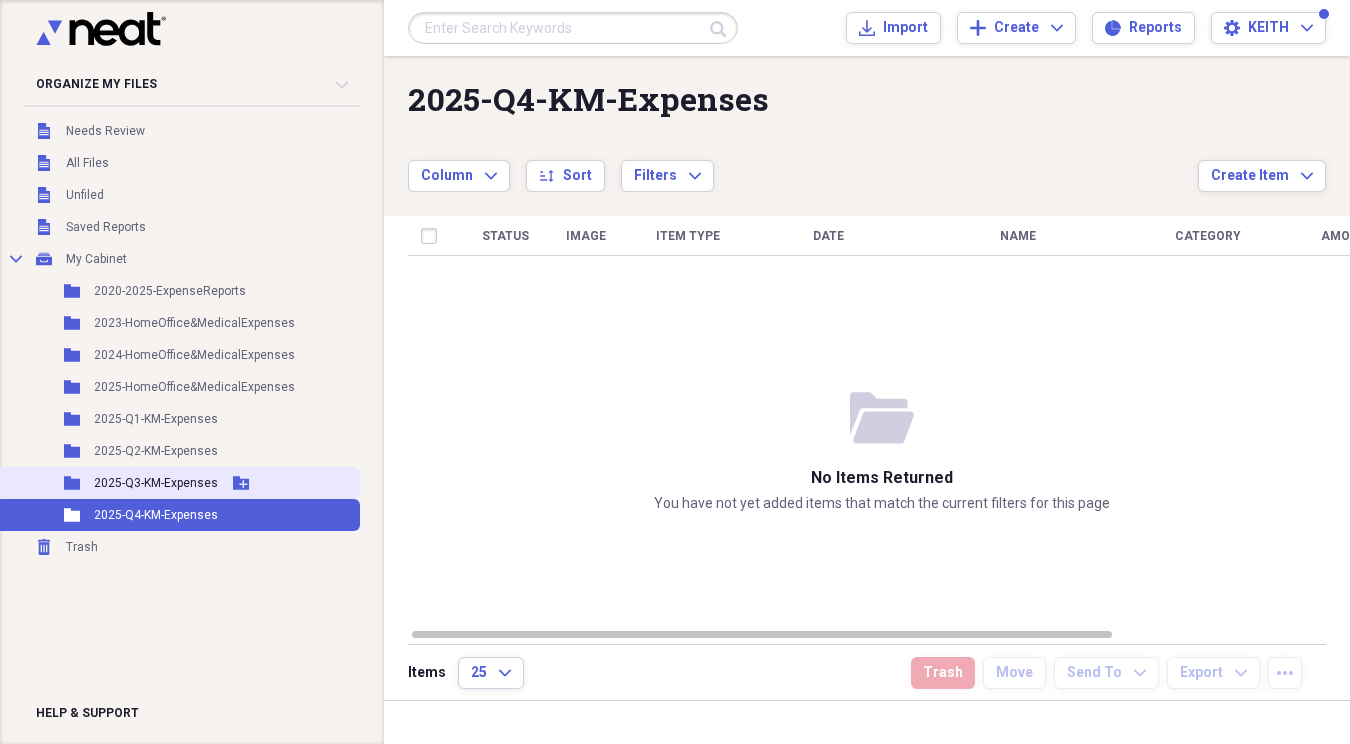 click on "2025-Q3-KM-Expenses" at bounding box center (156, 483) 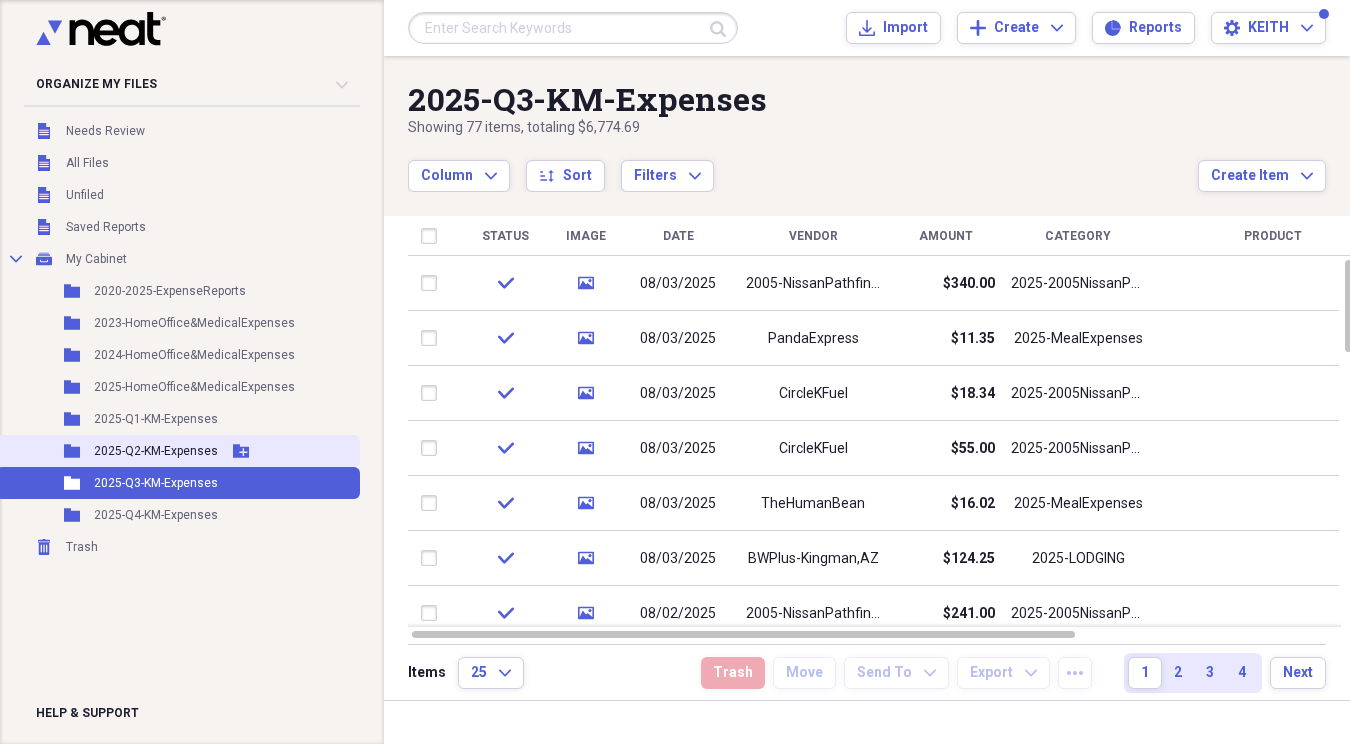 click on "2025-Q2-KM-Expenses" at bounding box center [156, 451] 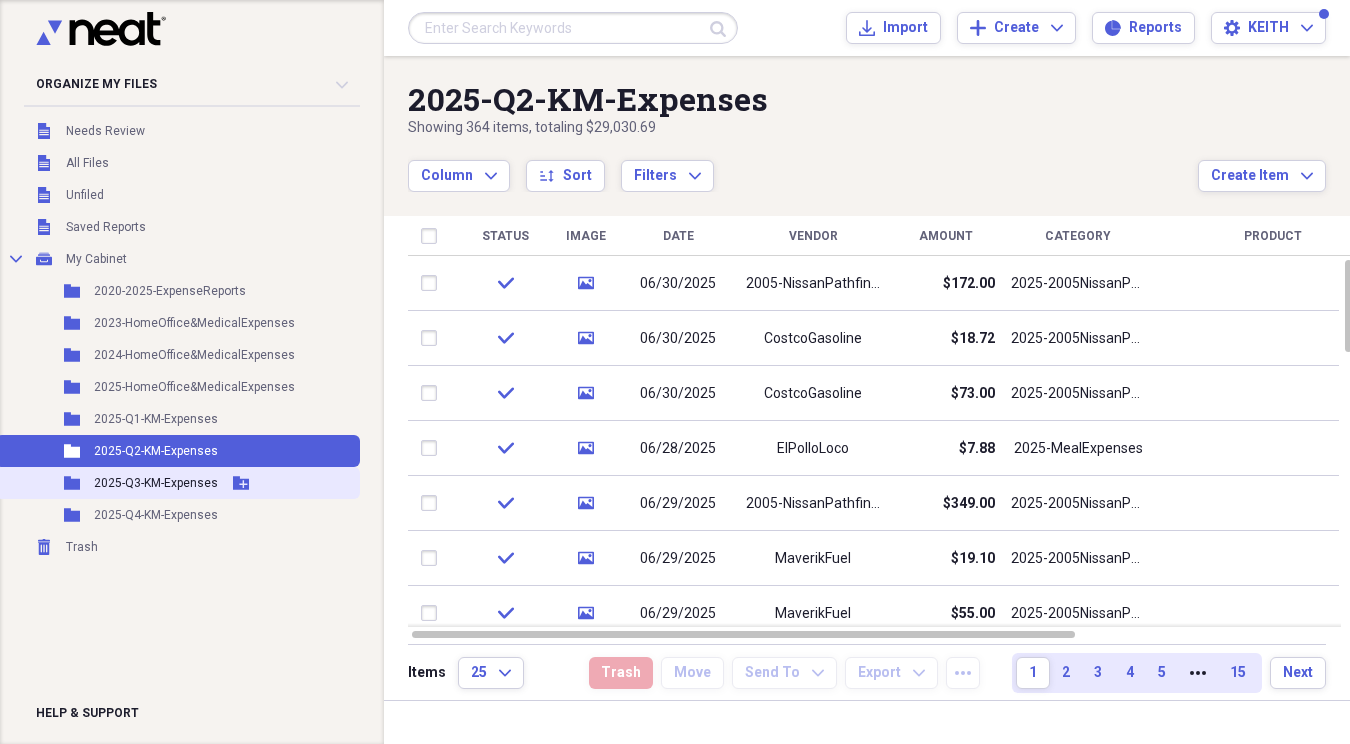 click on "2025-Q3-KM-Expenses" at bounding box center (156, 483) 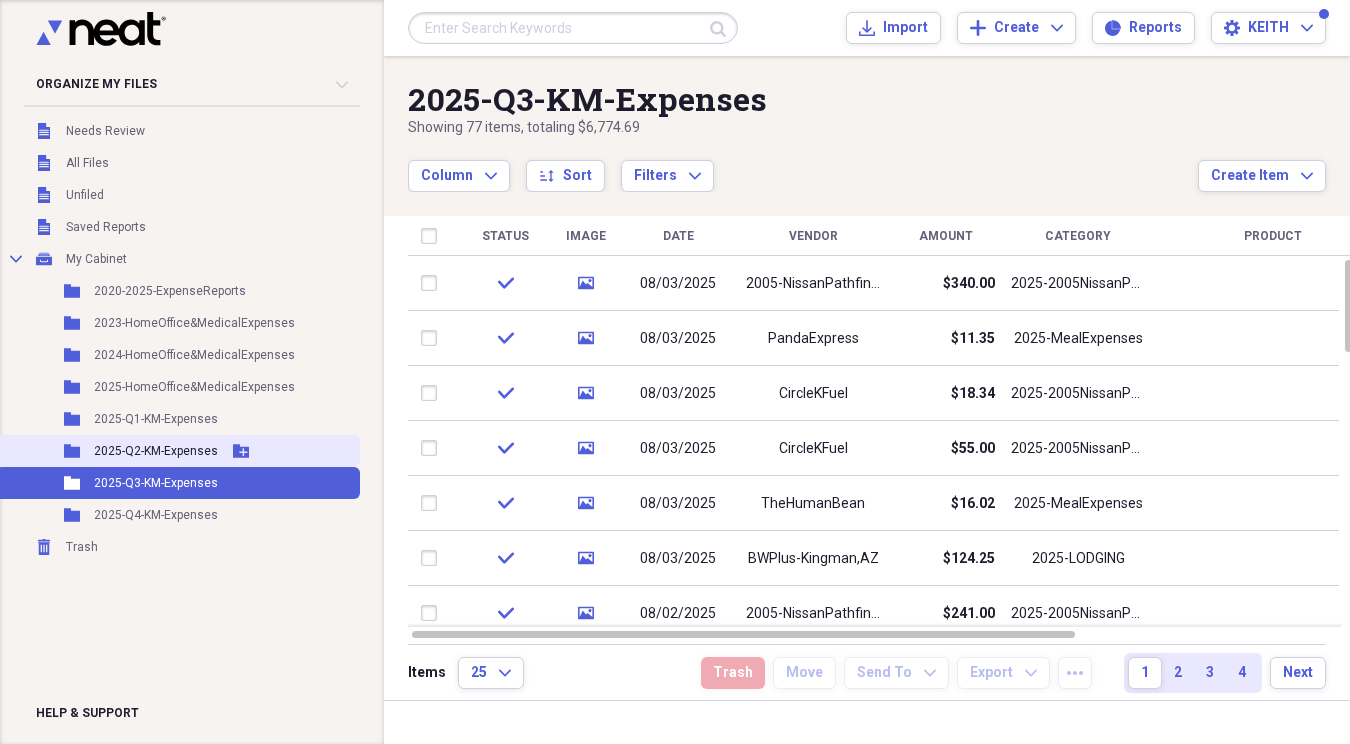 click on "2025-Q2-KM-Expenses" at bounding box center [156, 451] 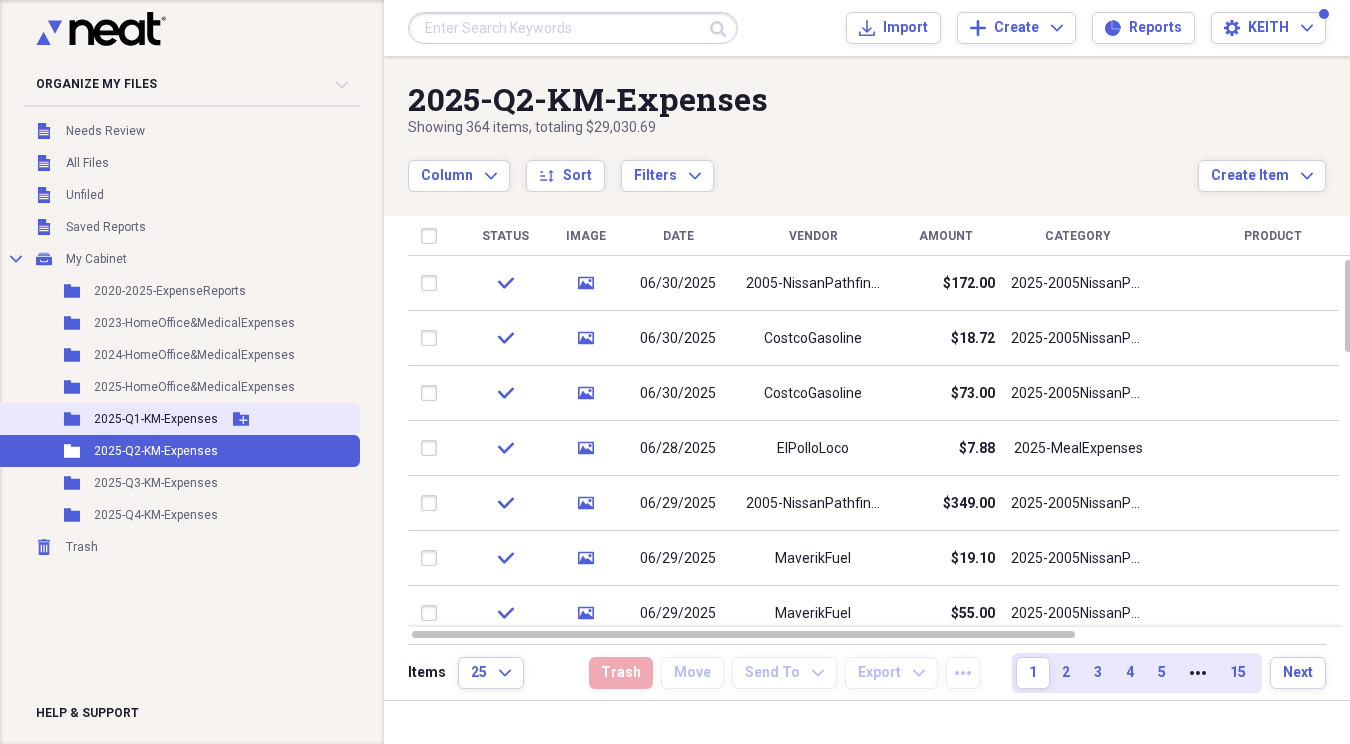click on "2025-Q1-KM-Expenses" at bounding box center [156, 419] 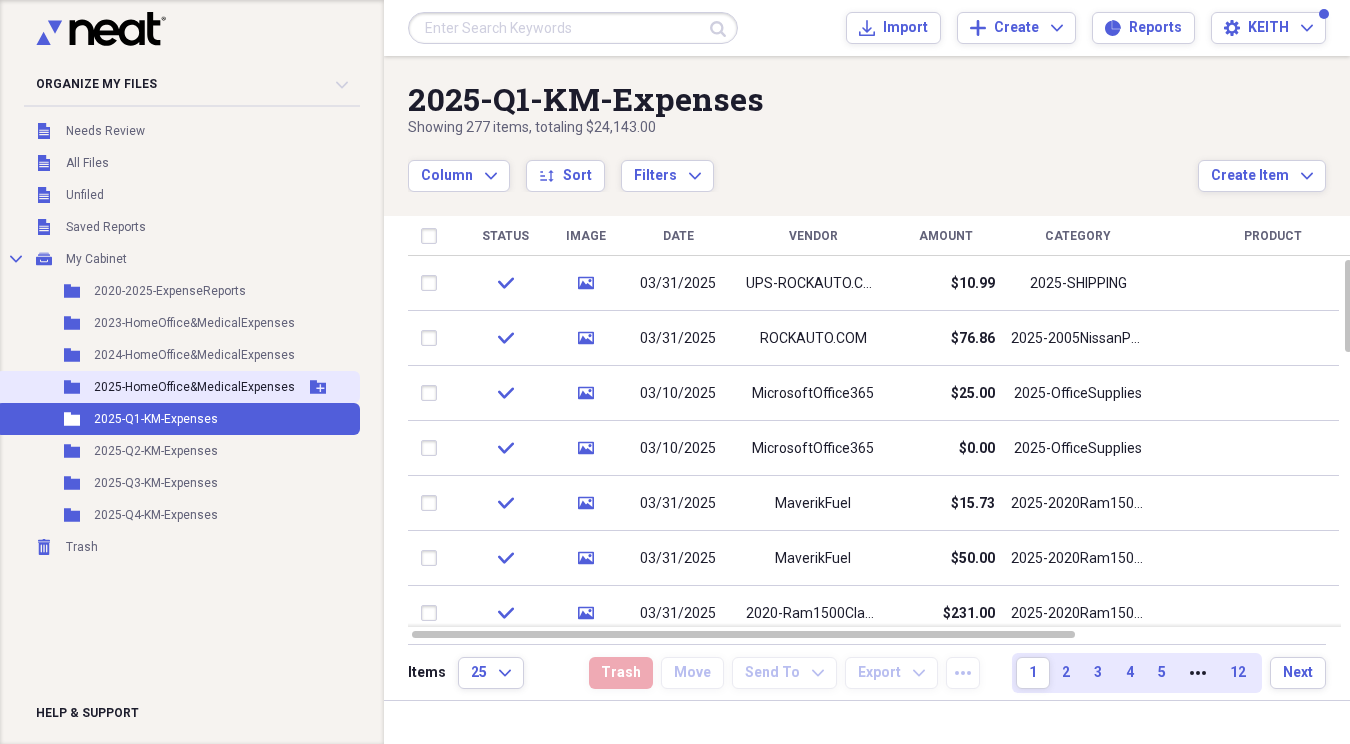 click on "Folder 2025-HomeOffice&MedicalExpenses Add Folder" at bounding box center (178, 387) 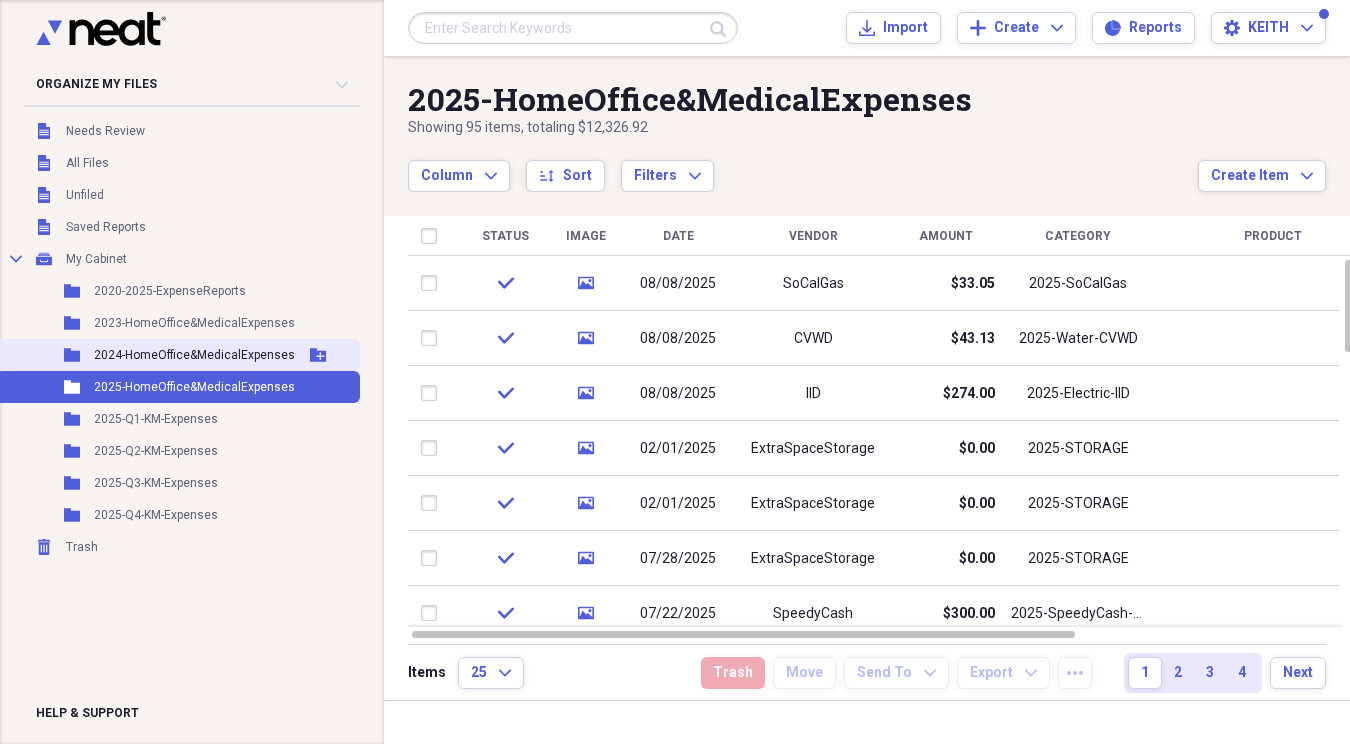 click on "2024-HomeOffice&MedicalExpenses" at bounding box center [194, 355] 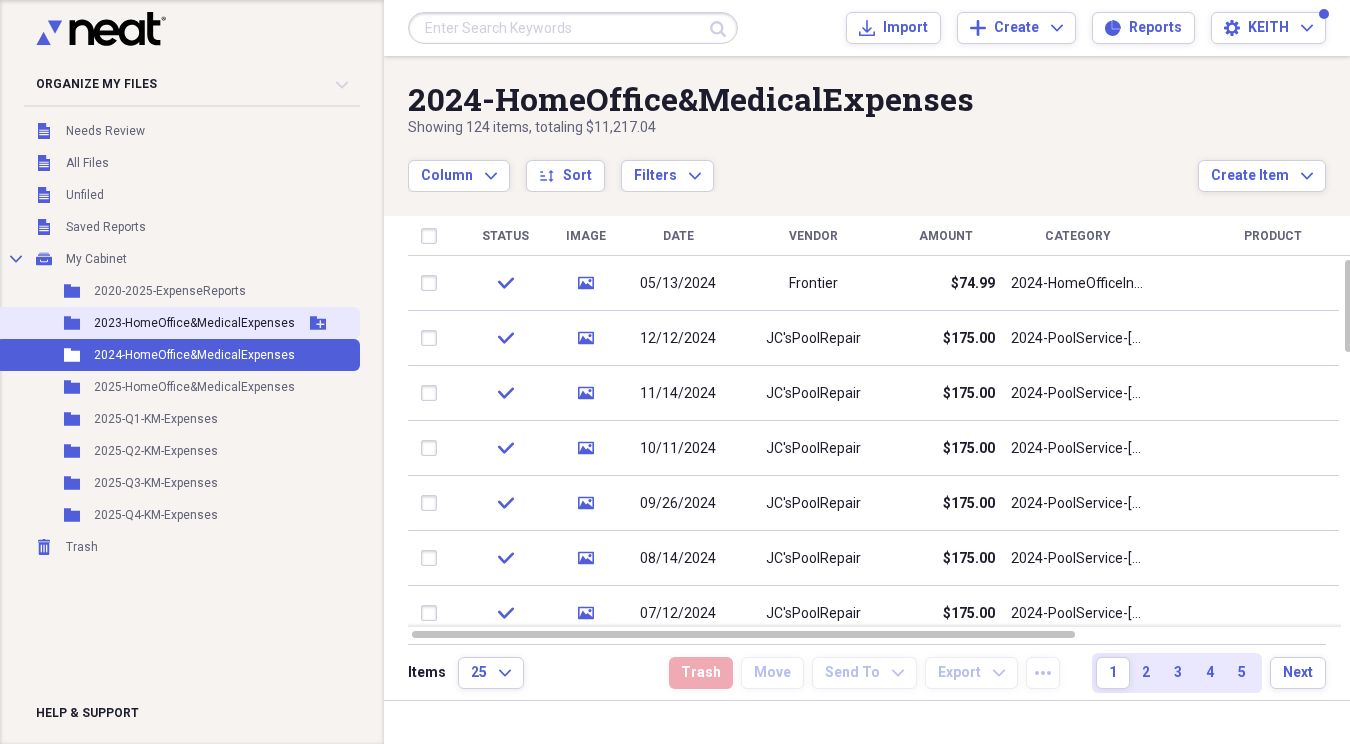 click on "2023-HomeOffice&MedicalExpenses" at bounding box center [194, 323] 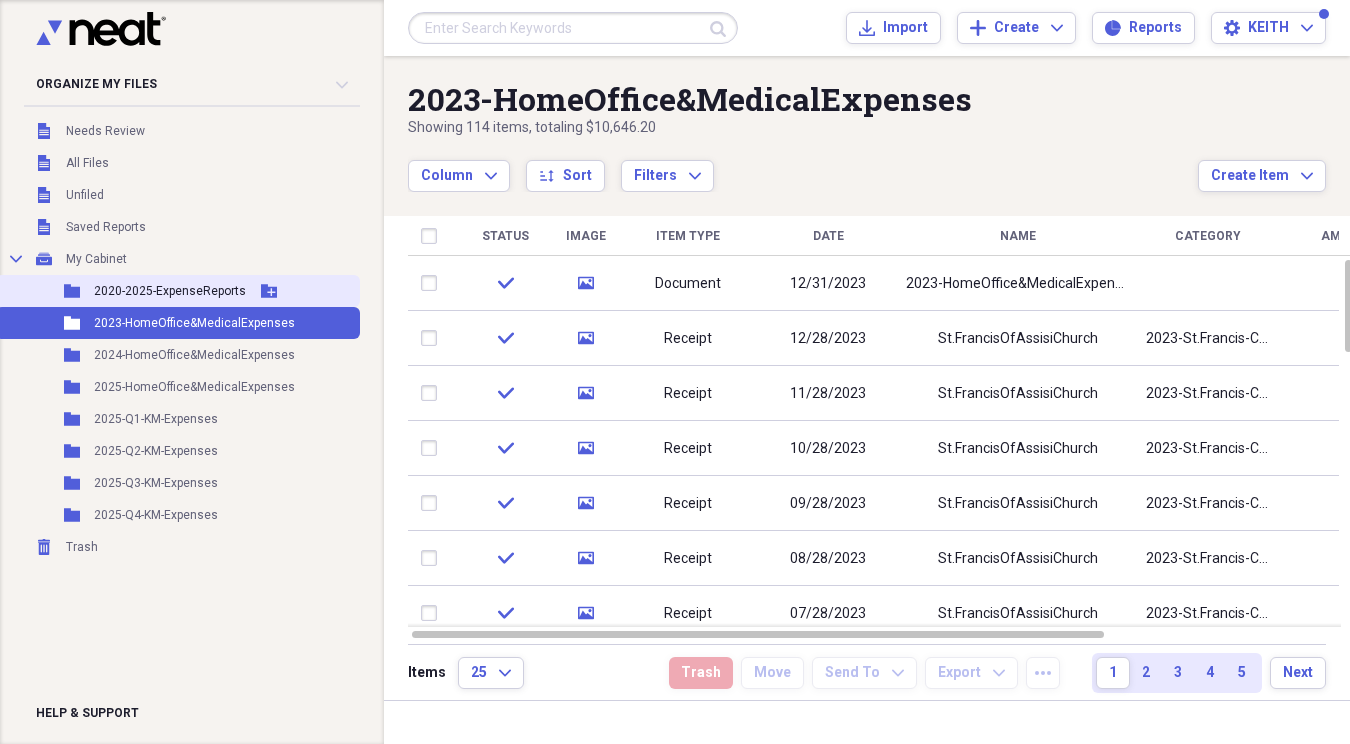 click on "2020-2025-ExpenseReports" at bounding box center (170, 291) 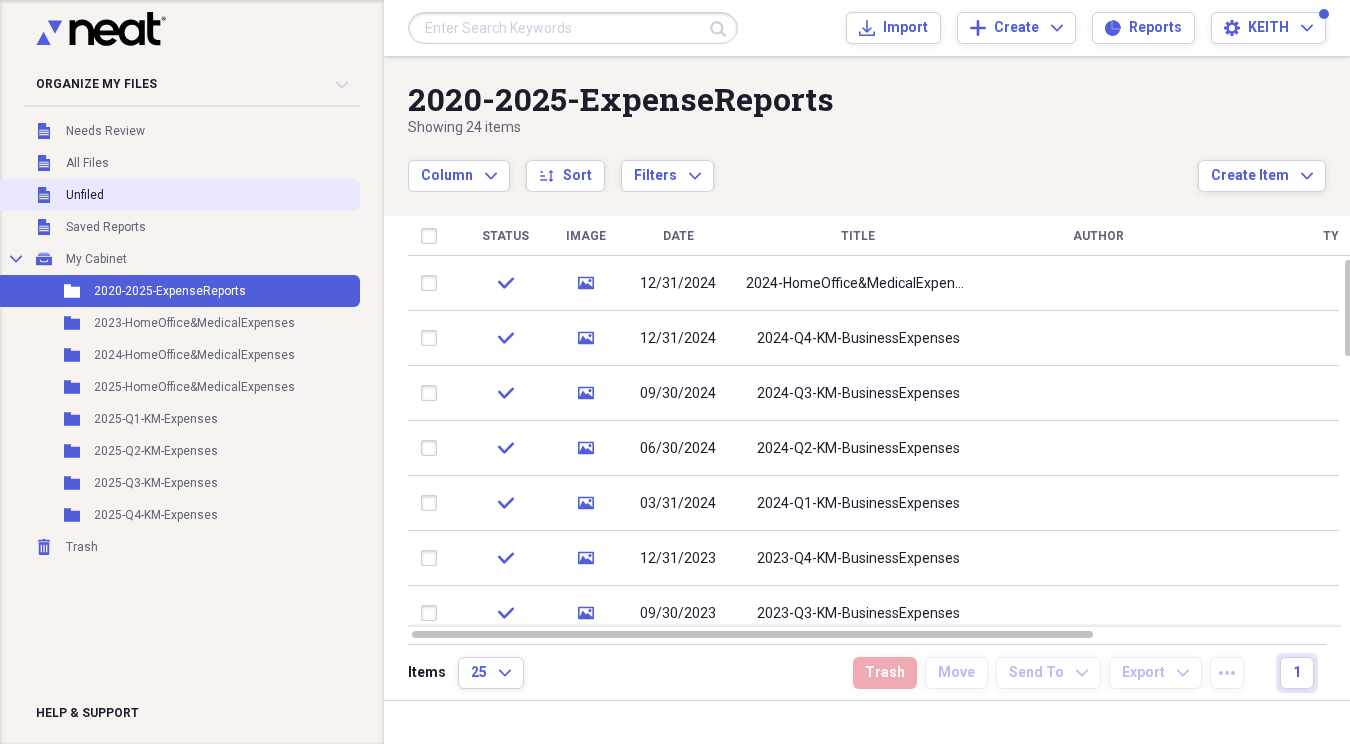 click on "Unfiled" at bounding box center [85, 195] 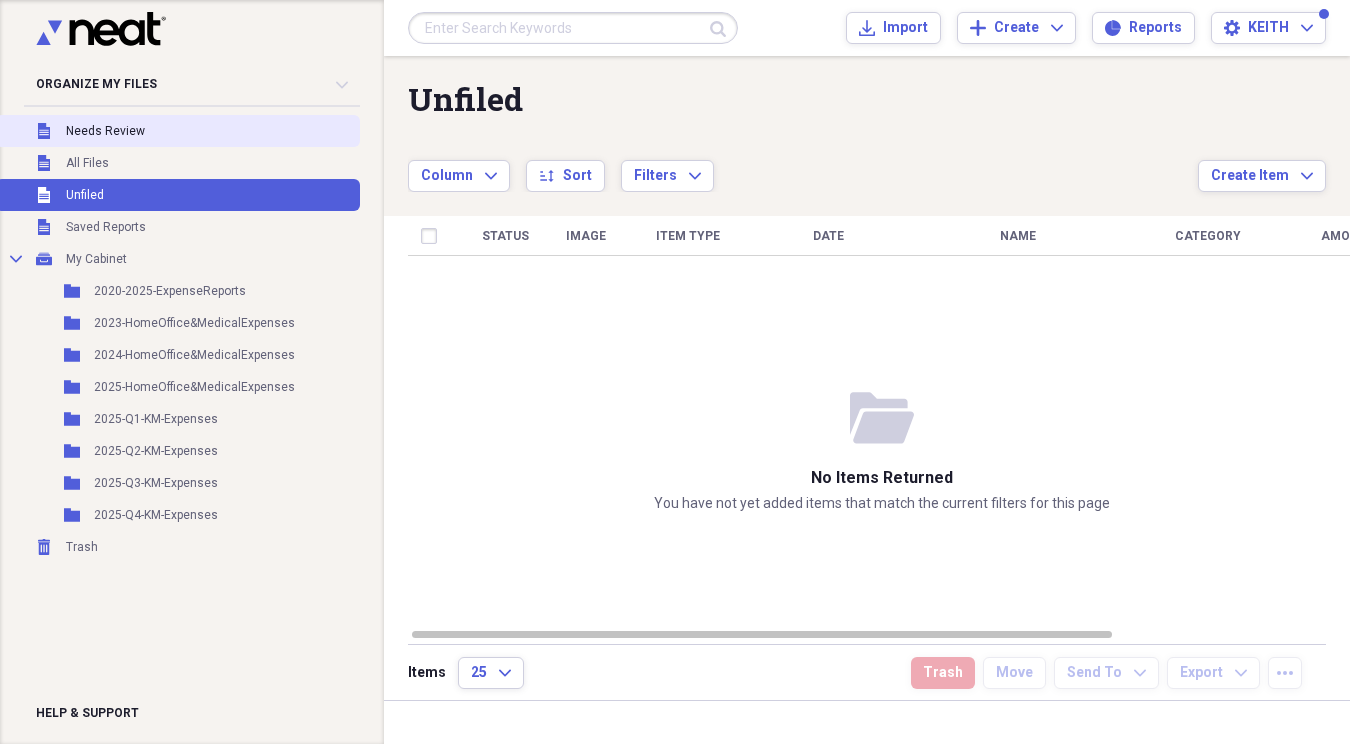 click on "Needs Review" at bounding box center [105, 131] 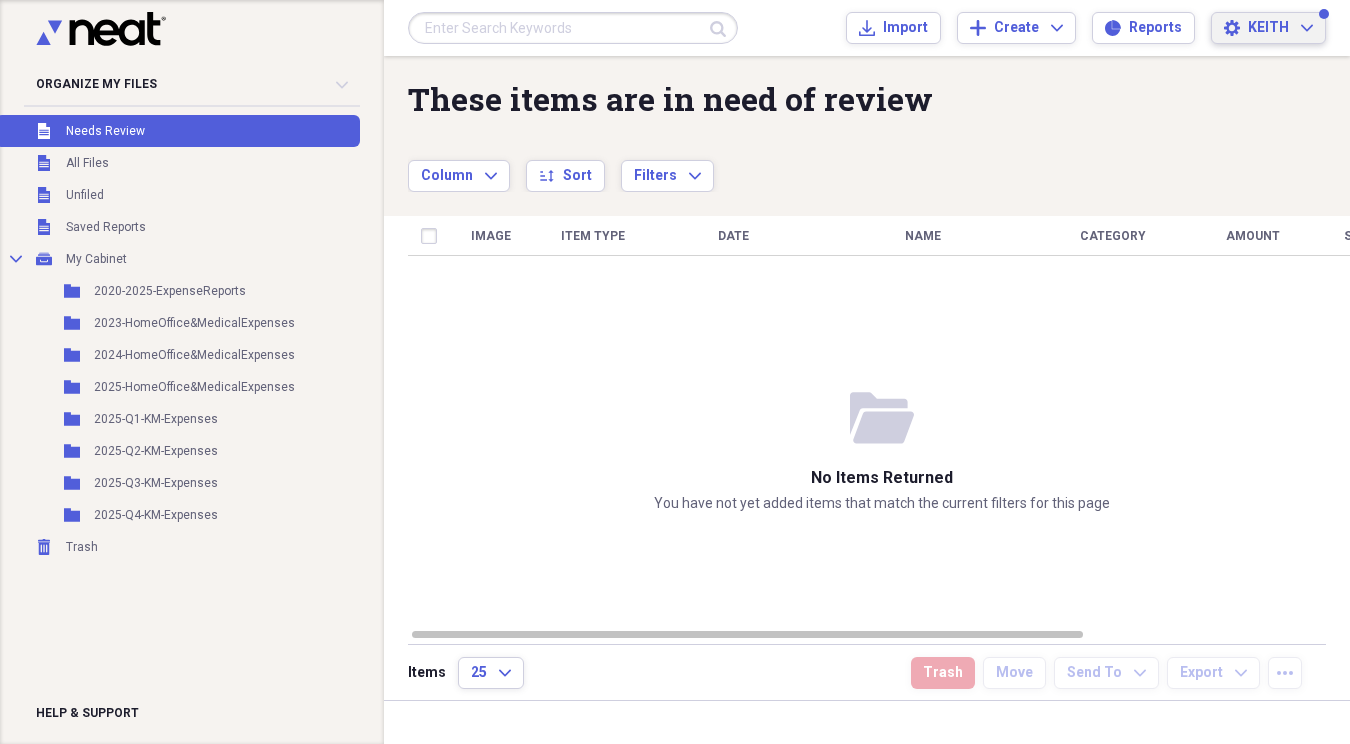 click on "KEITH" at bounding box center (1268, 28) 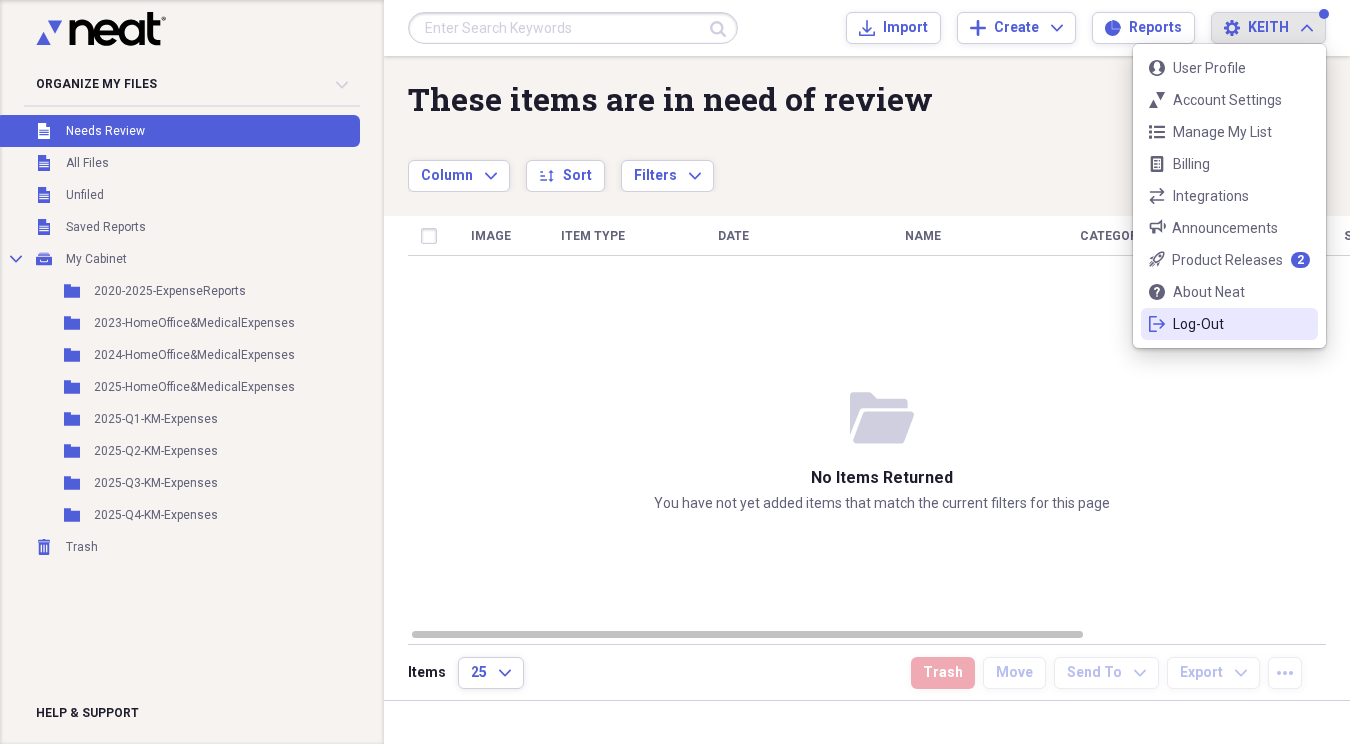 click on "Log-Out" at bounding box center [1229, 324] 